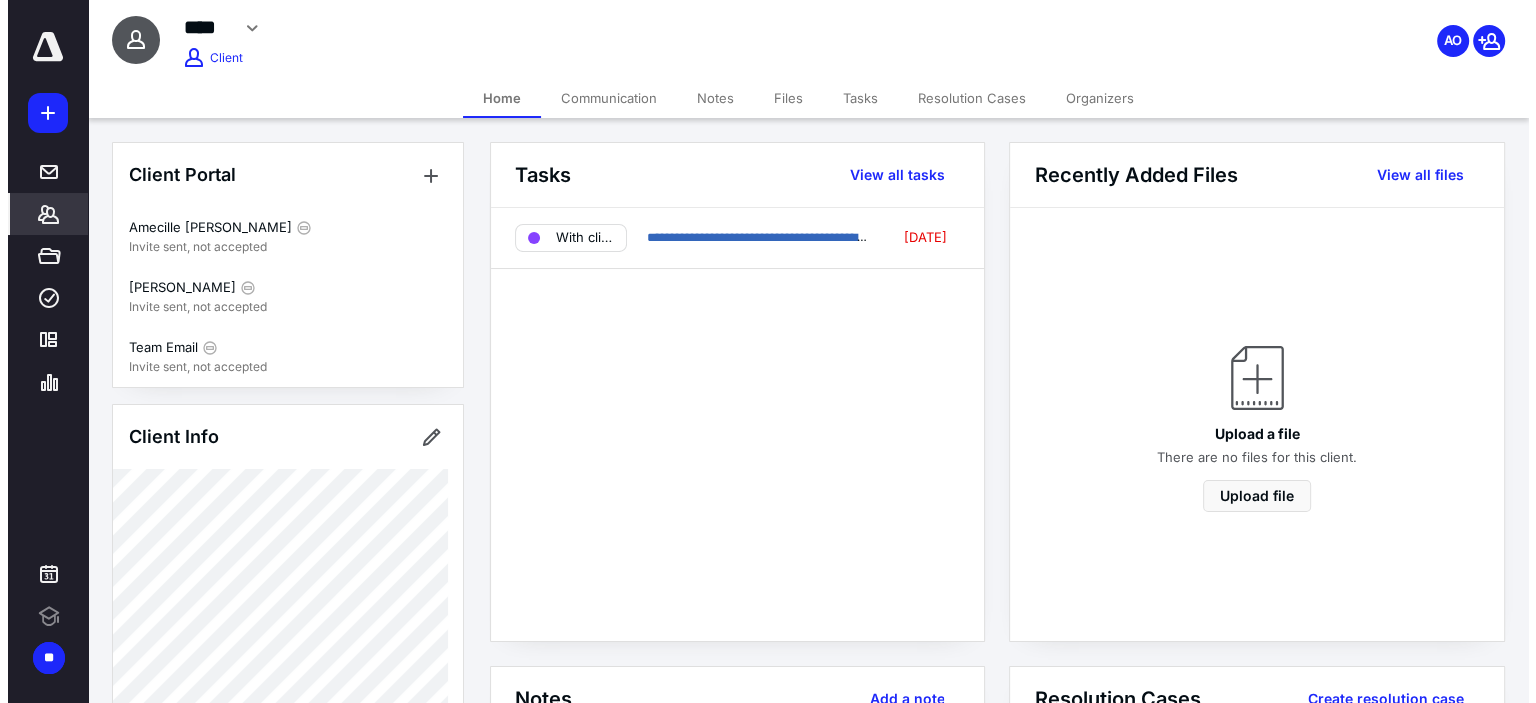 scroll, scrollTop: 0, scrollLeft: 0, axis: both 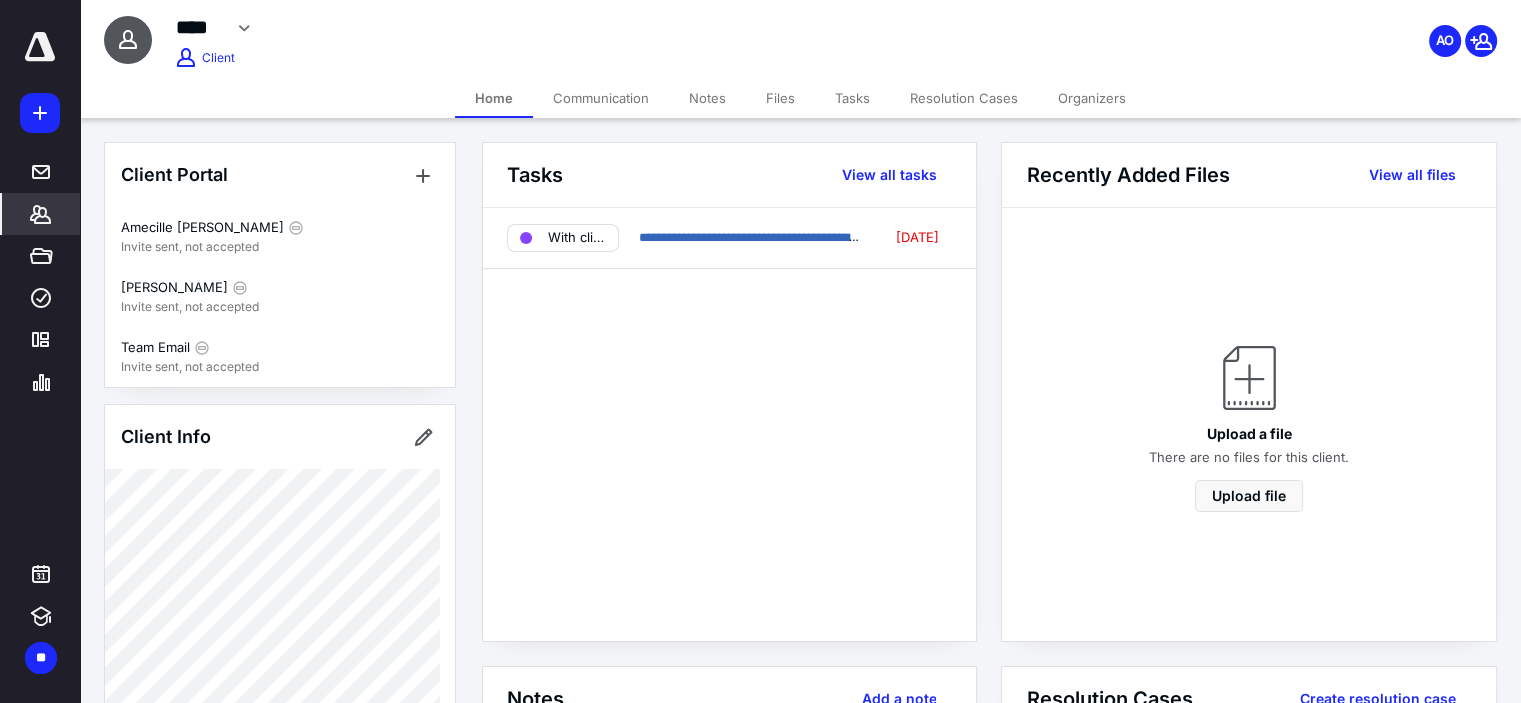 click on "**********" at bounding box center (729, 424) 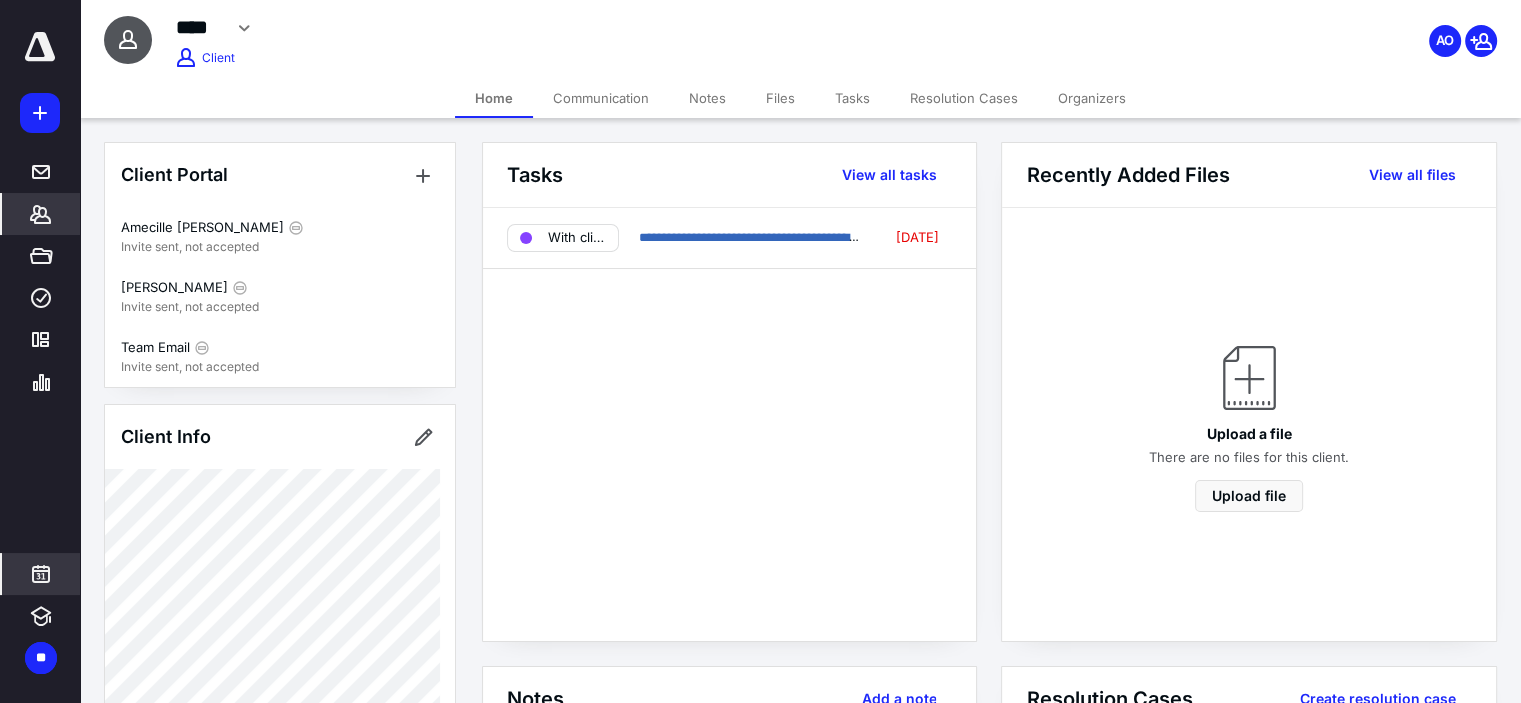 click 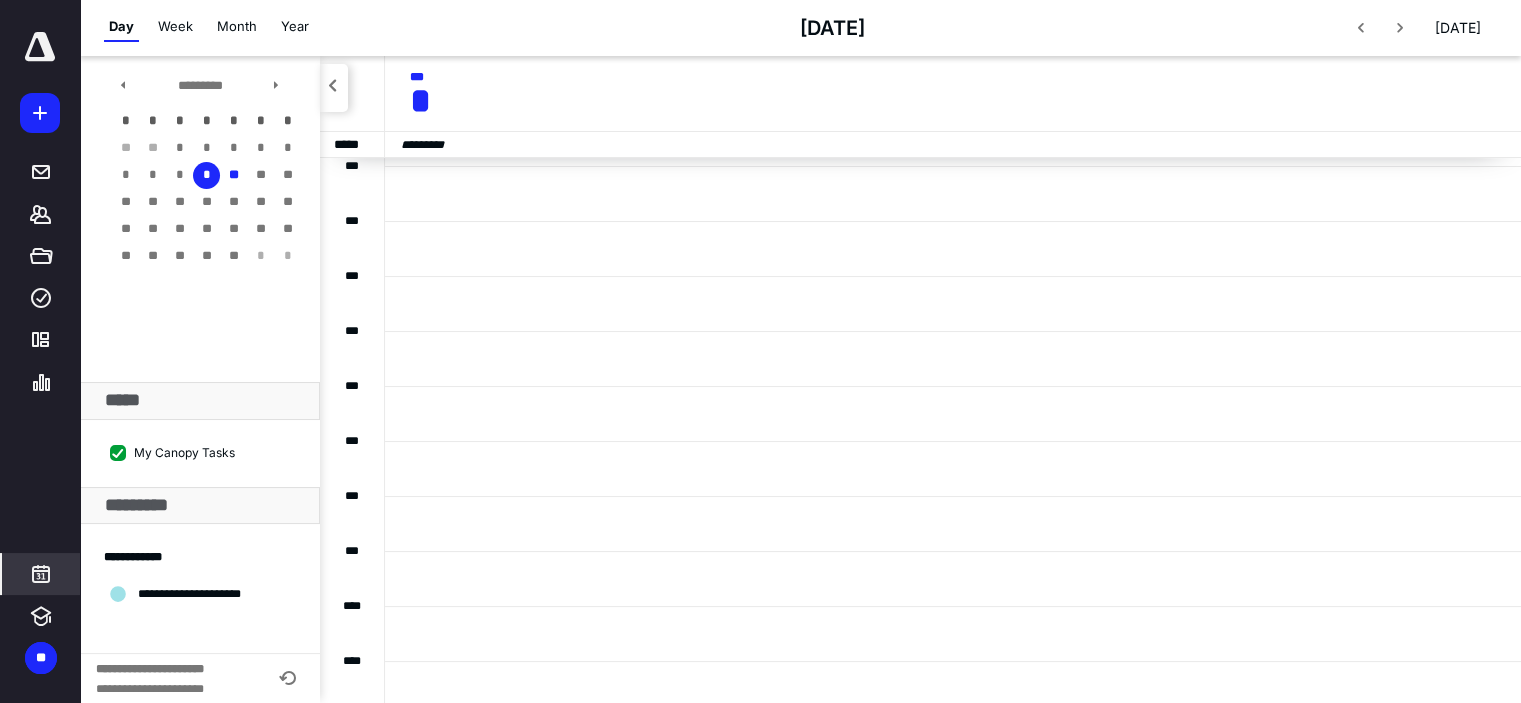scroll, scrollTop: 75, scrollLeft: 0, axis: vertical 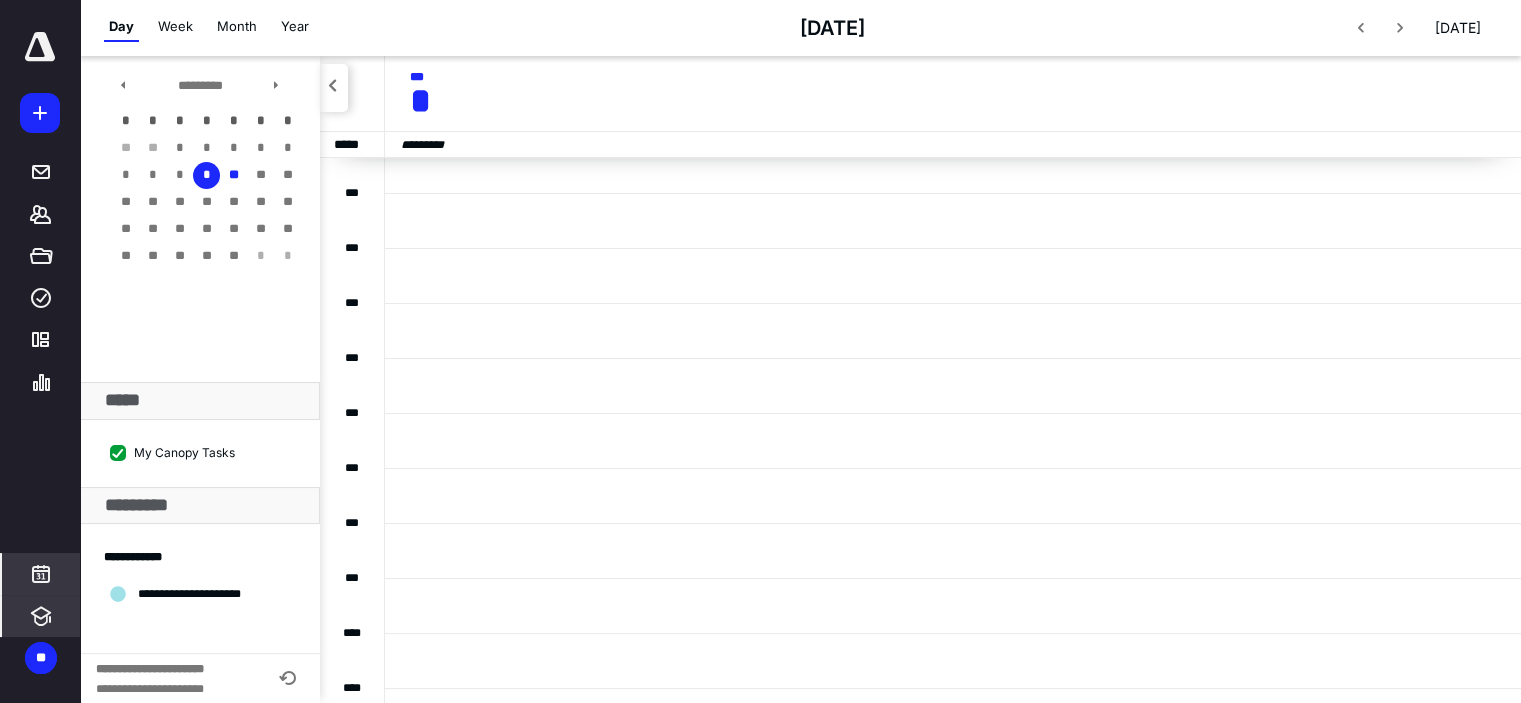 click 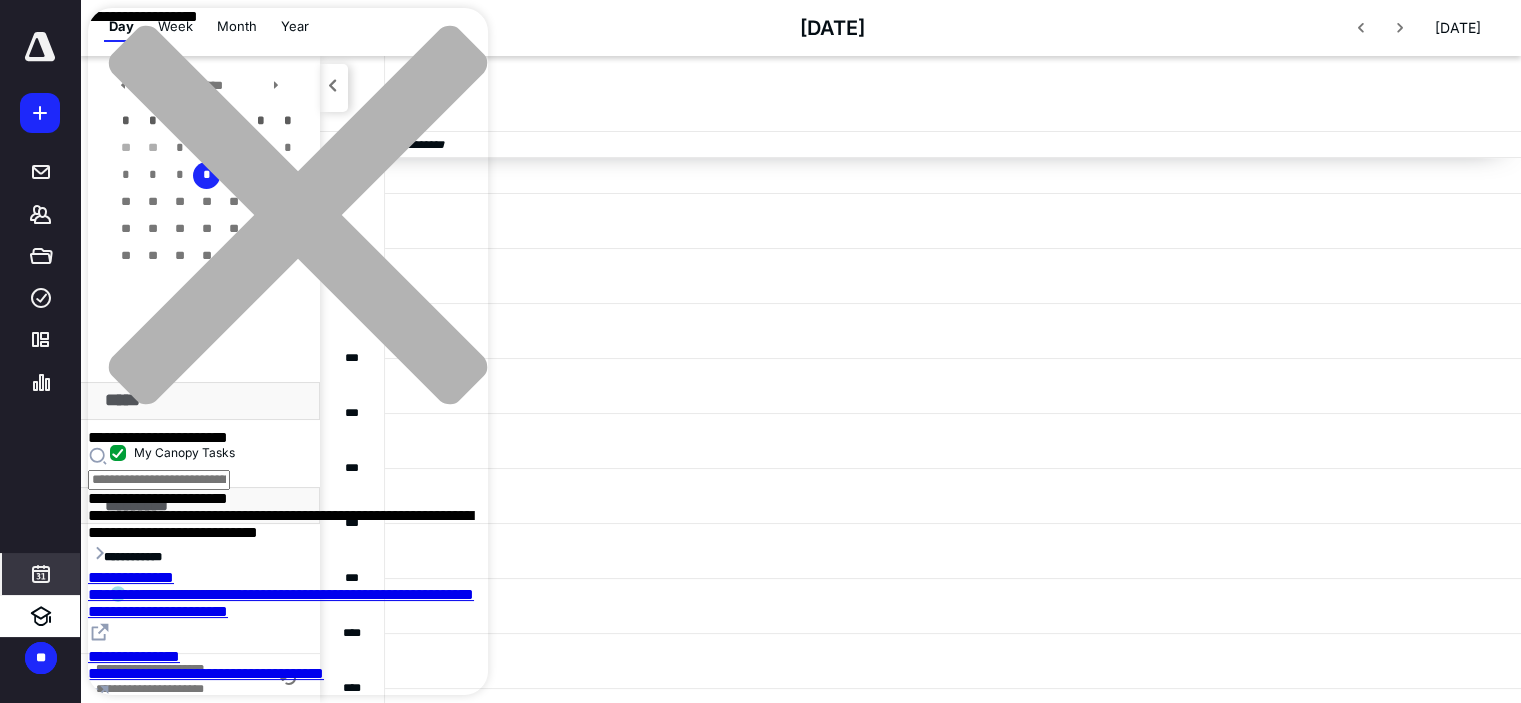 click 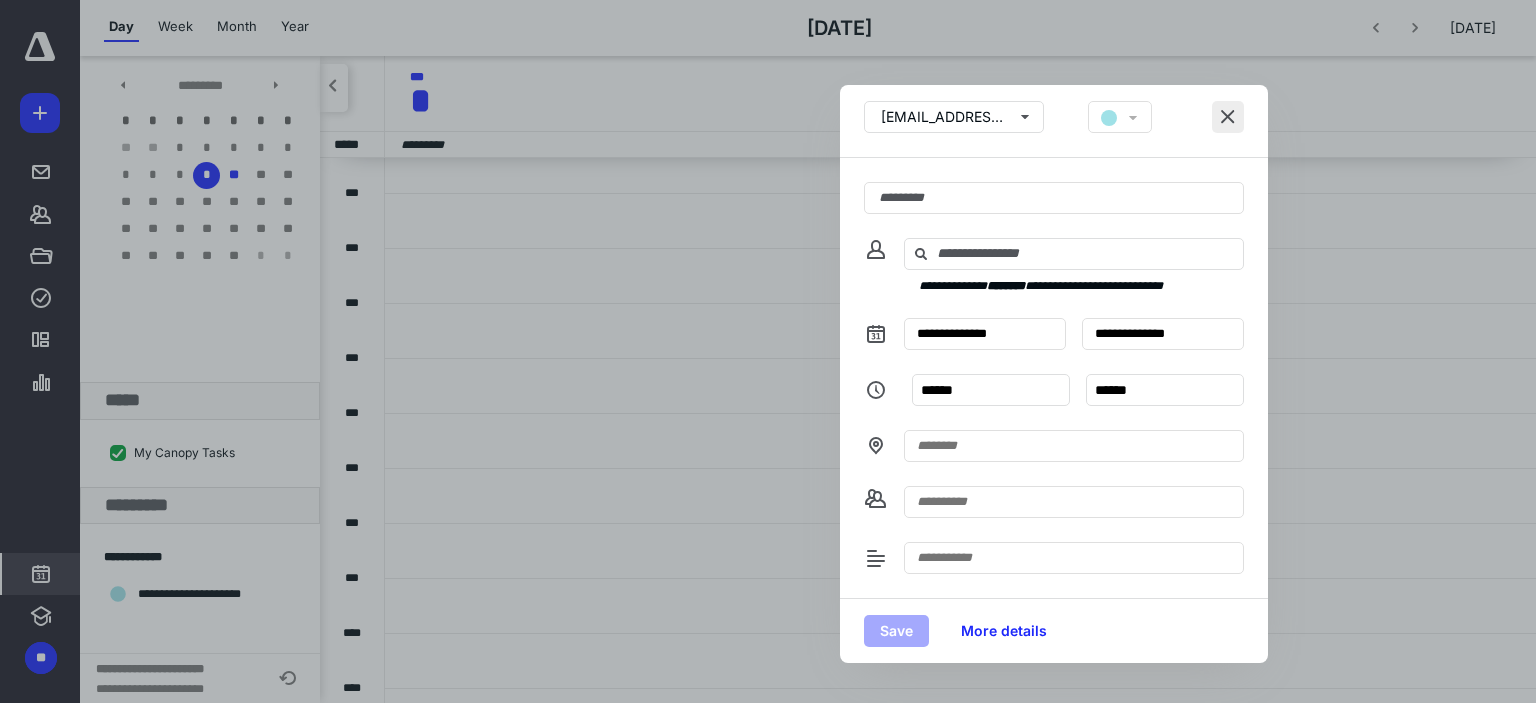 click at bounding box center (1228, 117) 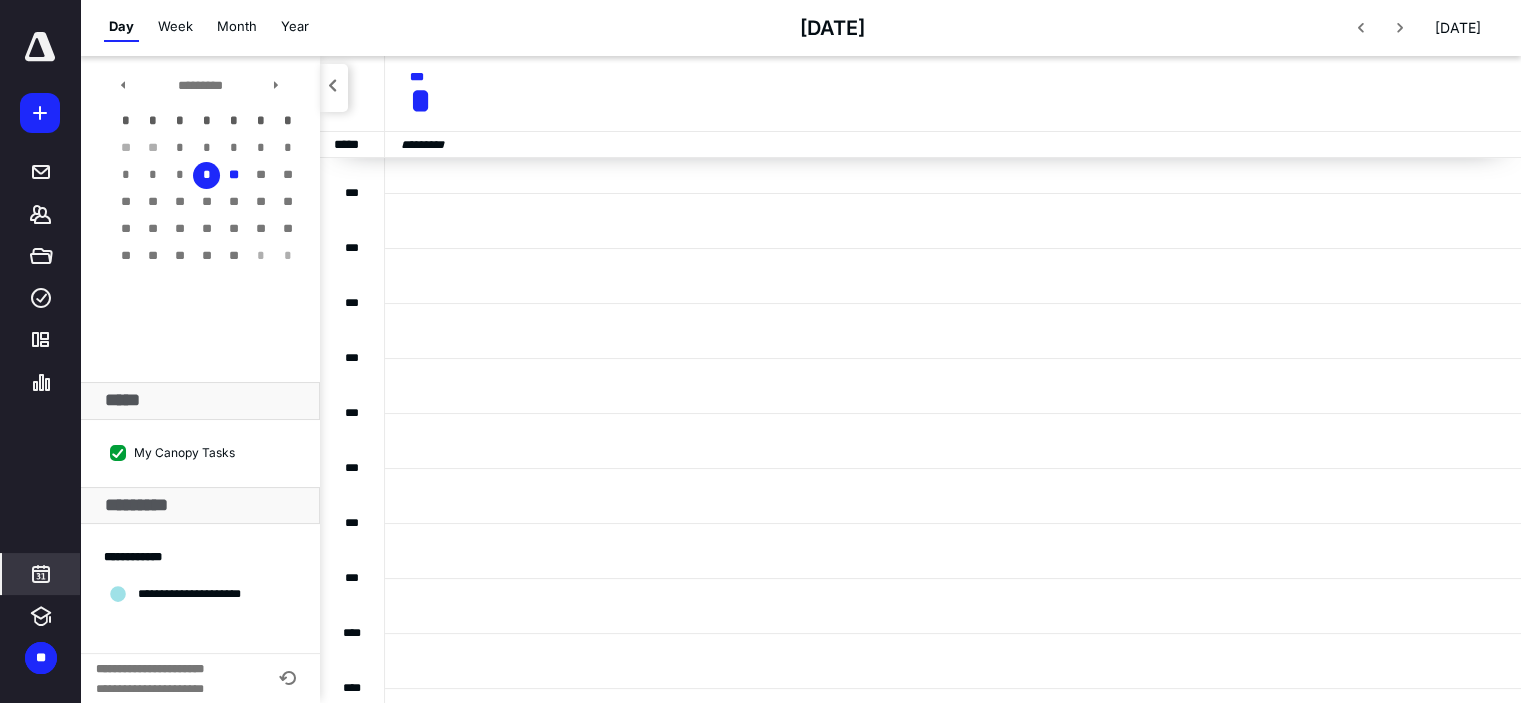 click 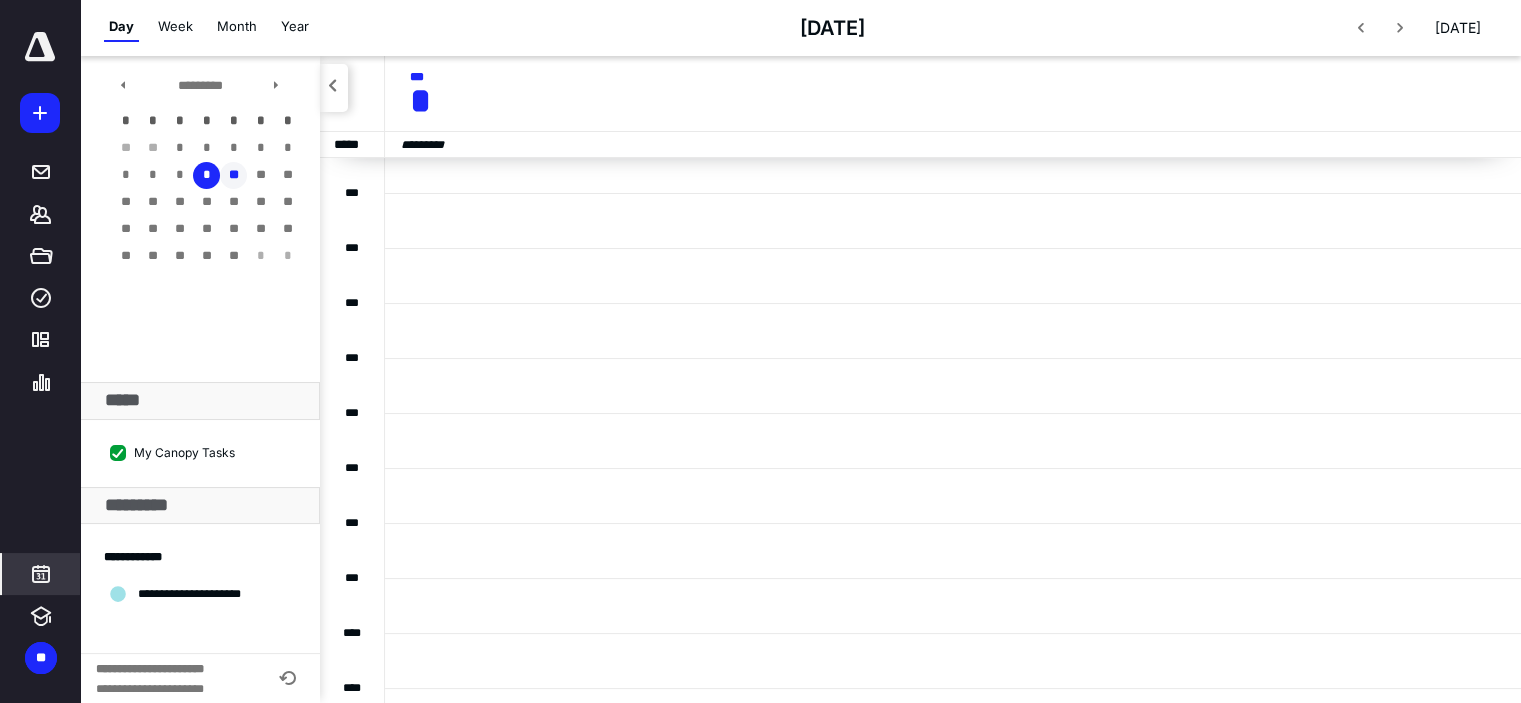click on "**" at bounding box center [233, 175] 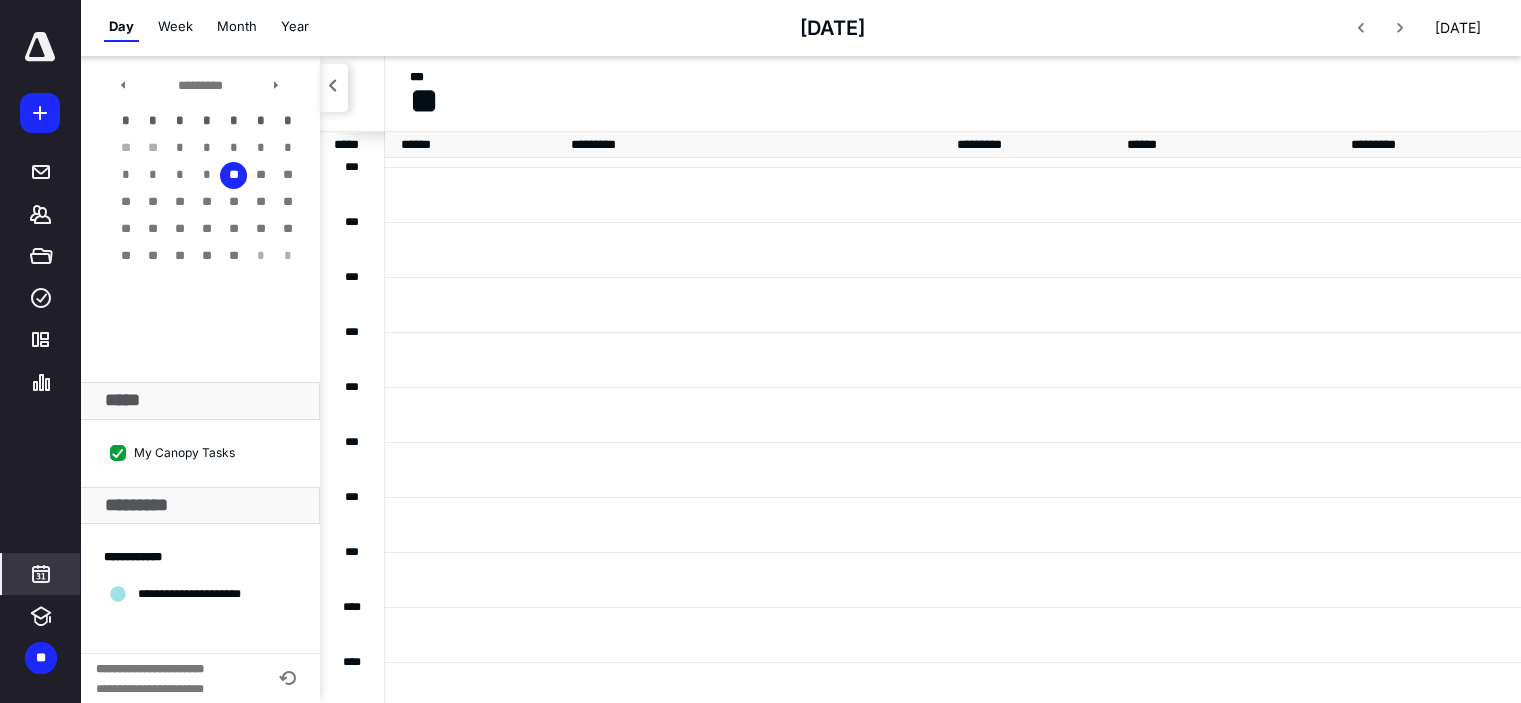 click on "**" at bounding box center [233, 175] 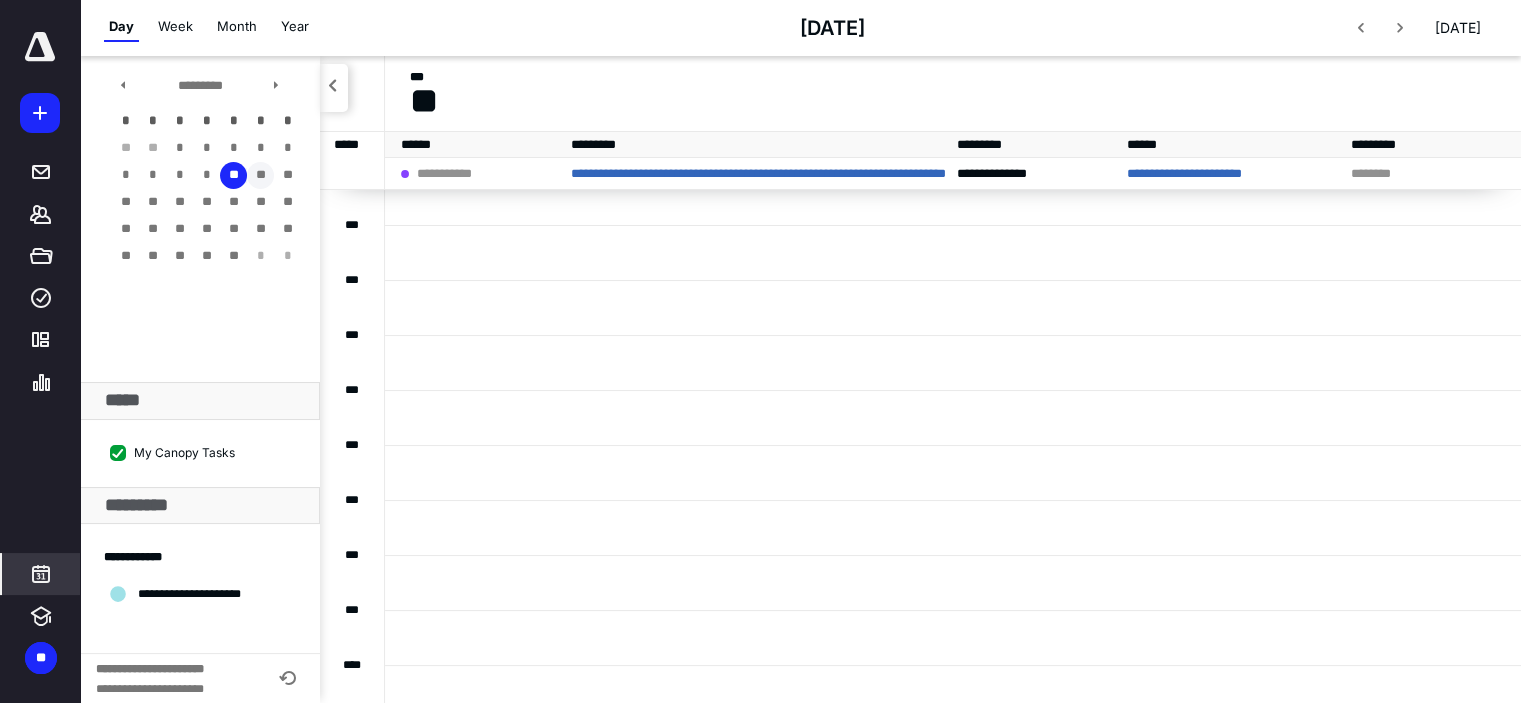 click on "**" at bounding box center (260, 175) 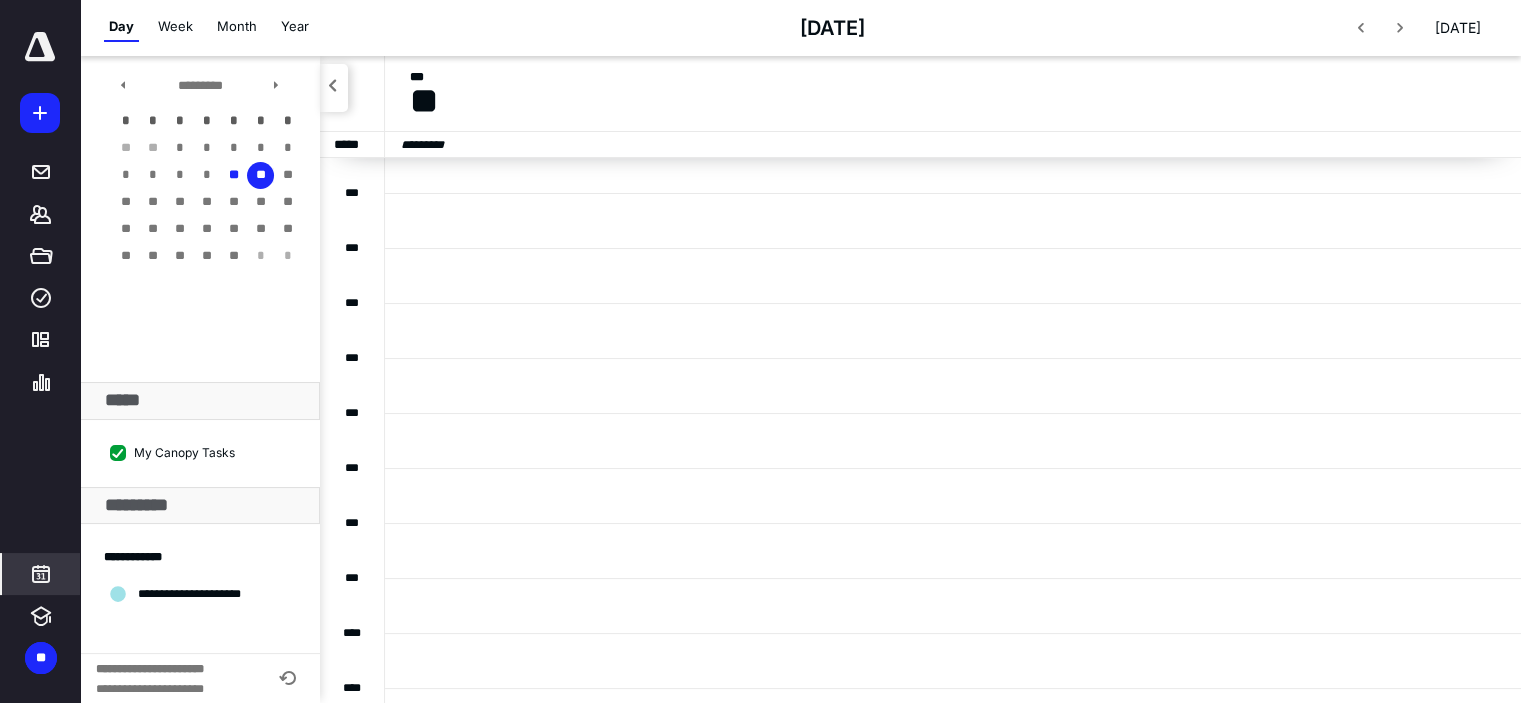 click at bounding box center [953, 220] 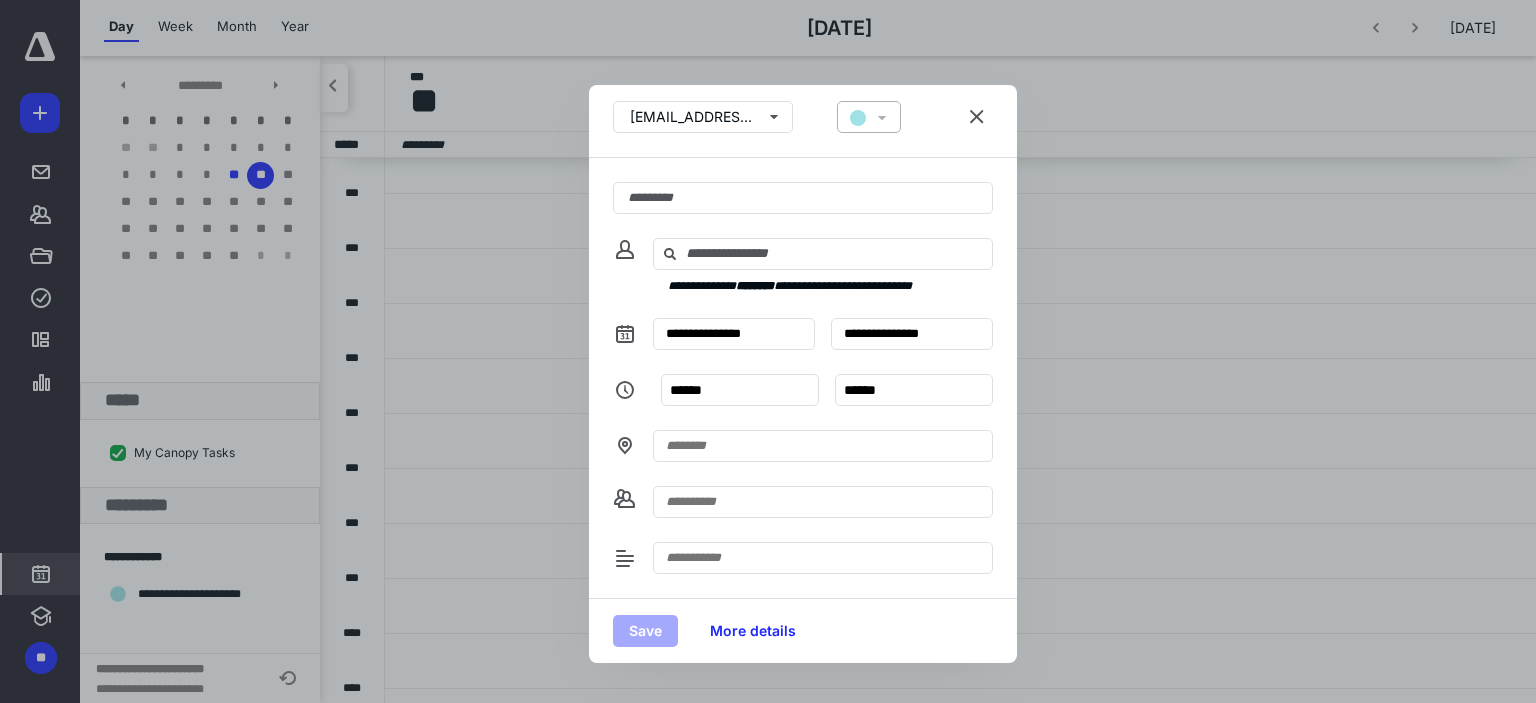 click at bounding box center [882, 120] 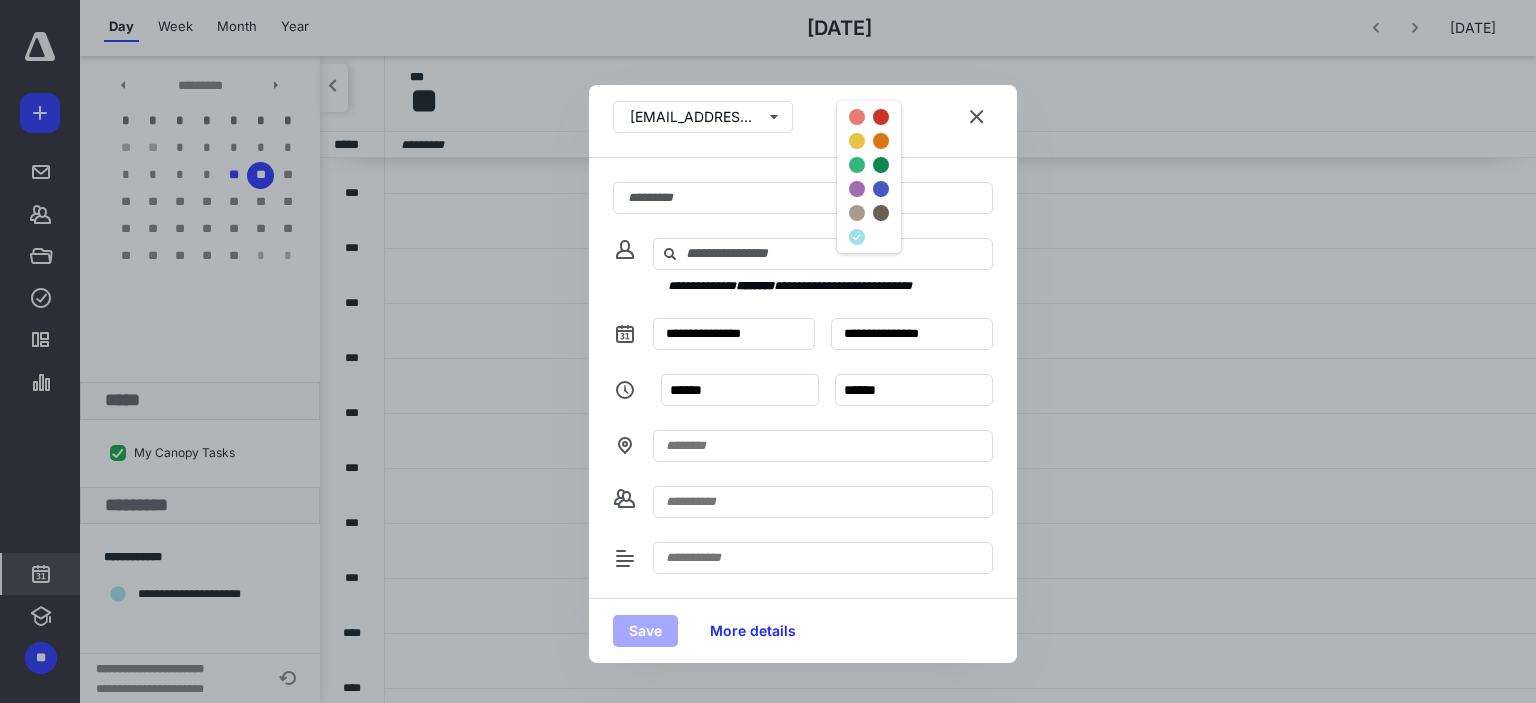 click at bounding box center [869, 177] 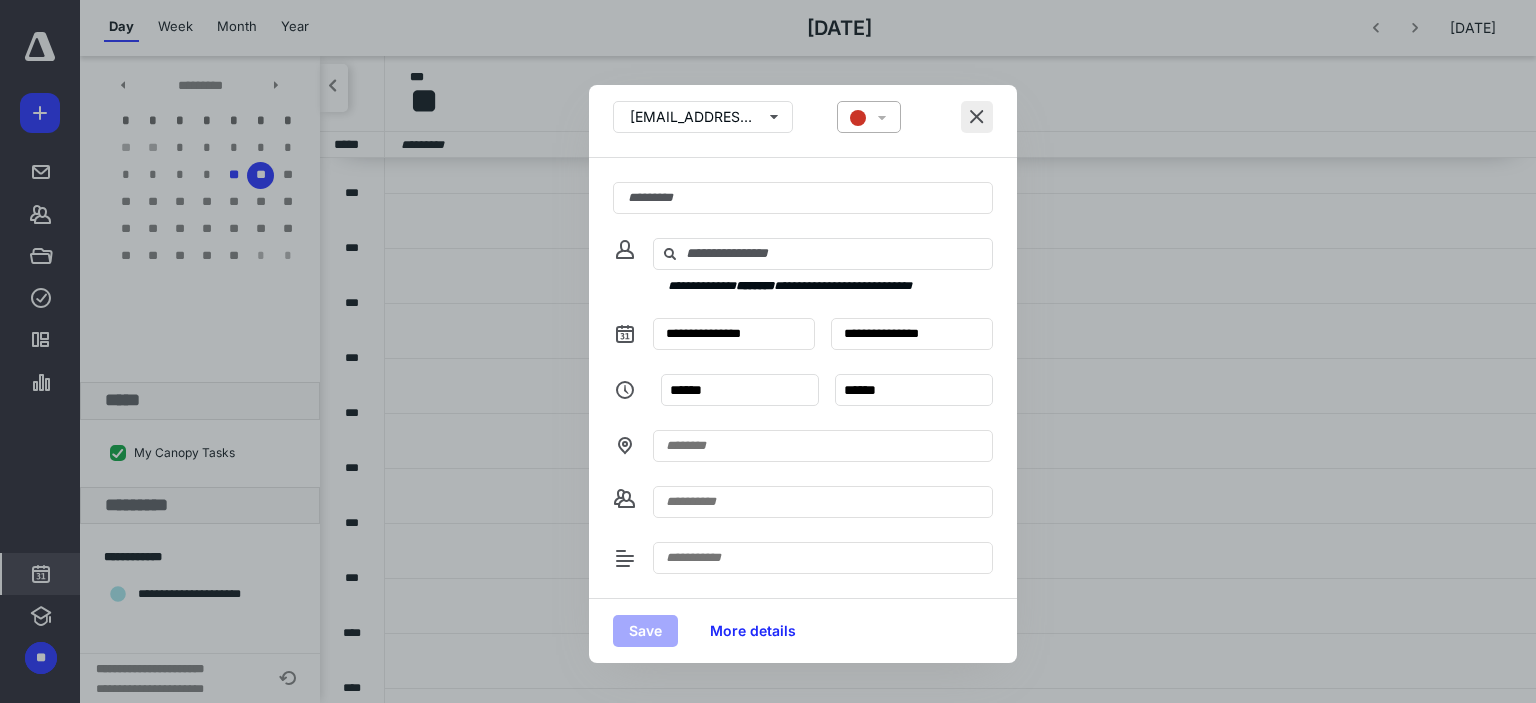 click at bounding box center (977, 117) 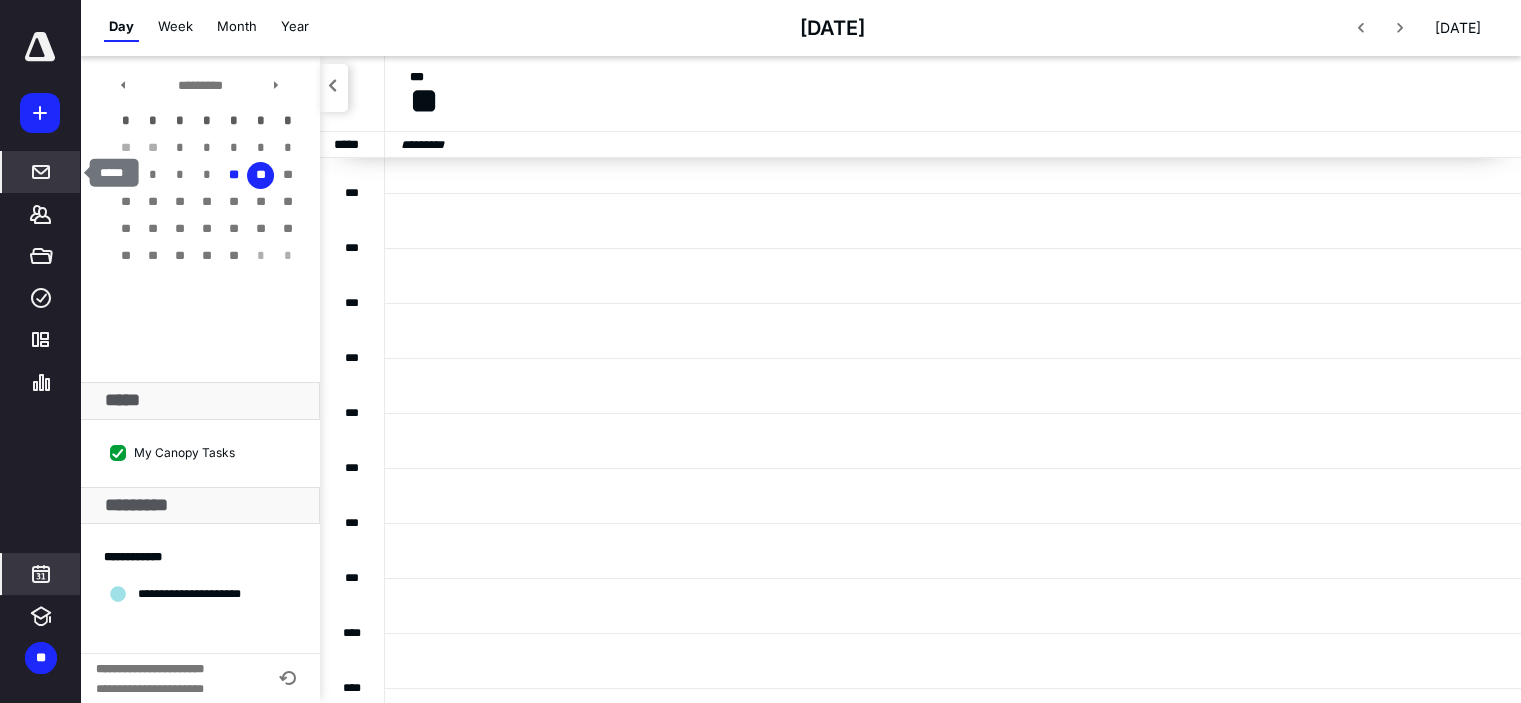 click on "*****" at bounding box center (41, 172) 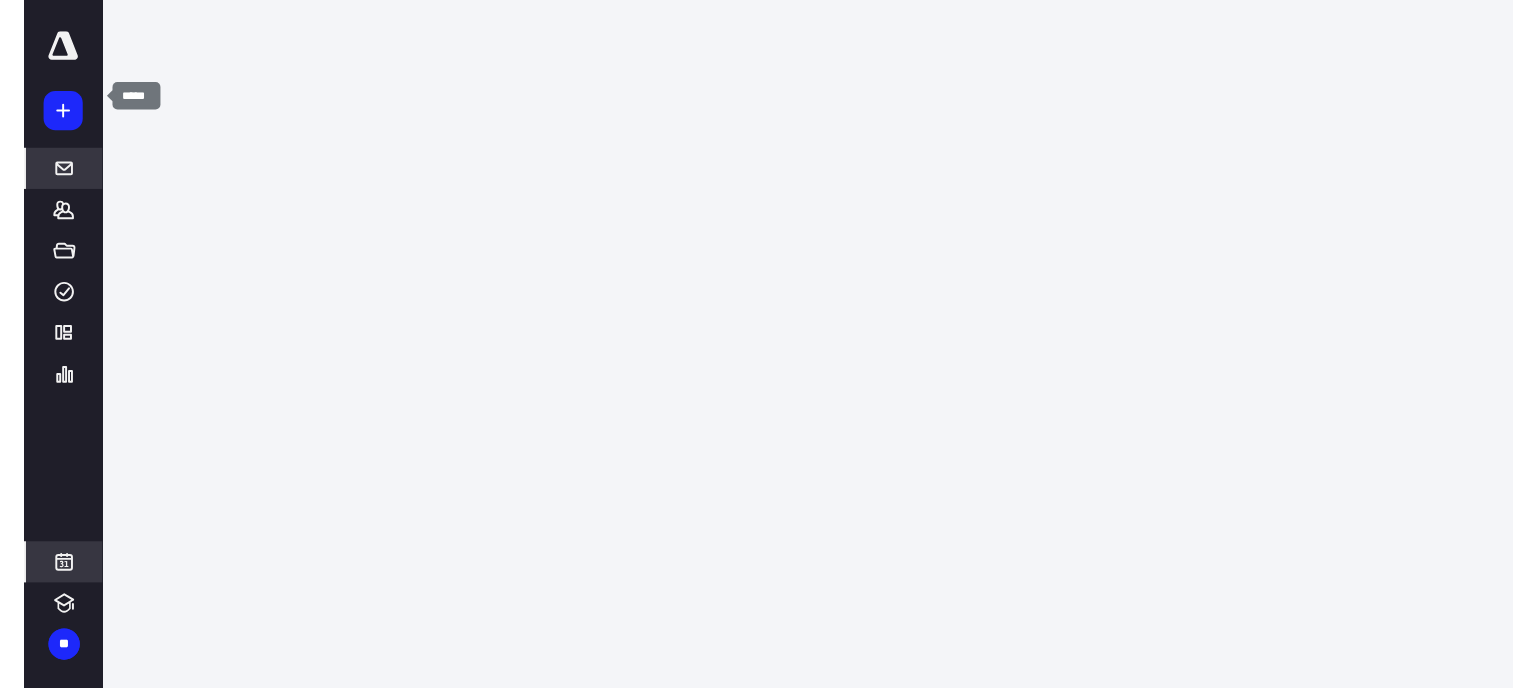 scroll, scrollTop: 0, scrollLeft: 0, axis: both 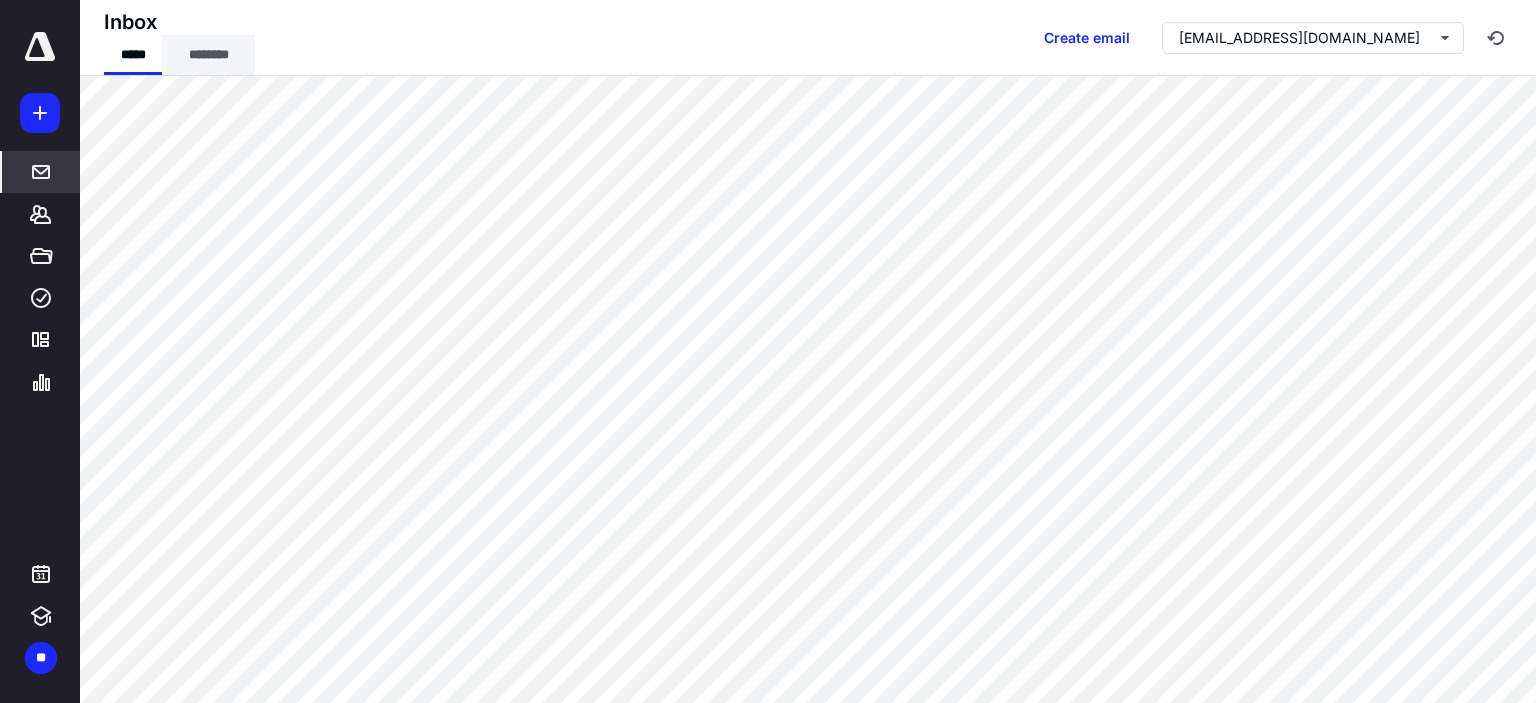 click on "********" at bounding box center [208, 55] 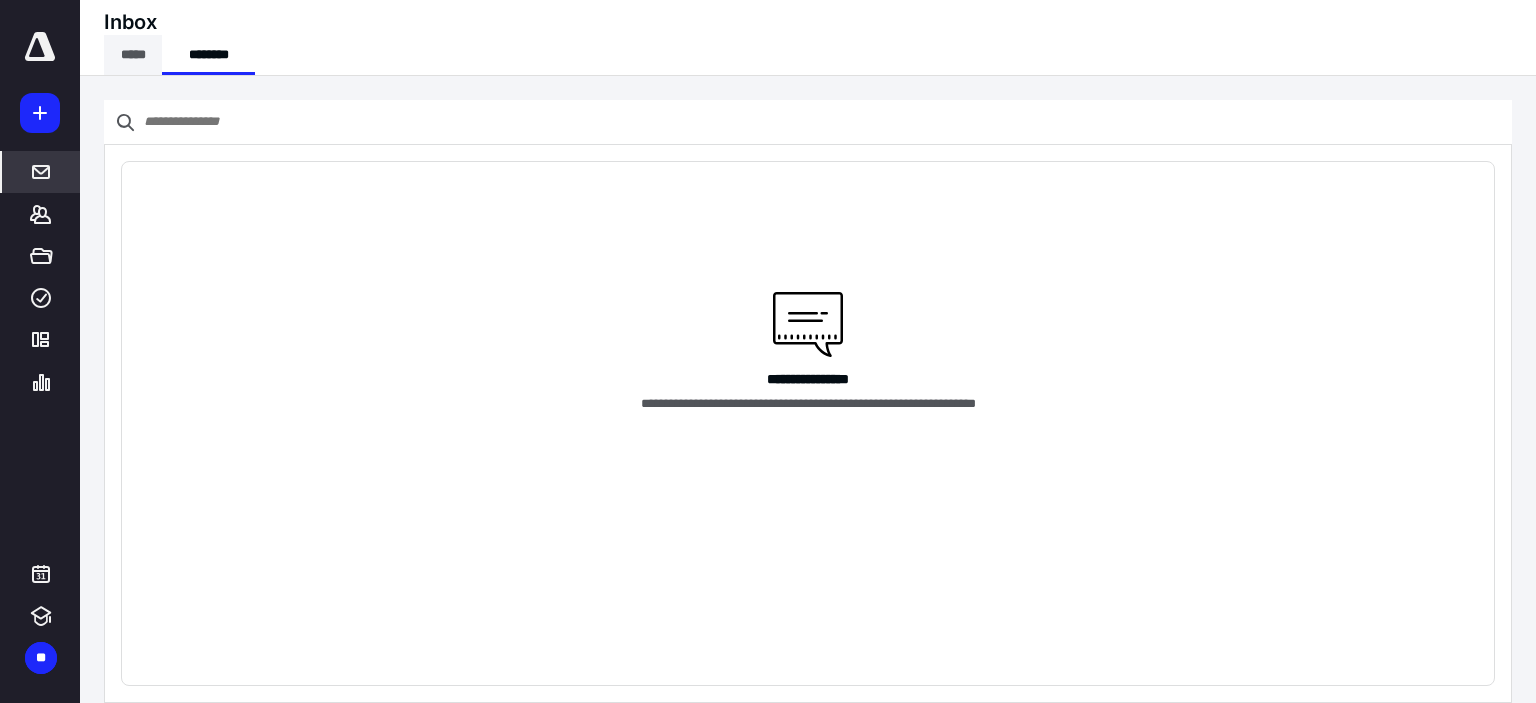 click on "*****" at bounding box center (133, 55) 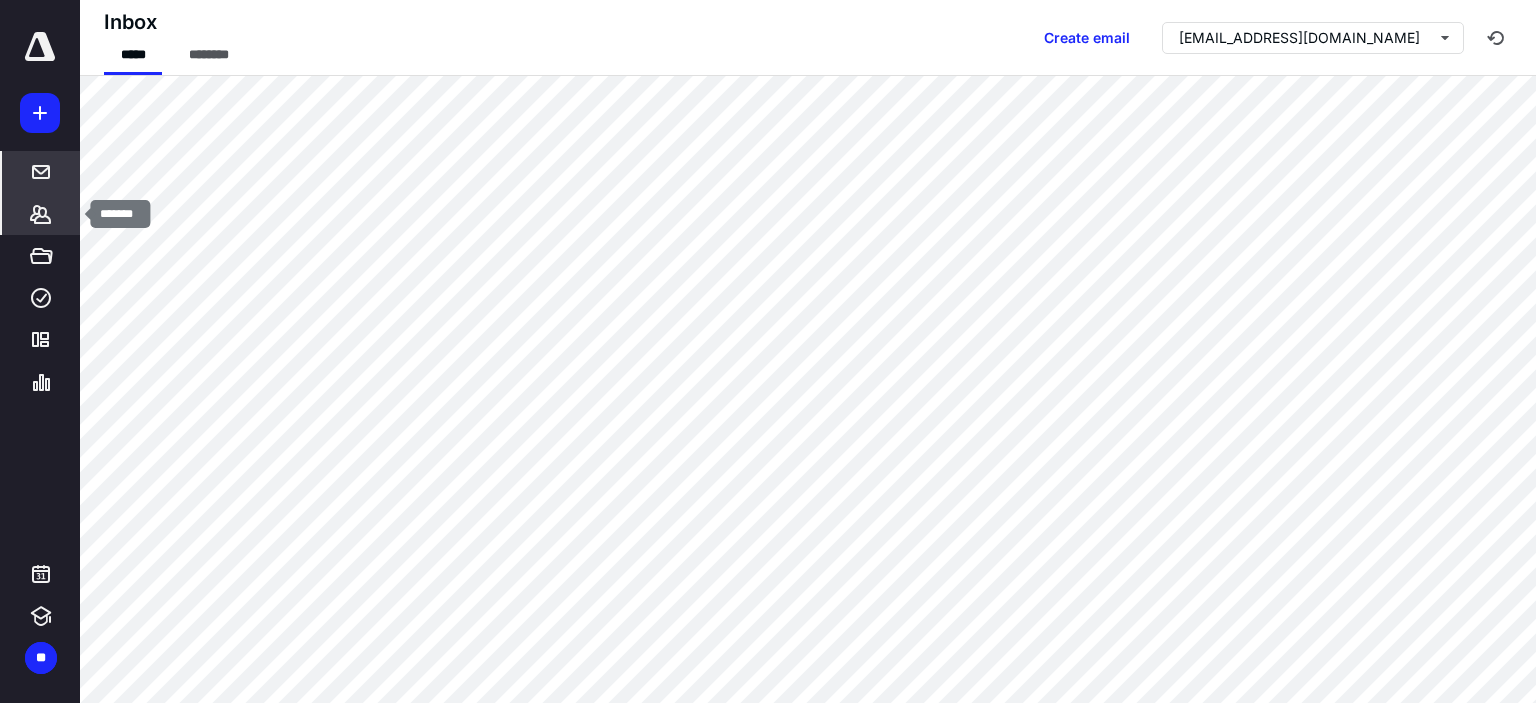 click on "*******" at bounding box center (41, 214) 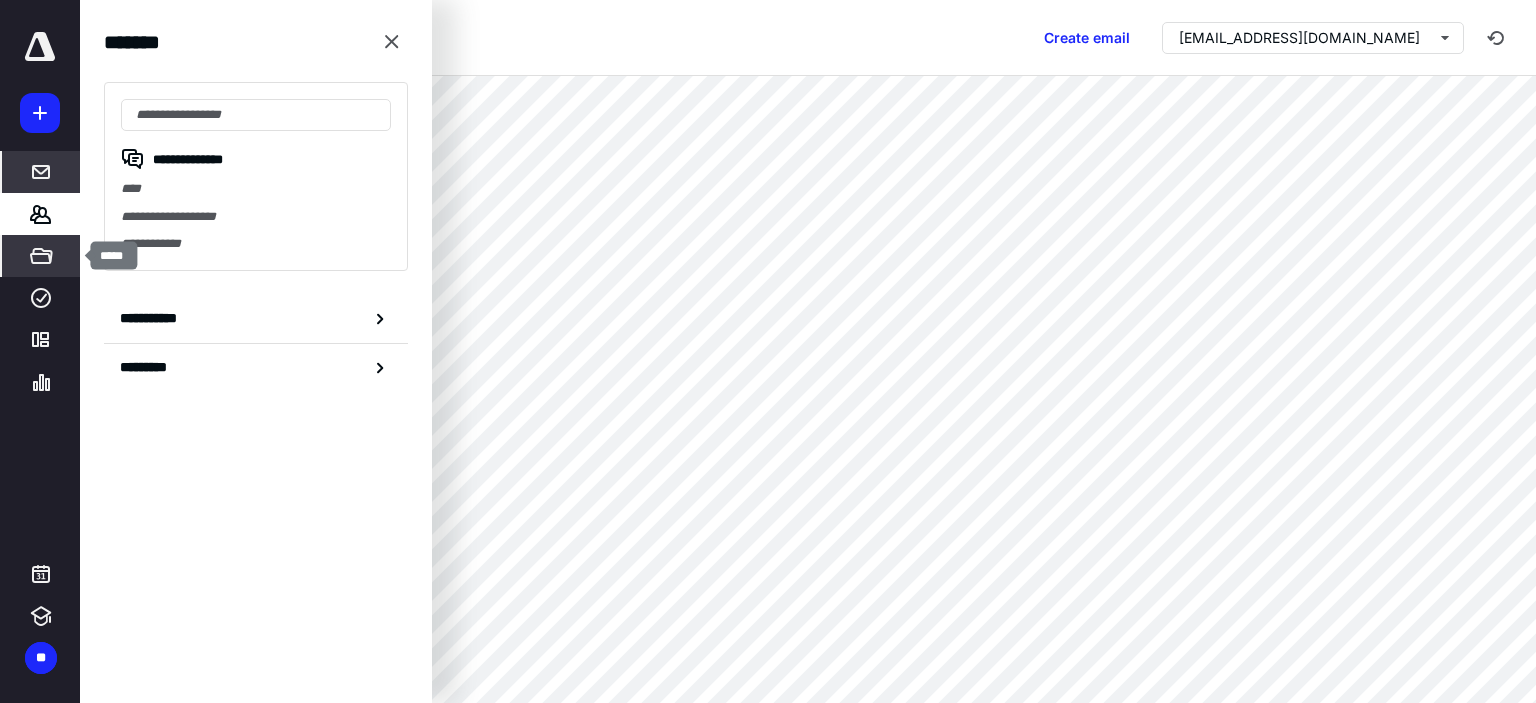 click 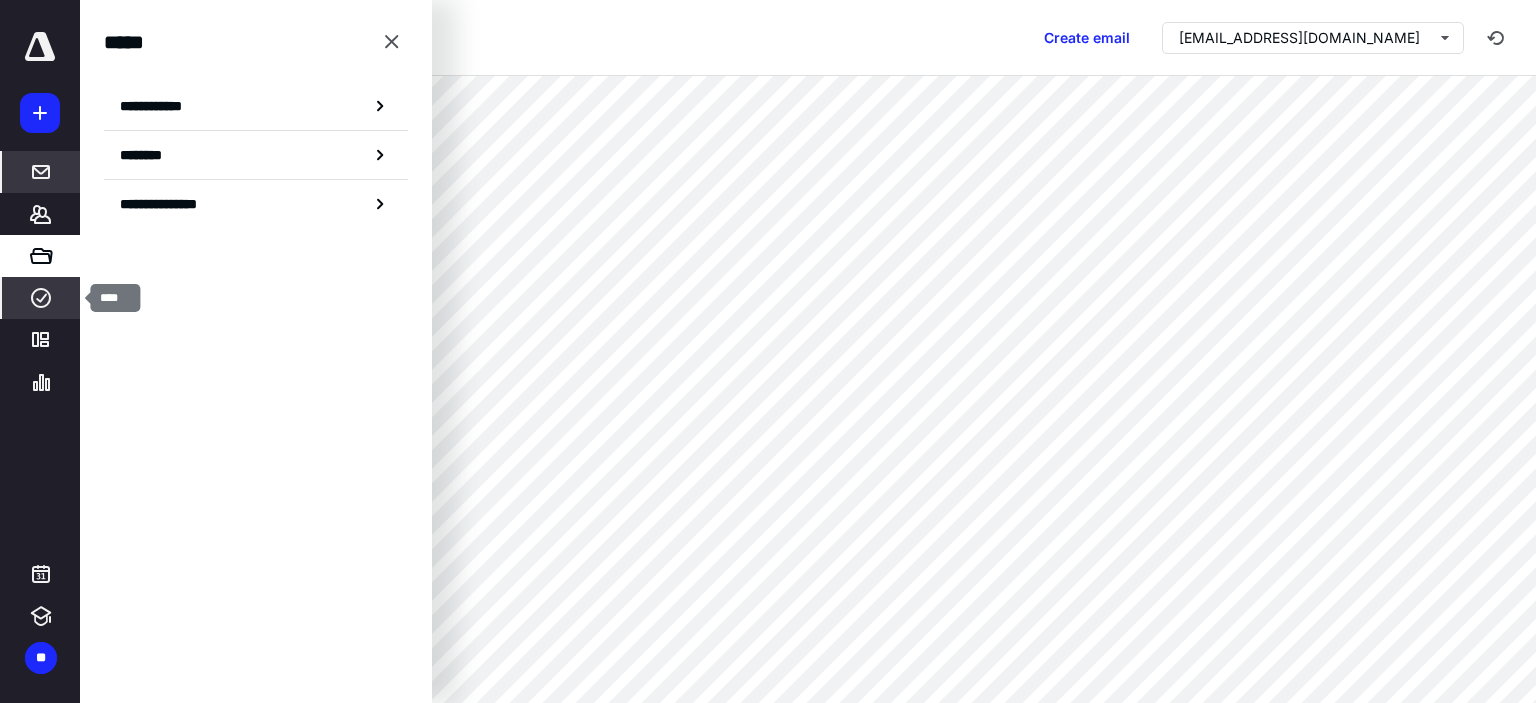 click 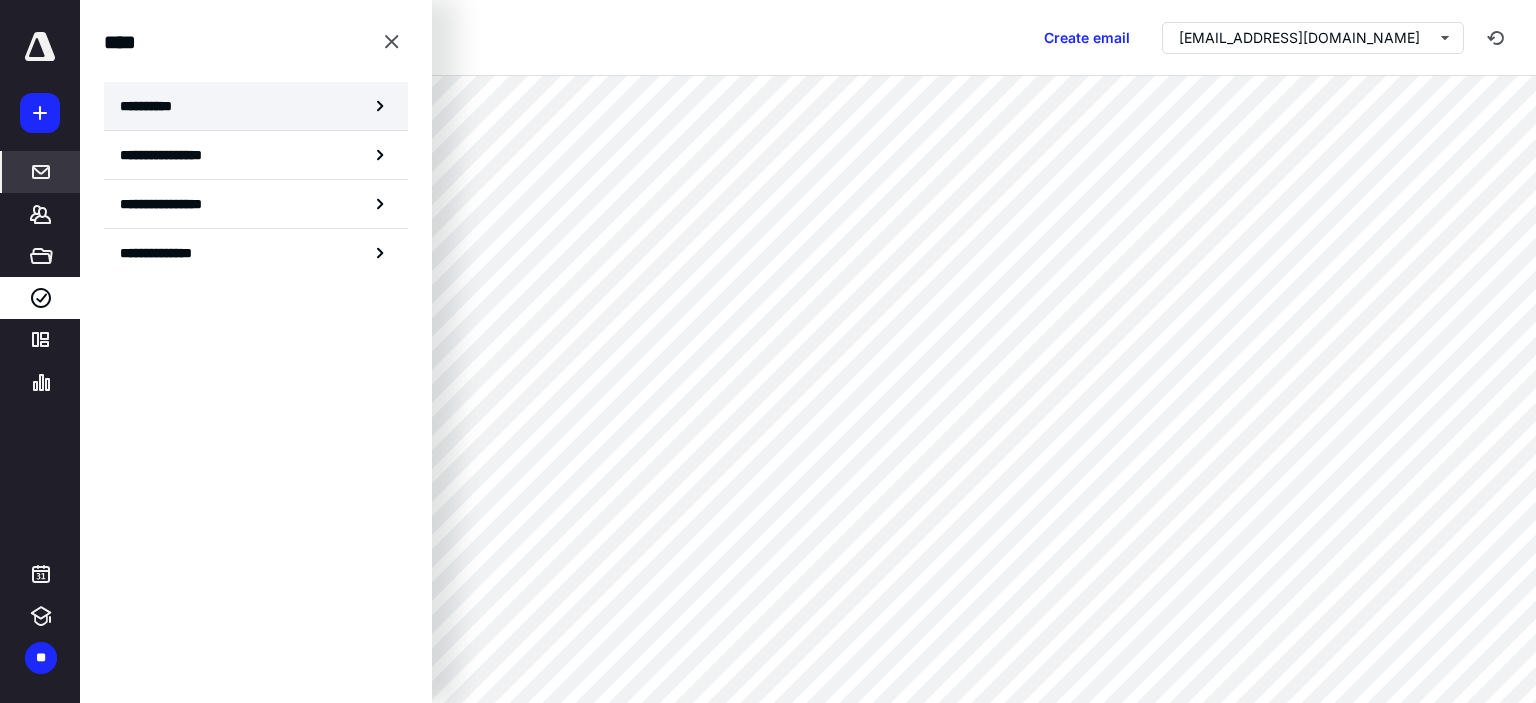 click on "**********" at bounding box center (256, 106) 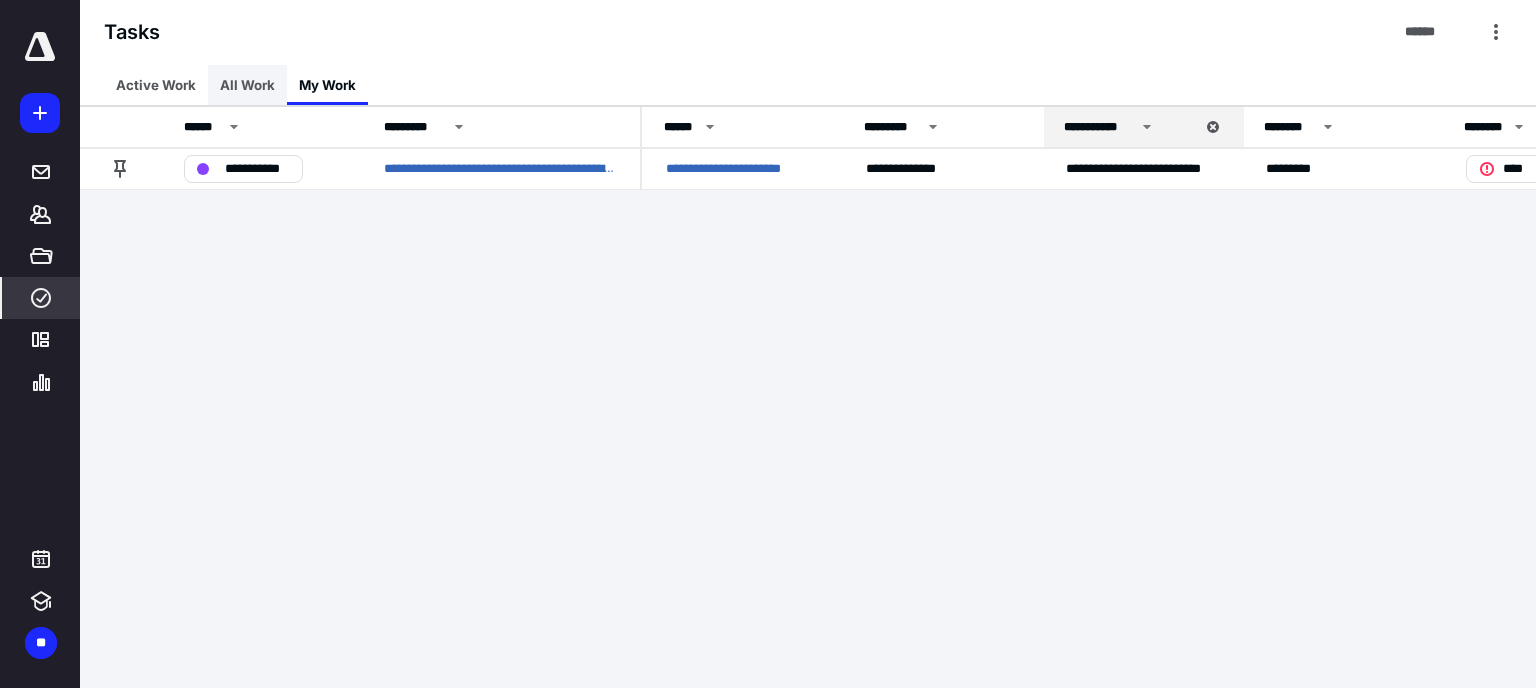 click on "All Work" at bounding box center (247, 85) 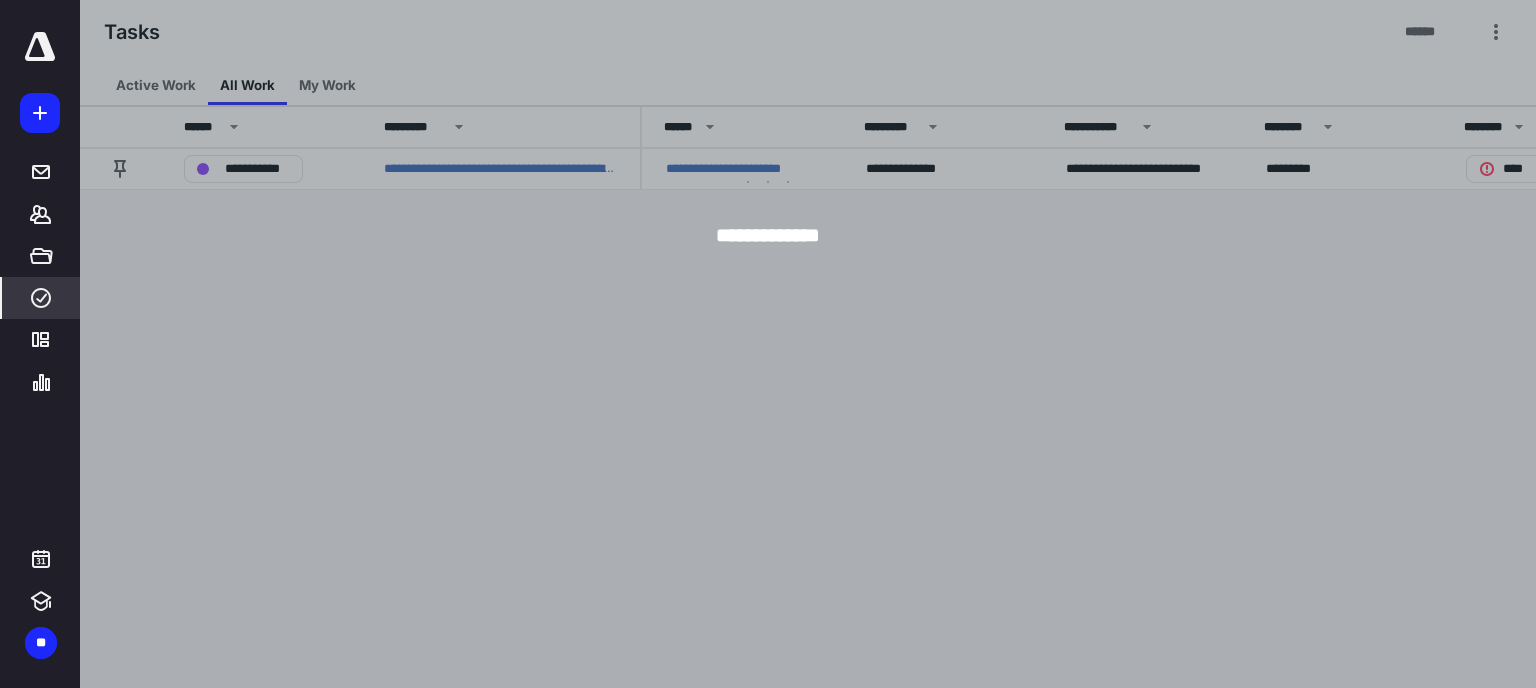click at bounding box center (848, 344) 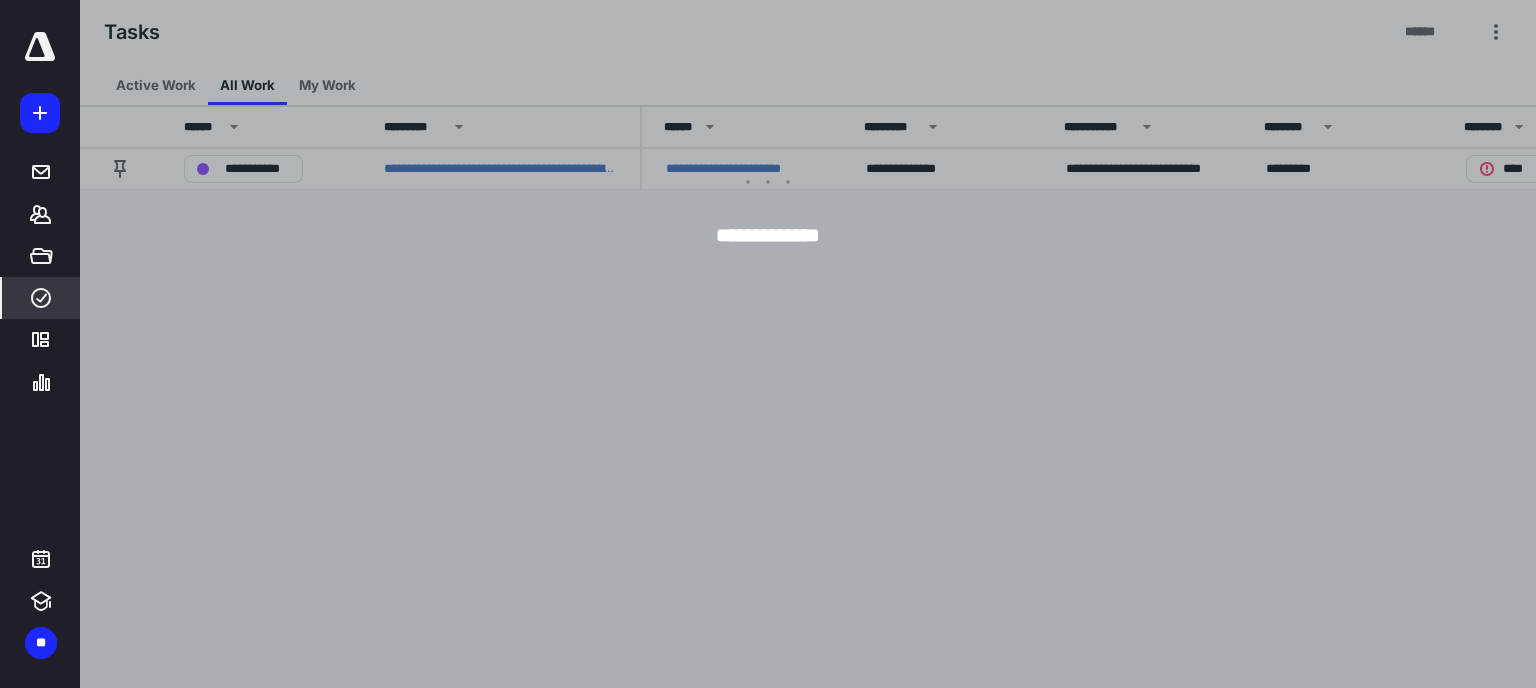 click on "**********" at bounding box center (768, 235) 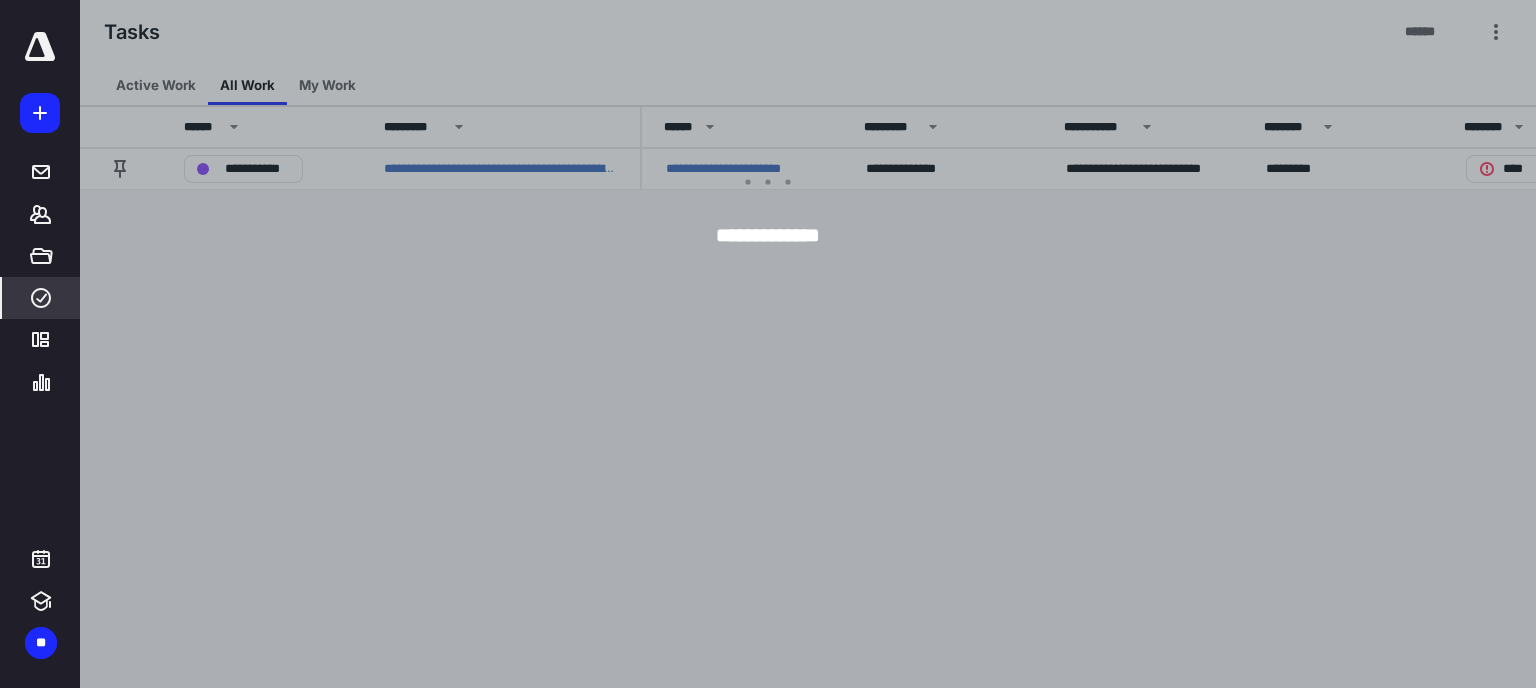 click at bounding box center [848, 344] 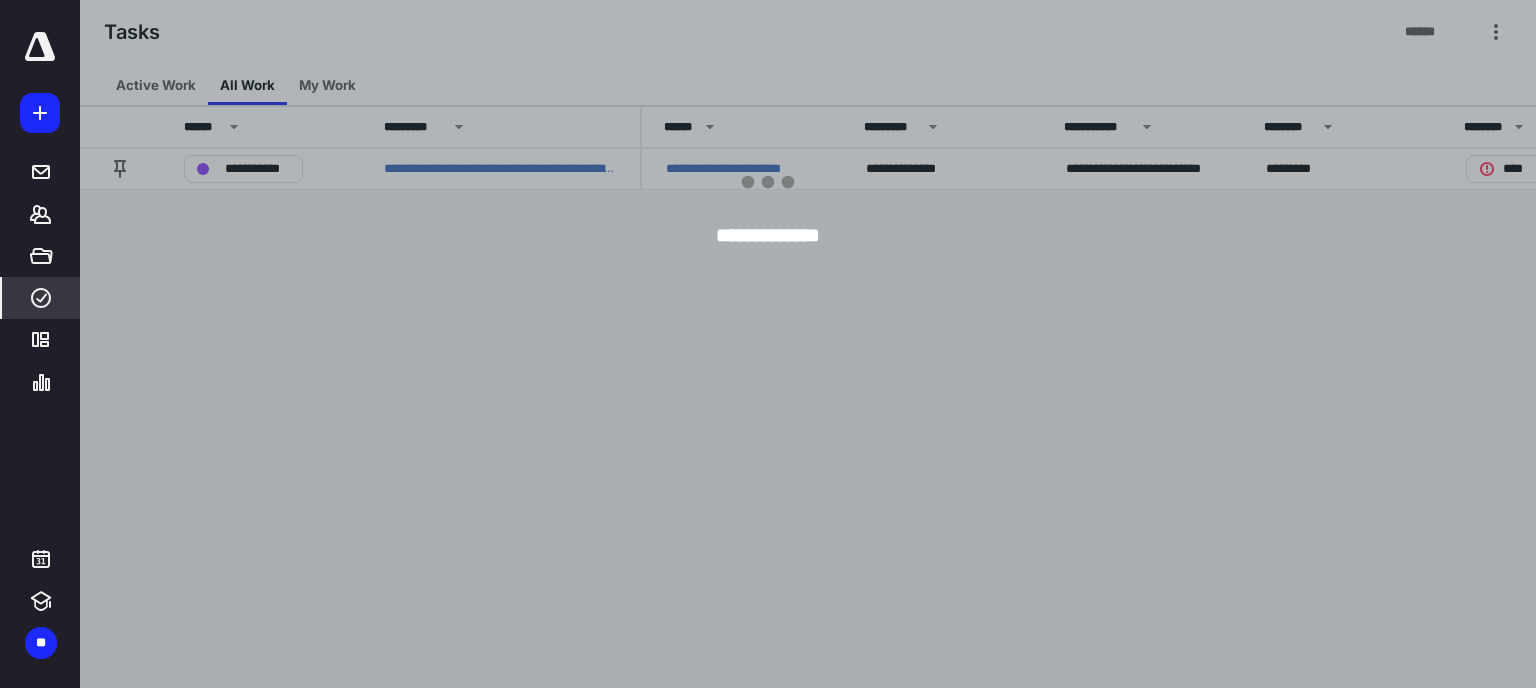 click at bounding box center [848, 344] 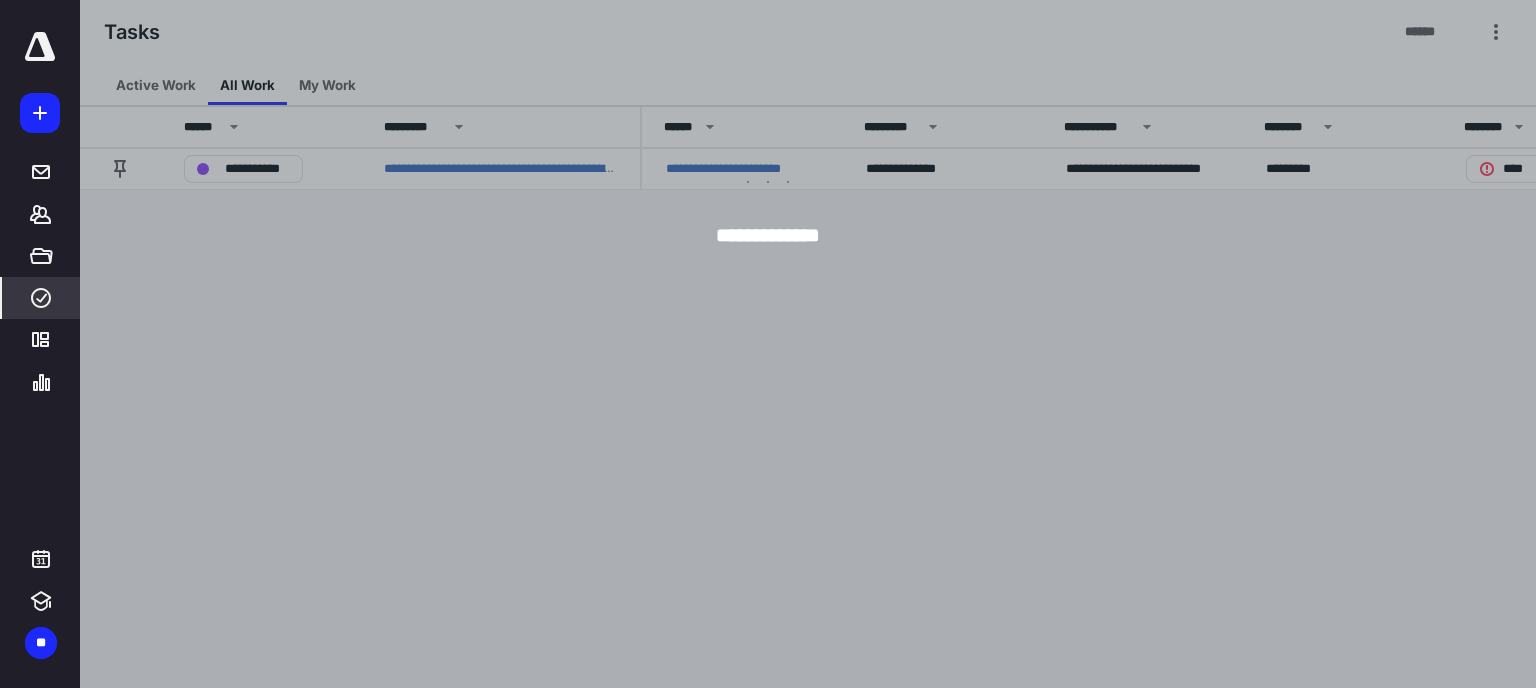 click at bounding box center [848, 344] 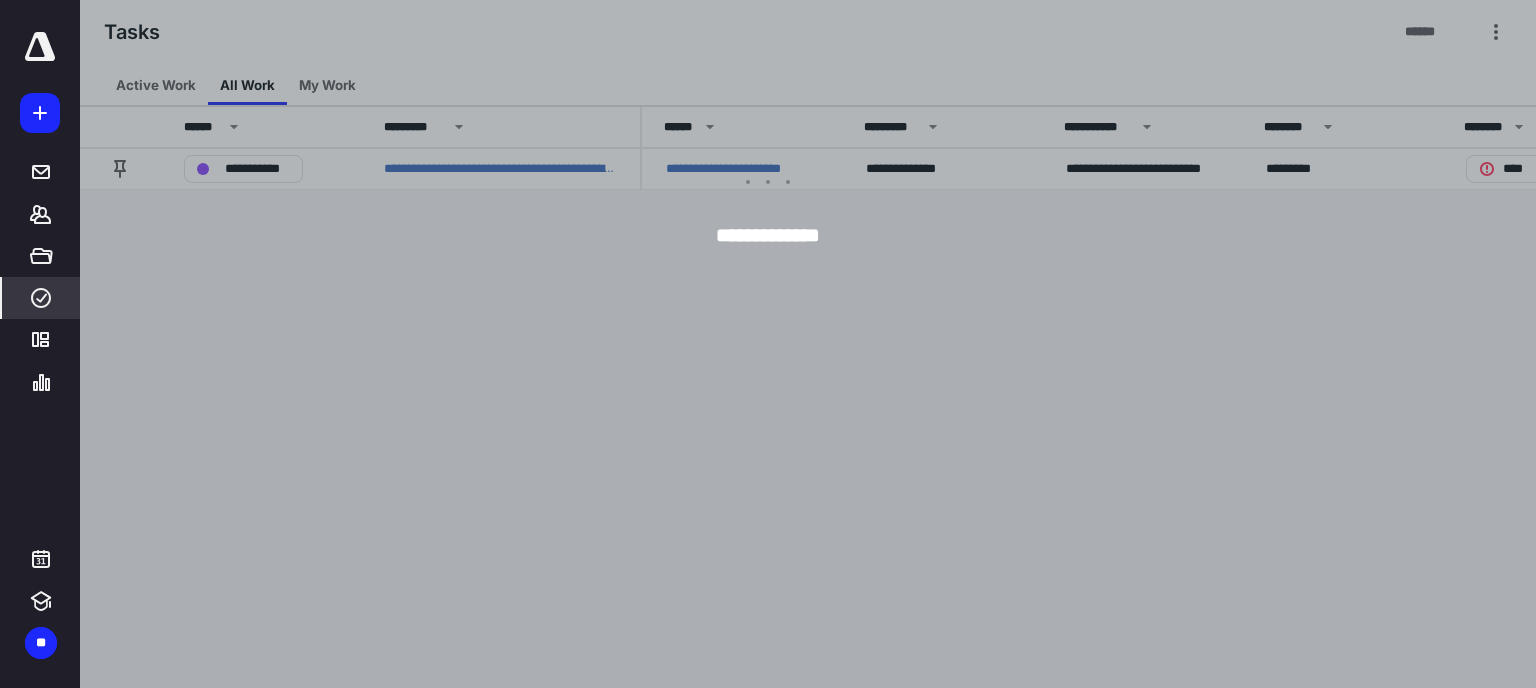 click at bounding box center [848, 344] 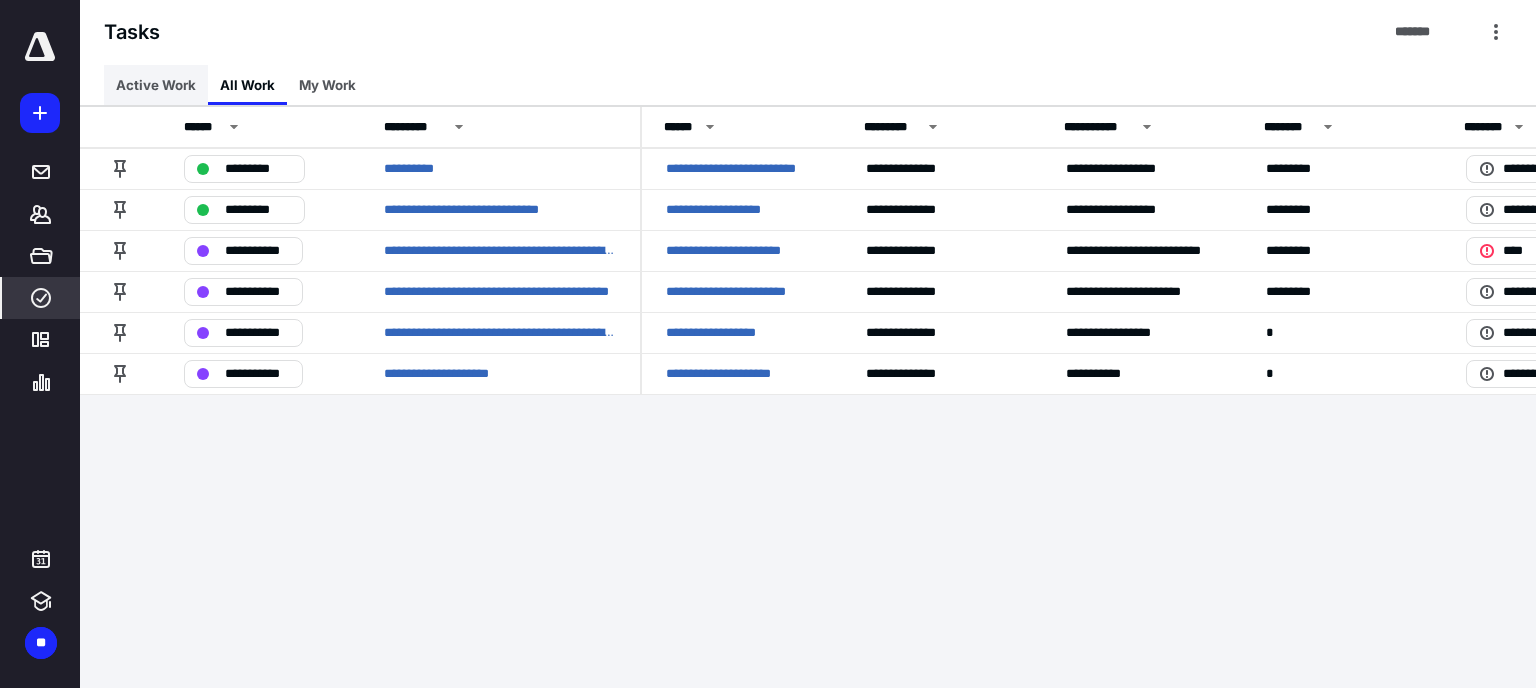 click on "Active Work" at bounding box center [156, 85] 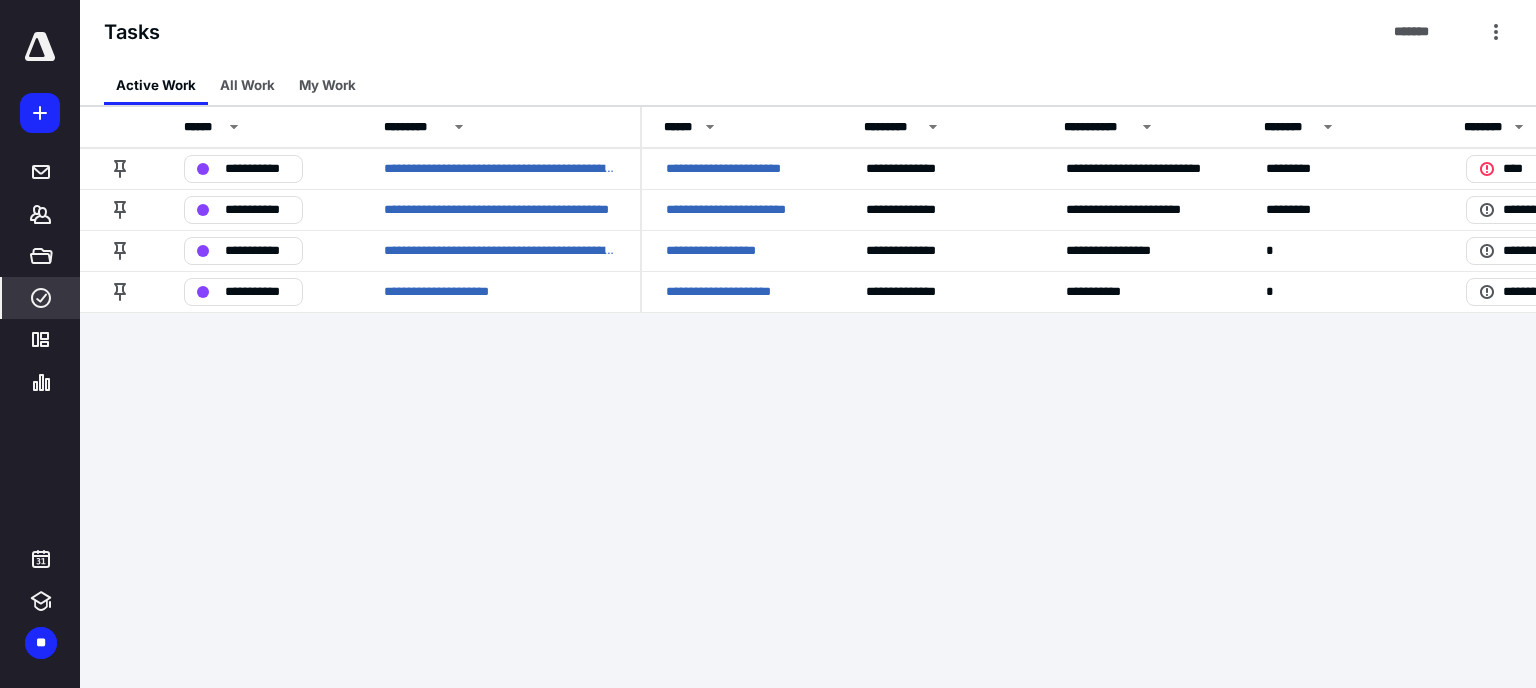click on "My Work" at bounding box center [327, 85] 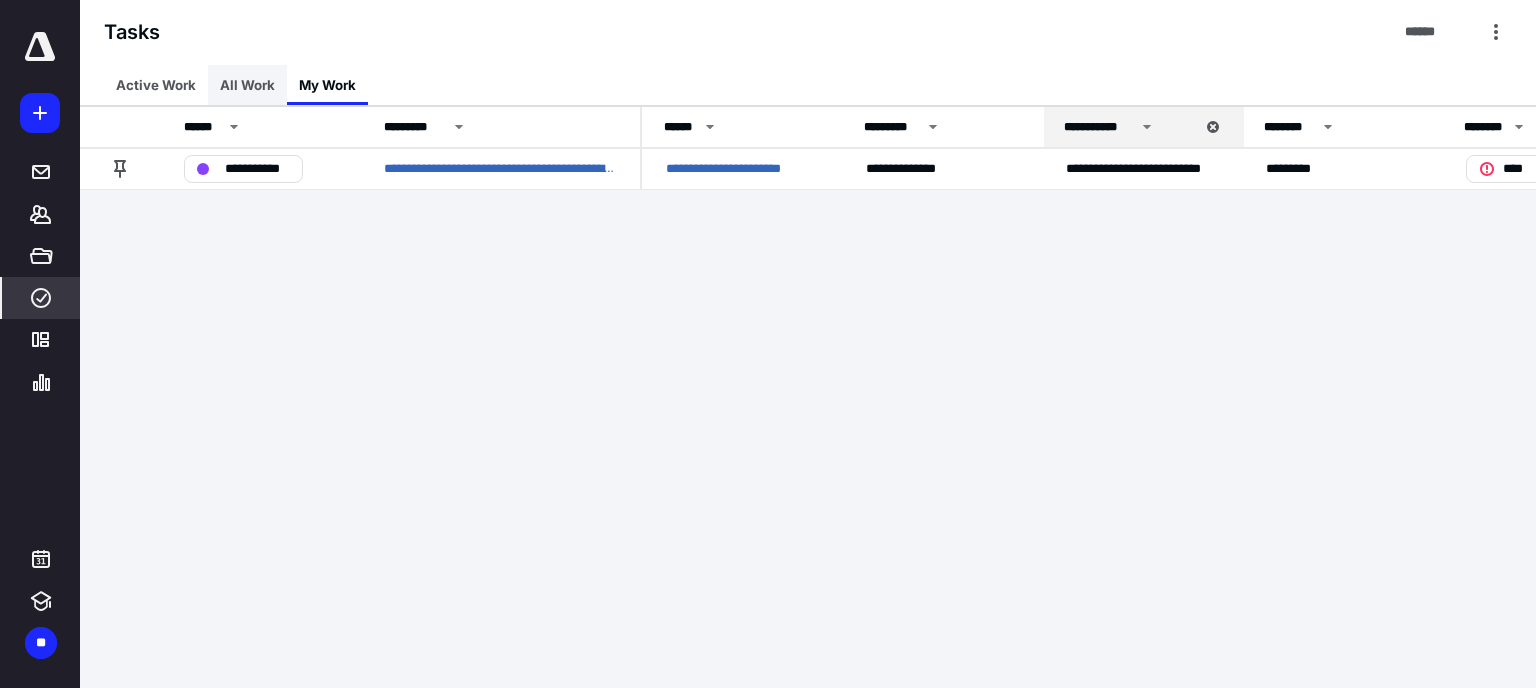 click on "All Work" at bounding box center [247, 85] 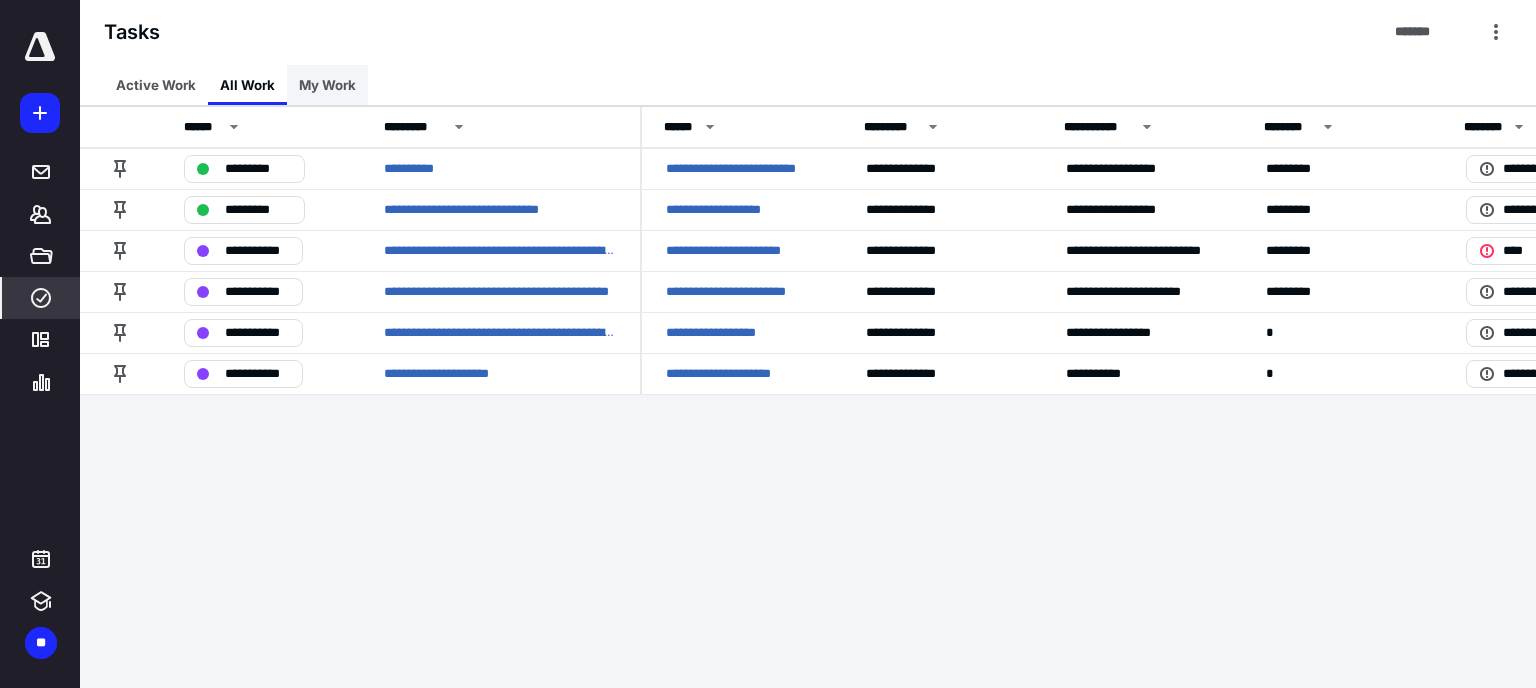 click on "My Work" at bounding box center (327, 85) 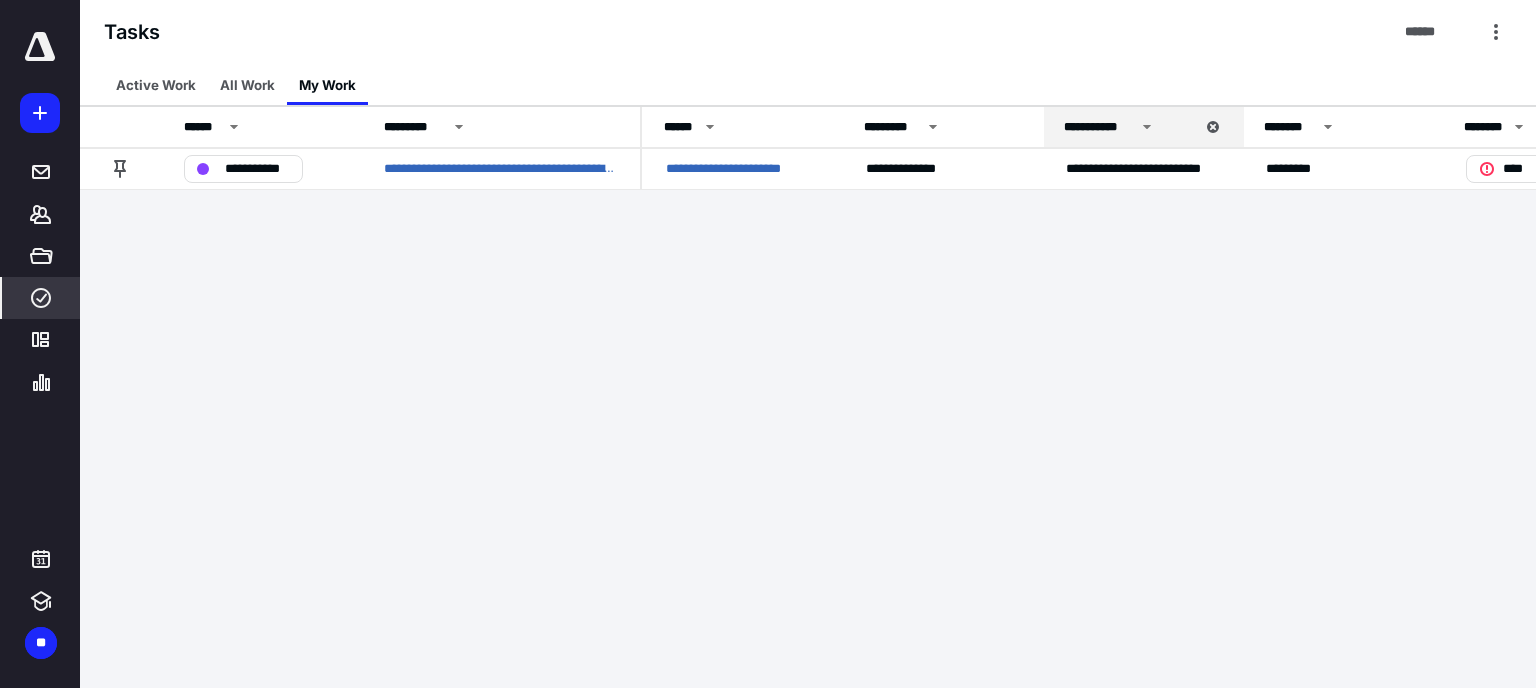 click on "Active Work" at bounding box center [156, 85] 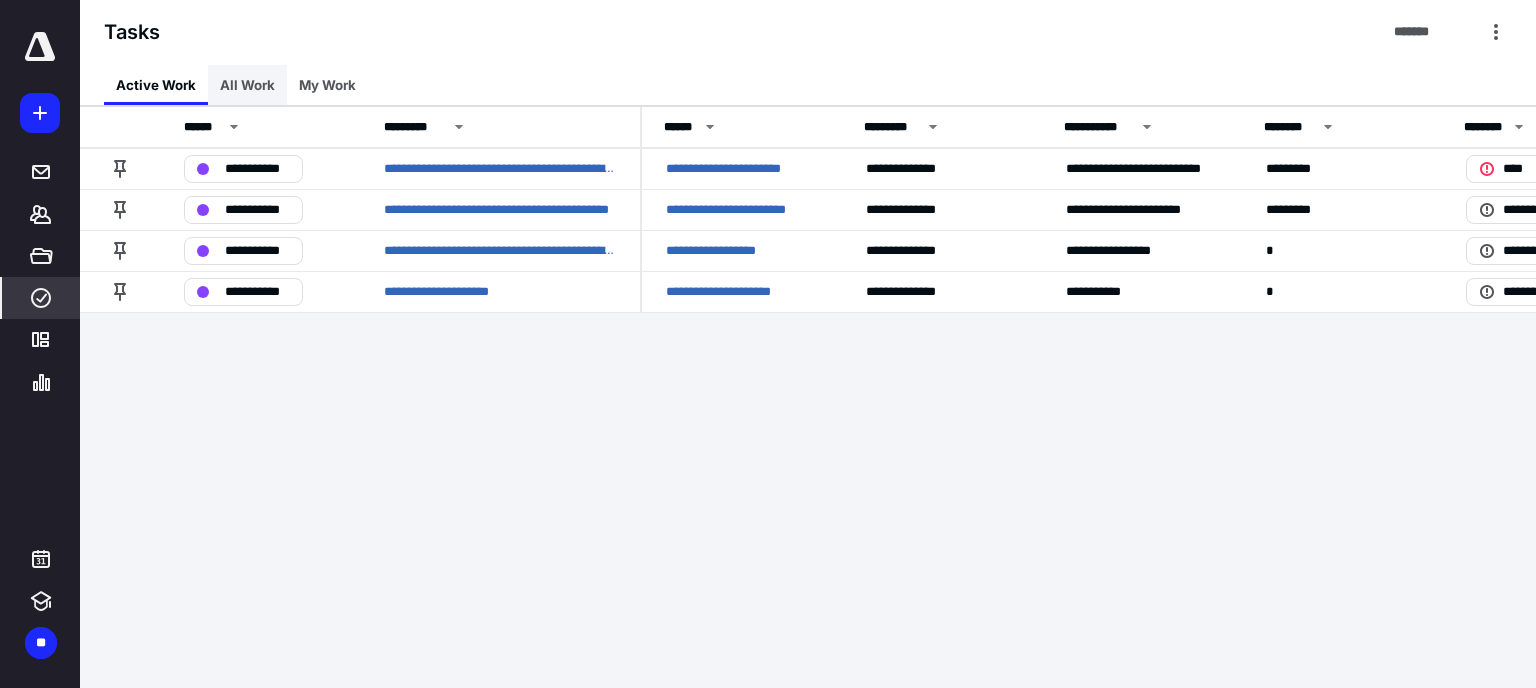click on "All Work" at bounding box center [247, 85] 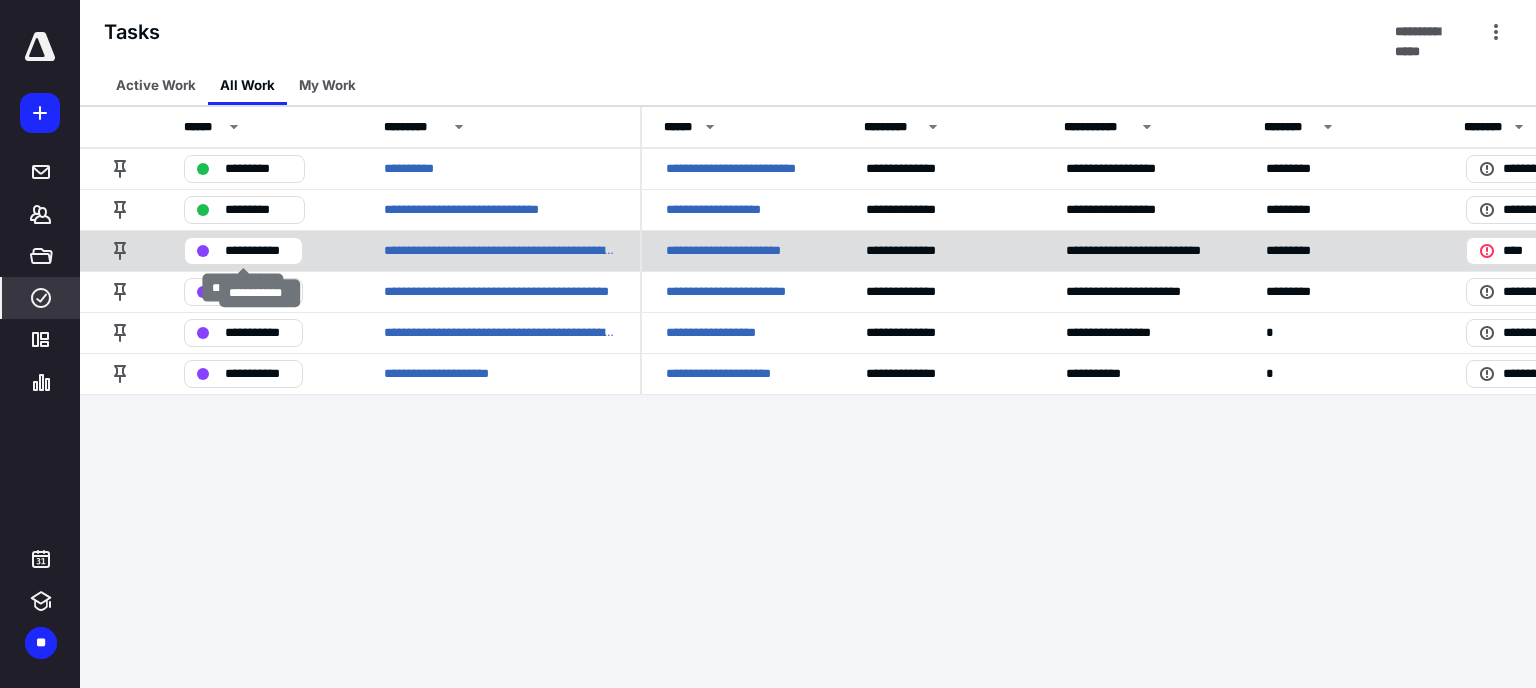 click on "**********" at bounding box center (257, 251) 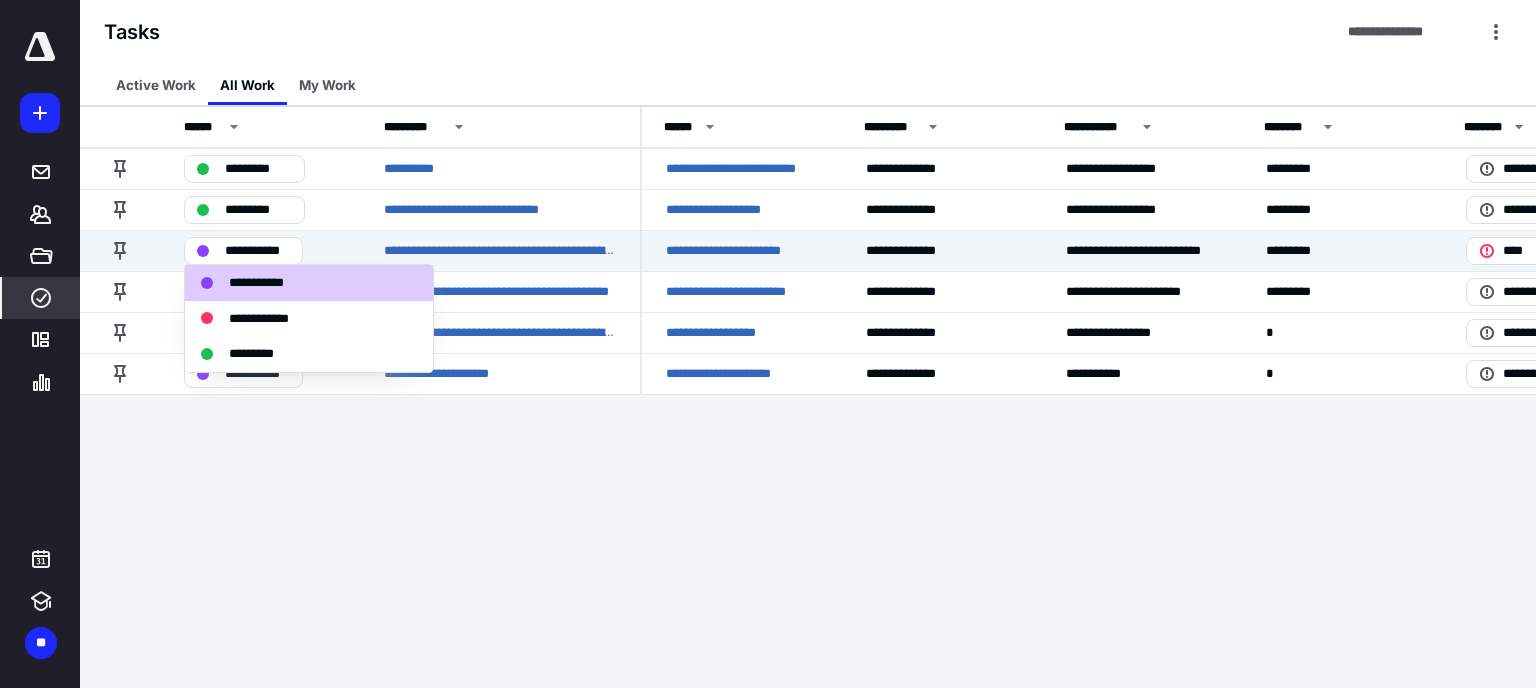 click on "**********" at bounding box center [768, 344] 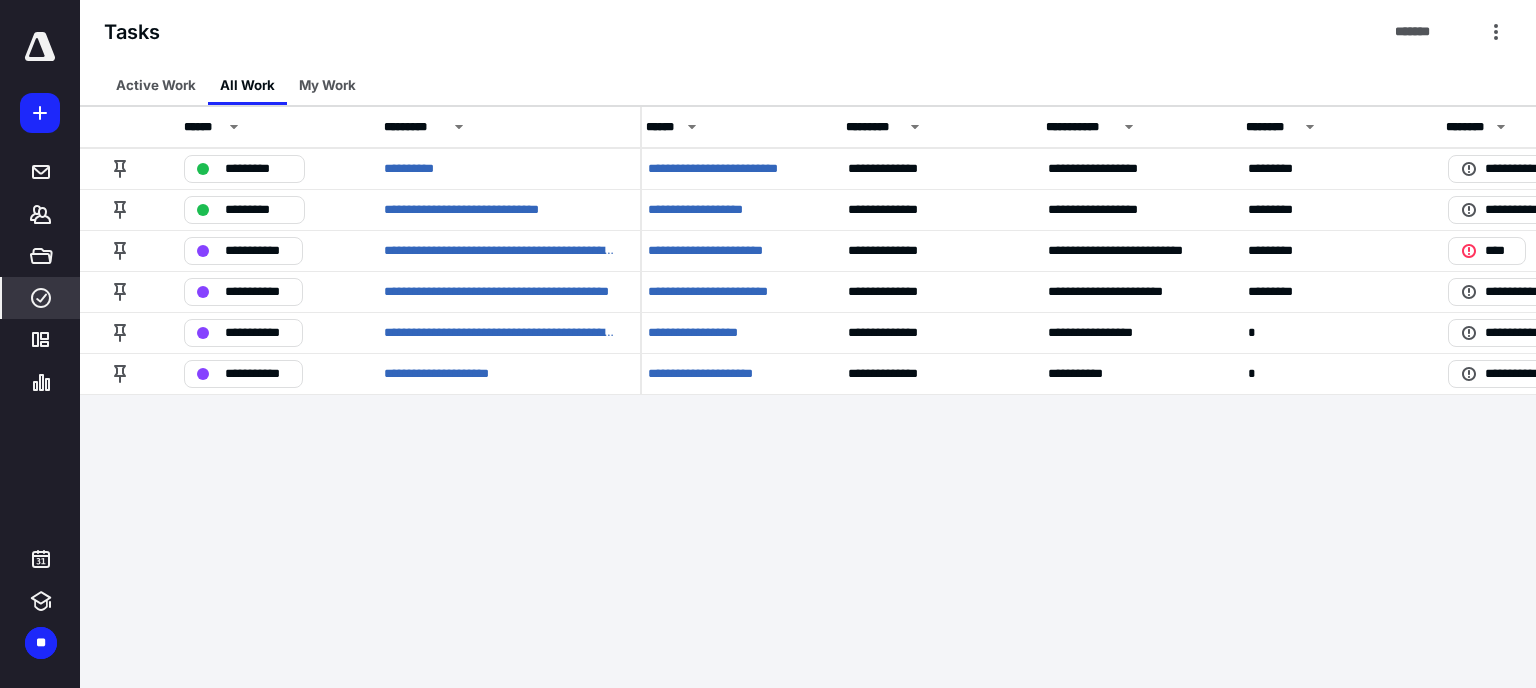scroll, scrollTop: 0, scrollLeft: 0, axis: both 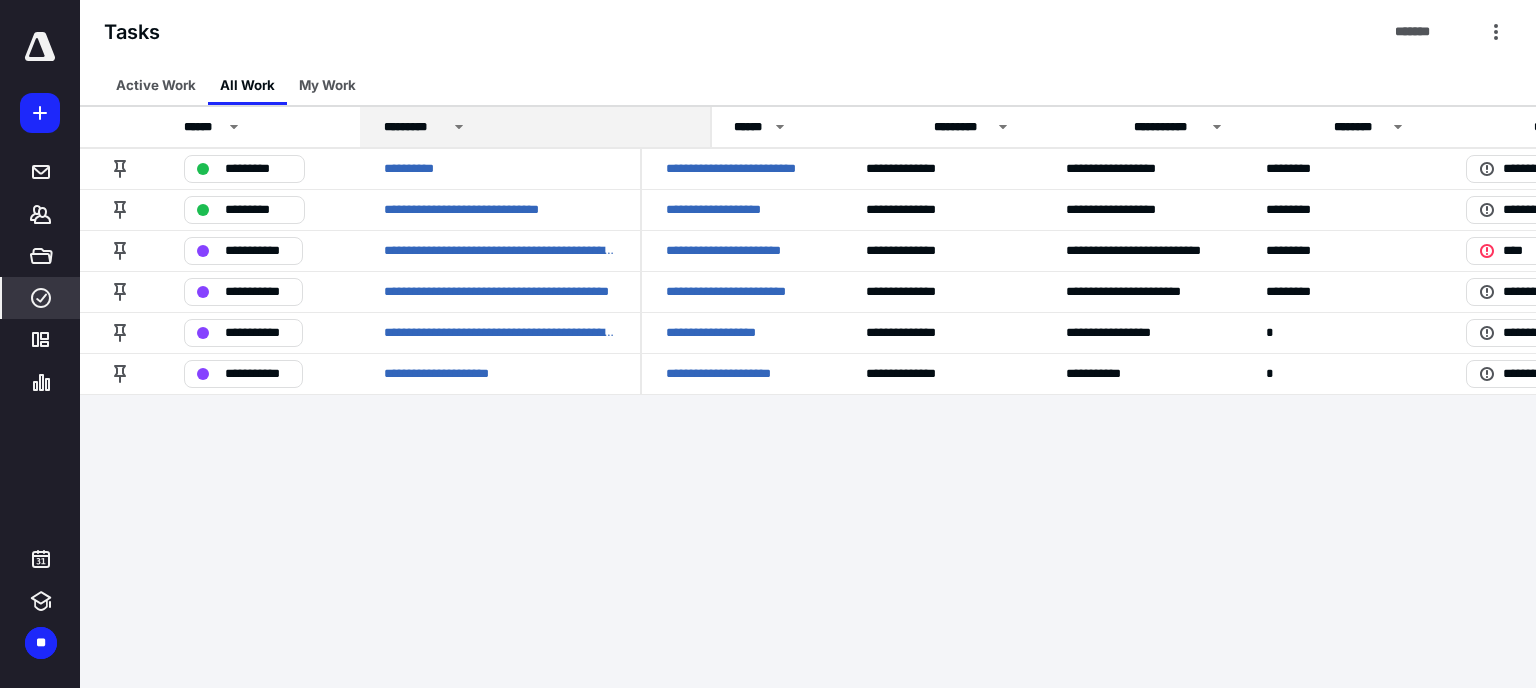 drag, startPoint x: 636, startPoint y: 119, endPoint x: 706, endPoint y: 135, distance: 71.80529 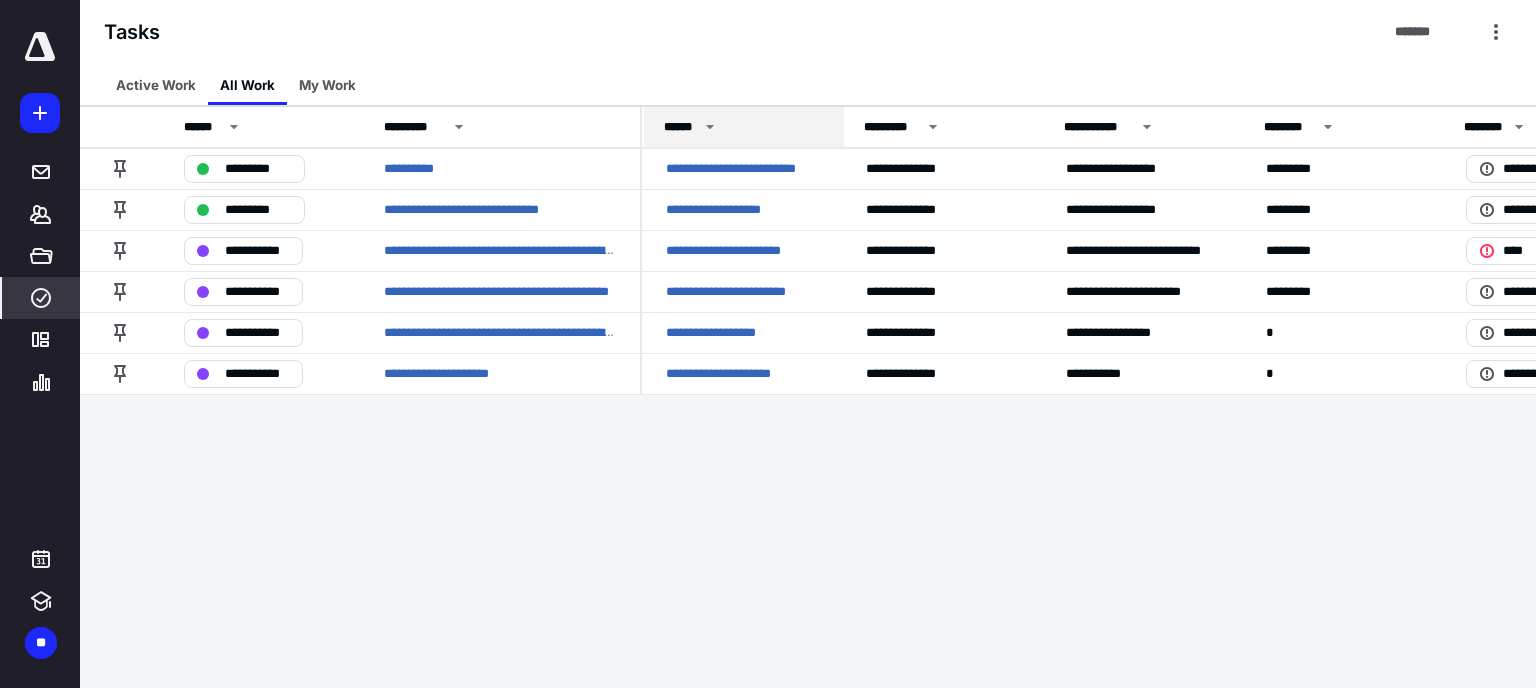 drag, startPoint x: 640, startPoint y: 129, endPoint x: 659, endPoint y: 137, distance: 20.615528 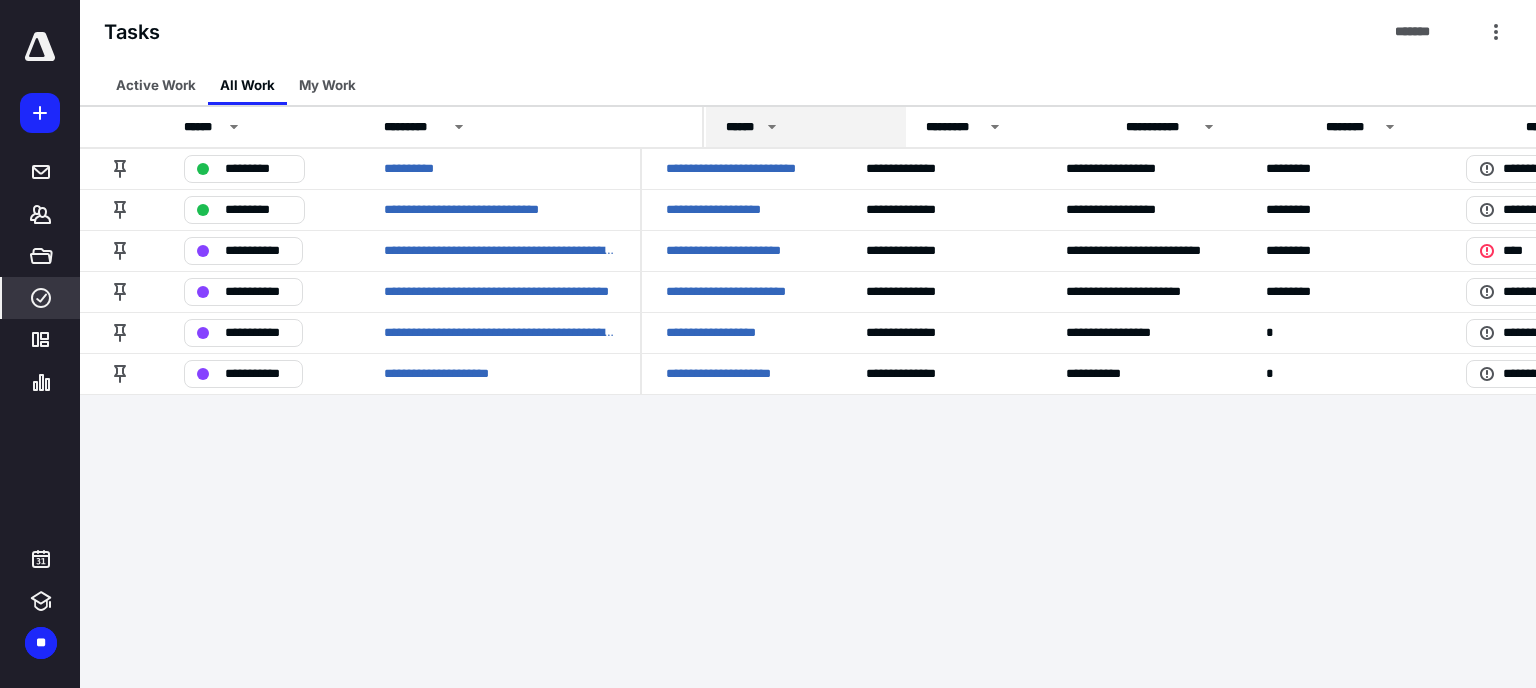 drag, startPoint x: 634, startPoint y: 131, endPoint x: 707, endPoint y: 138, distance: 73.33485 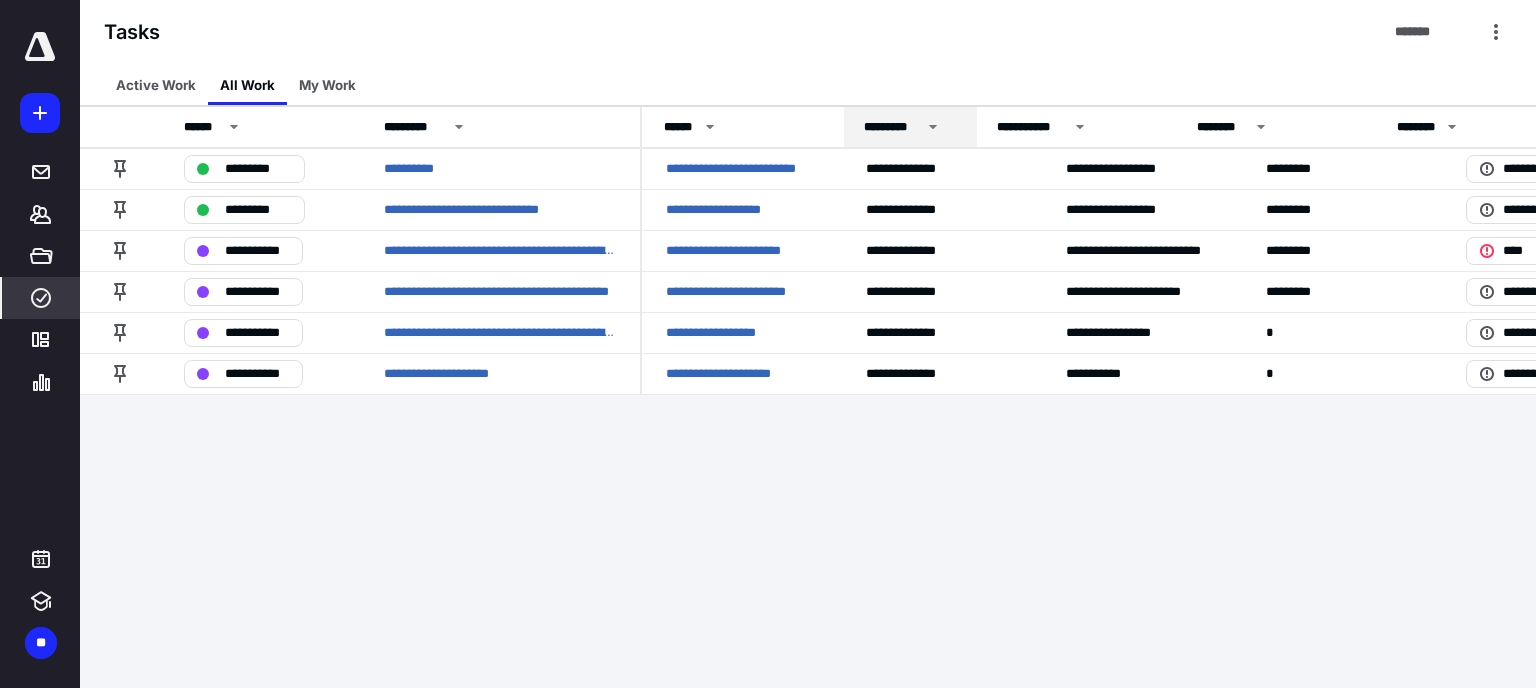 drag, startPoint x: 1041, startPoint y: 130, endPoint x: 974, endPoint y: 116, distance: 68.44706 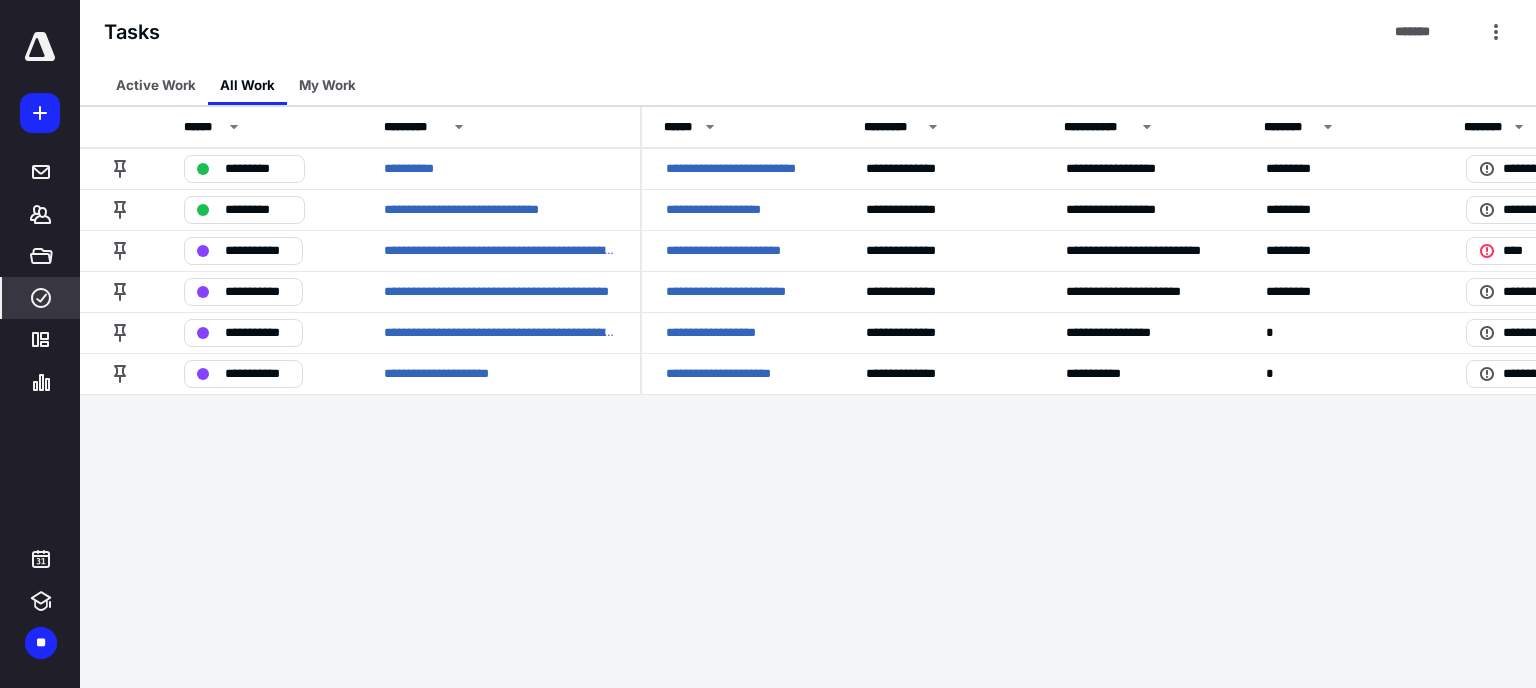 click on "**********" at bounding box center (768, 344) 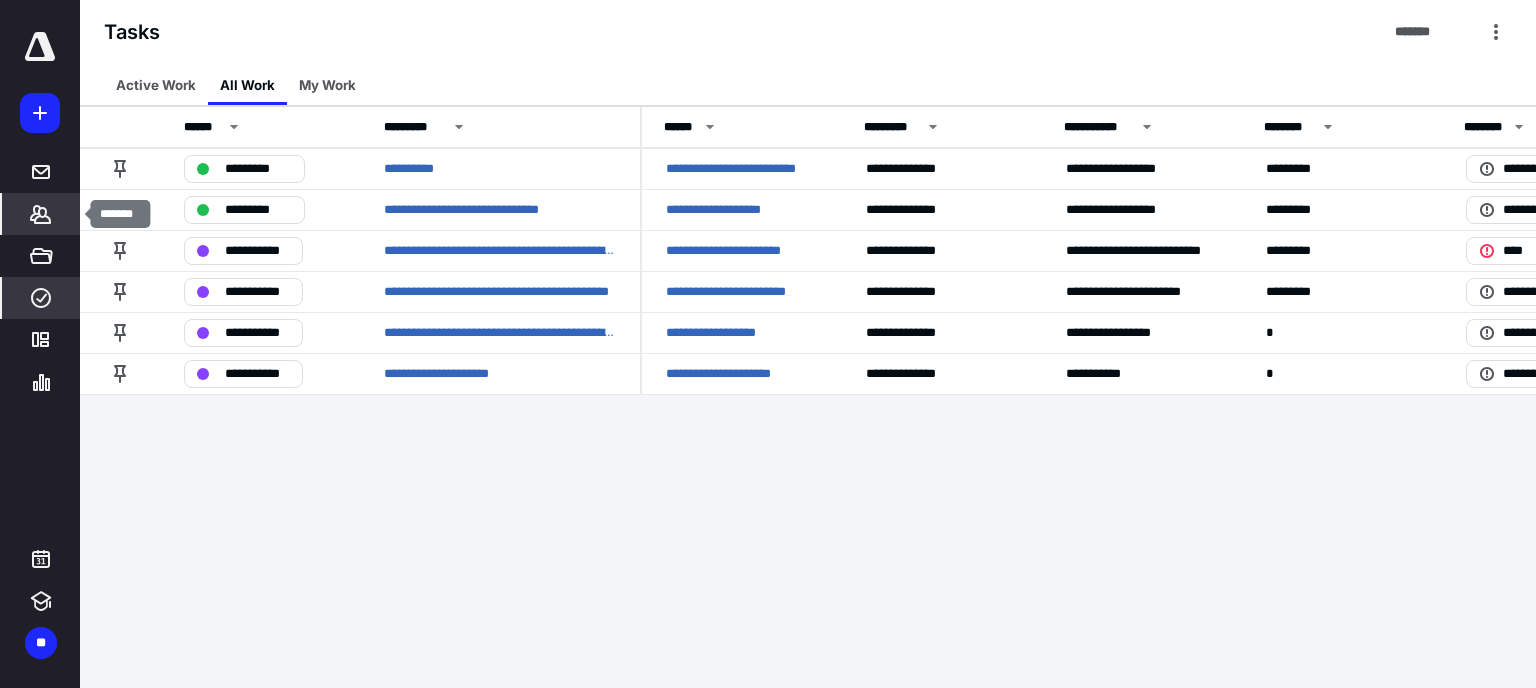 click 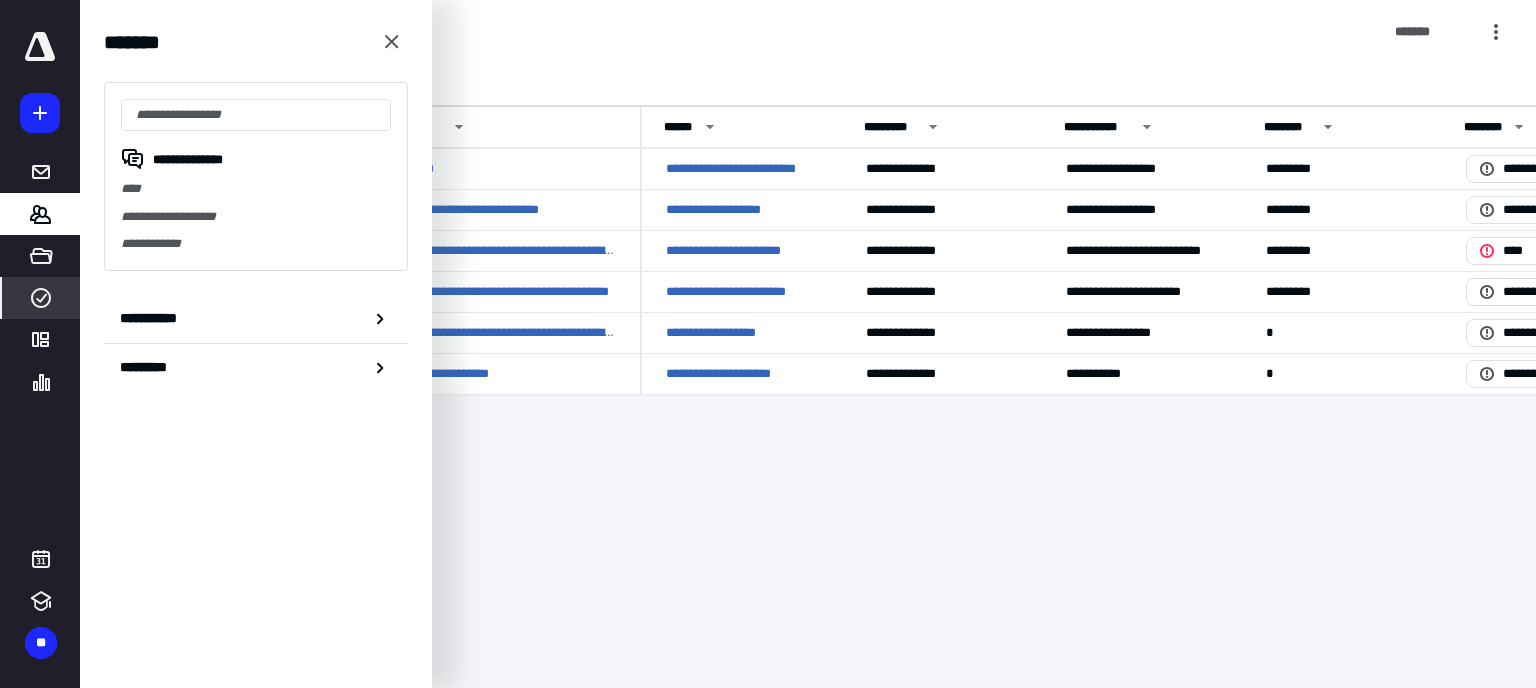 click 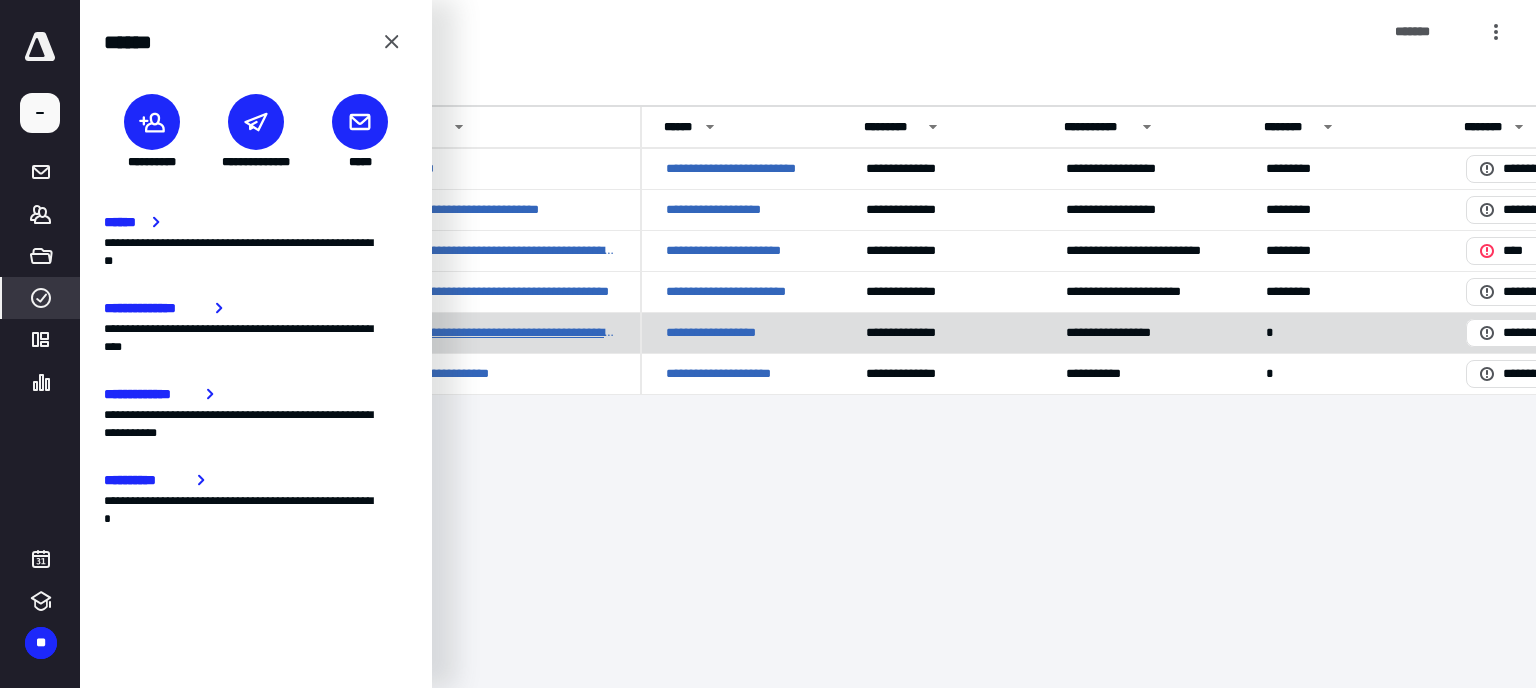 drag, startPoint x: 634, startPoint y: 561, endPoint x: 528, endPoint y: 331, distance: 253.25087 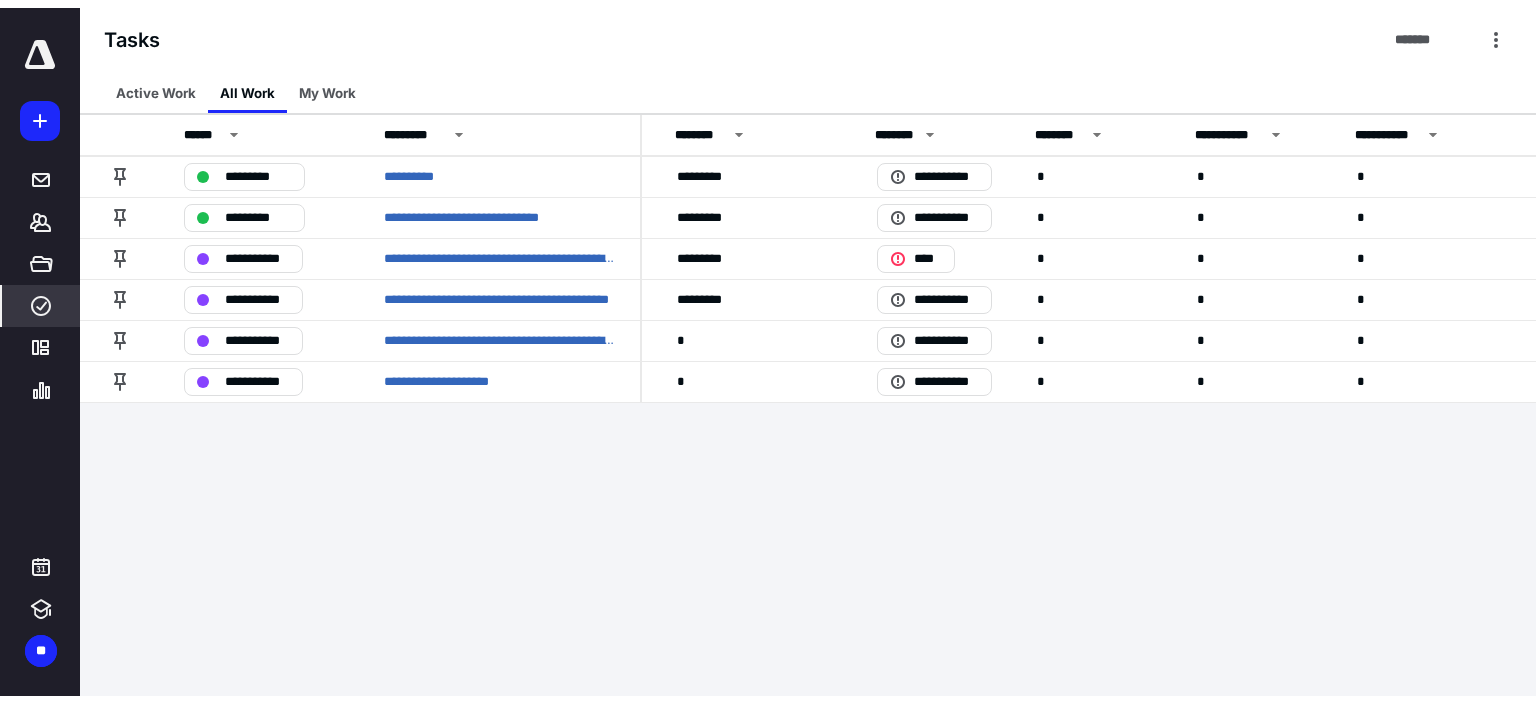 scroll, scrollTop: 0, scrollLeft: 0, axis: both 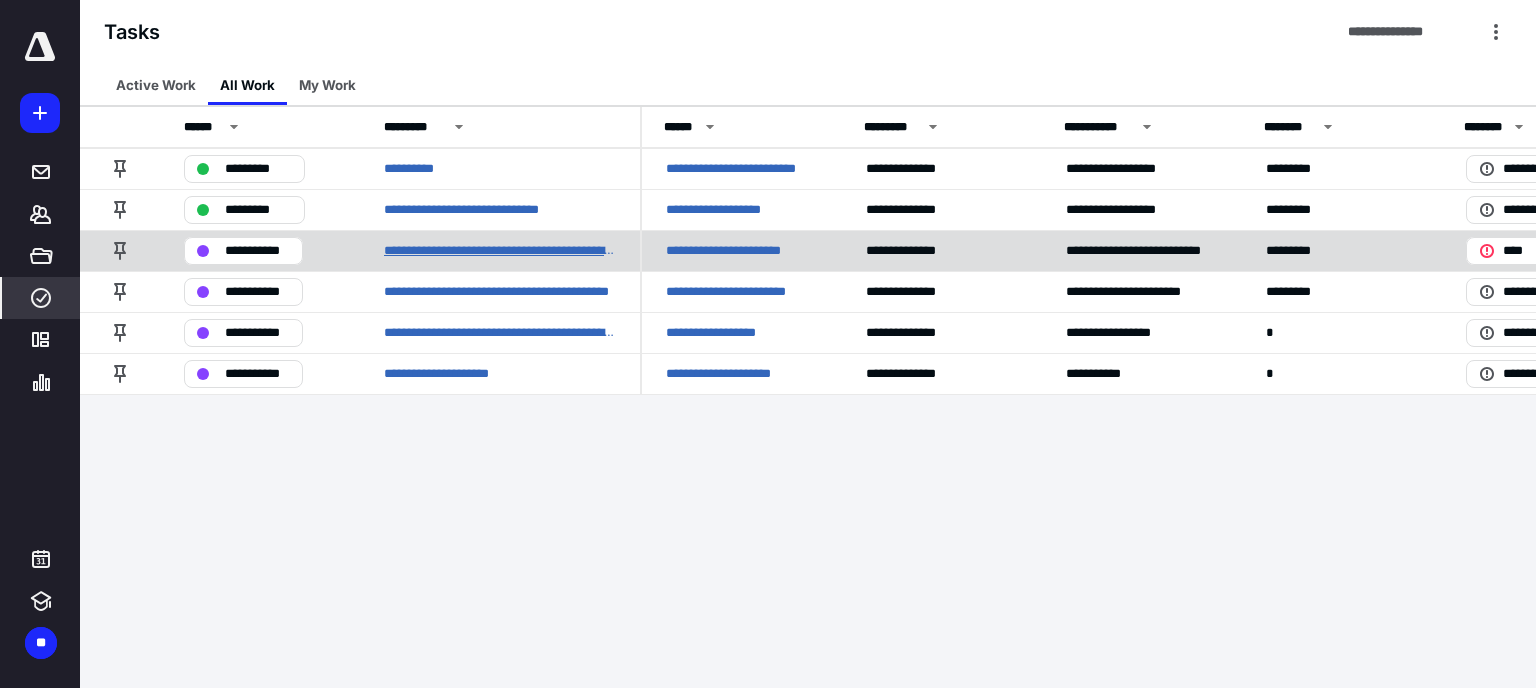 click on "**********" at bounding box center (500, 251) 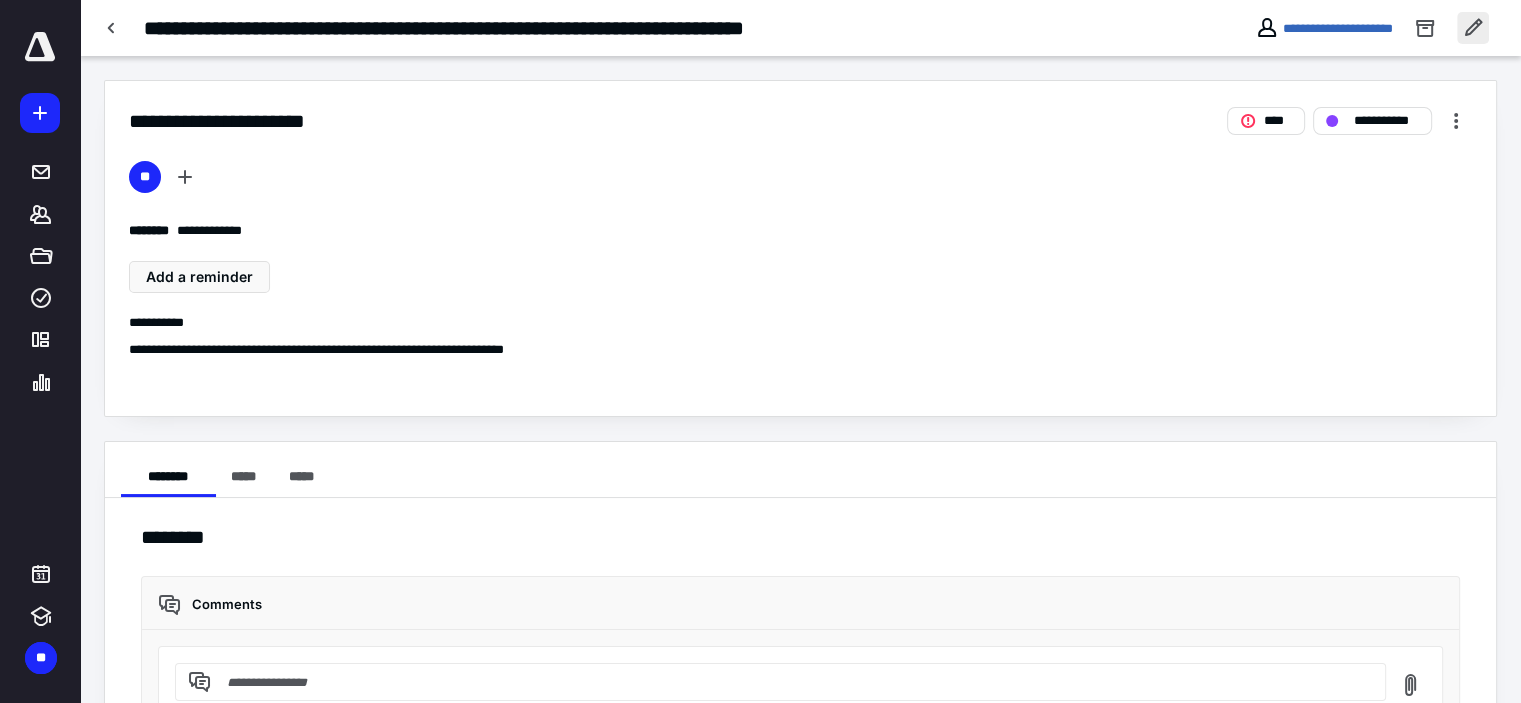 click at bounding box center [1473, 28] 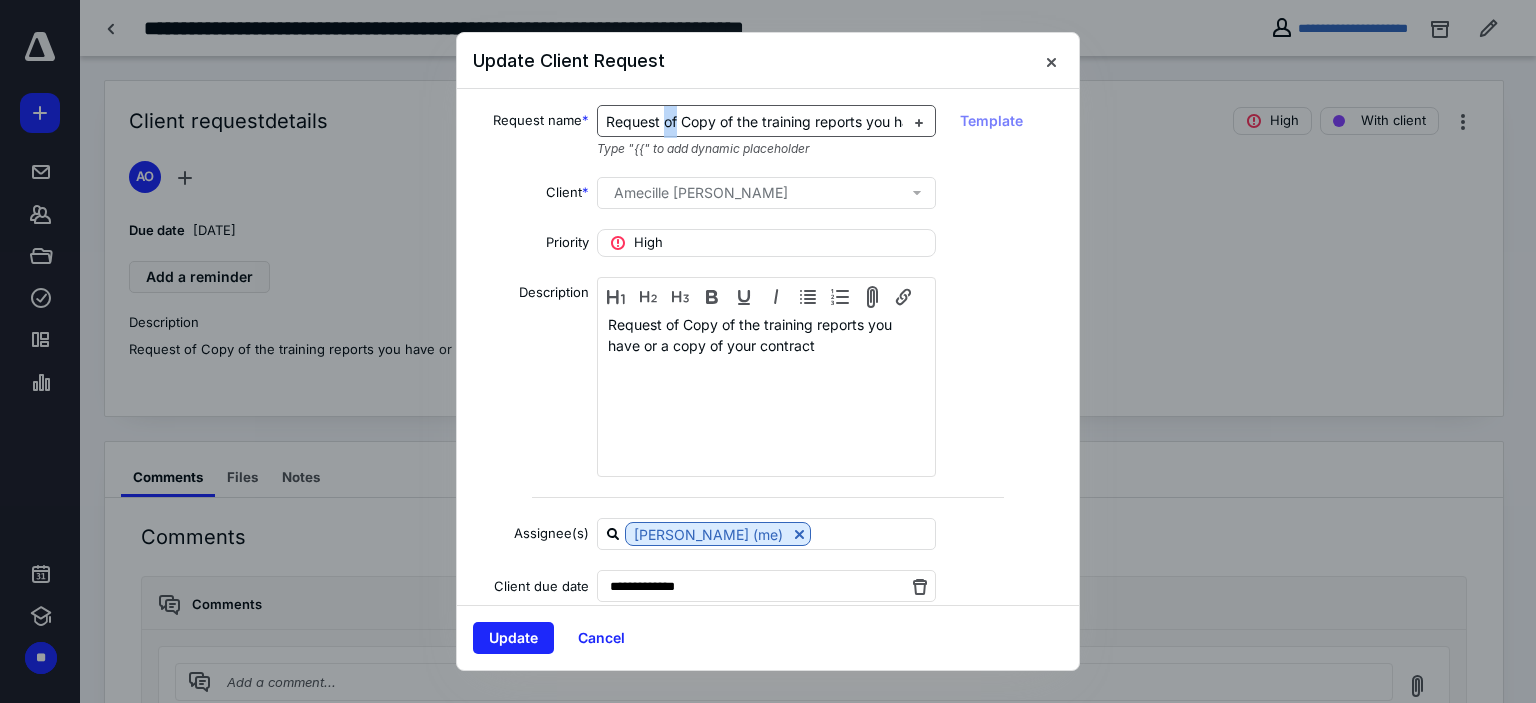 drag, startPoint x: 662, startPoint y: 124, endPoint x: 673, endPoint y: 128, distance: 11.7046995 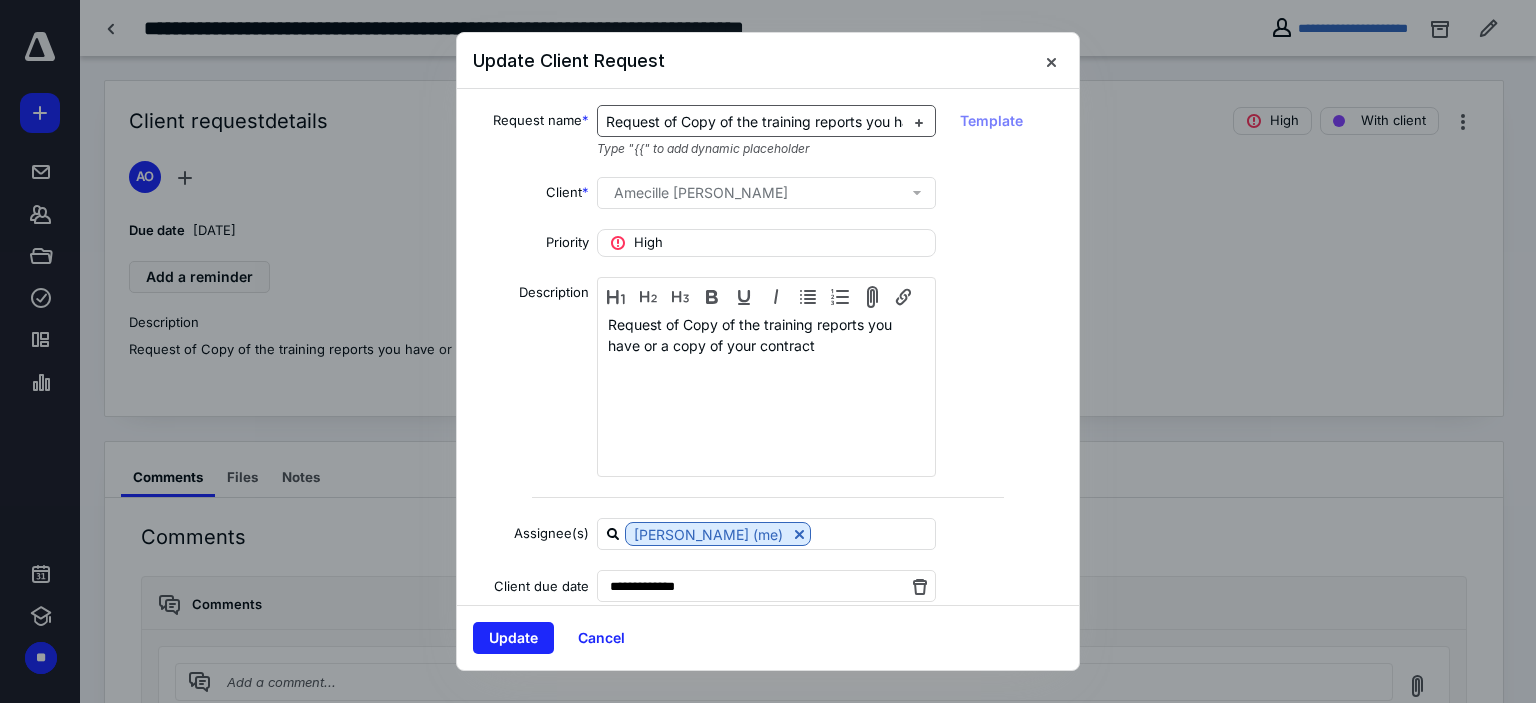 click on "Request of Copy of the training reports you have or a copy of your contract" at bounding box center [853, 121] 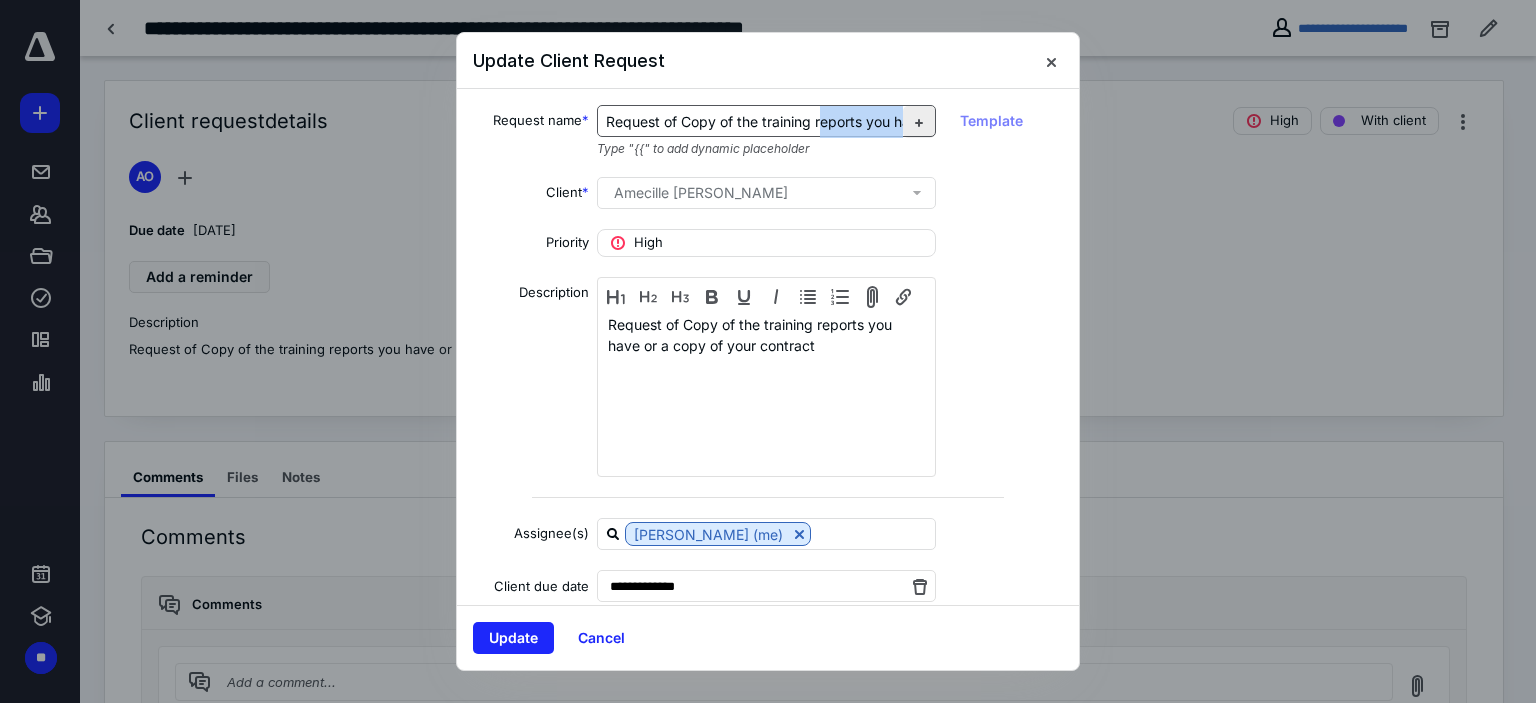 scroll, scrollTop: 0, scrollLeft: 212, axis: horizontal 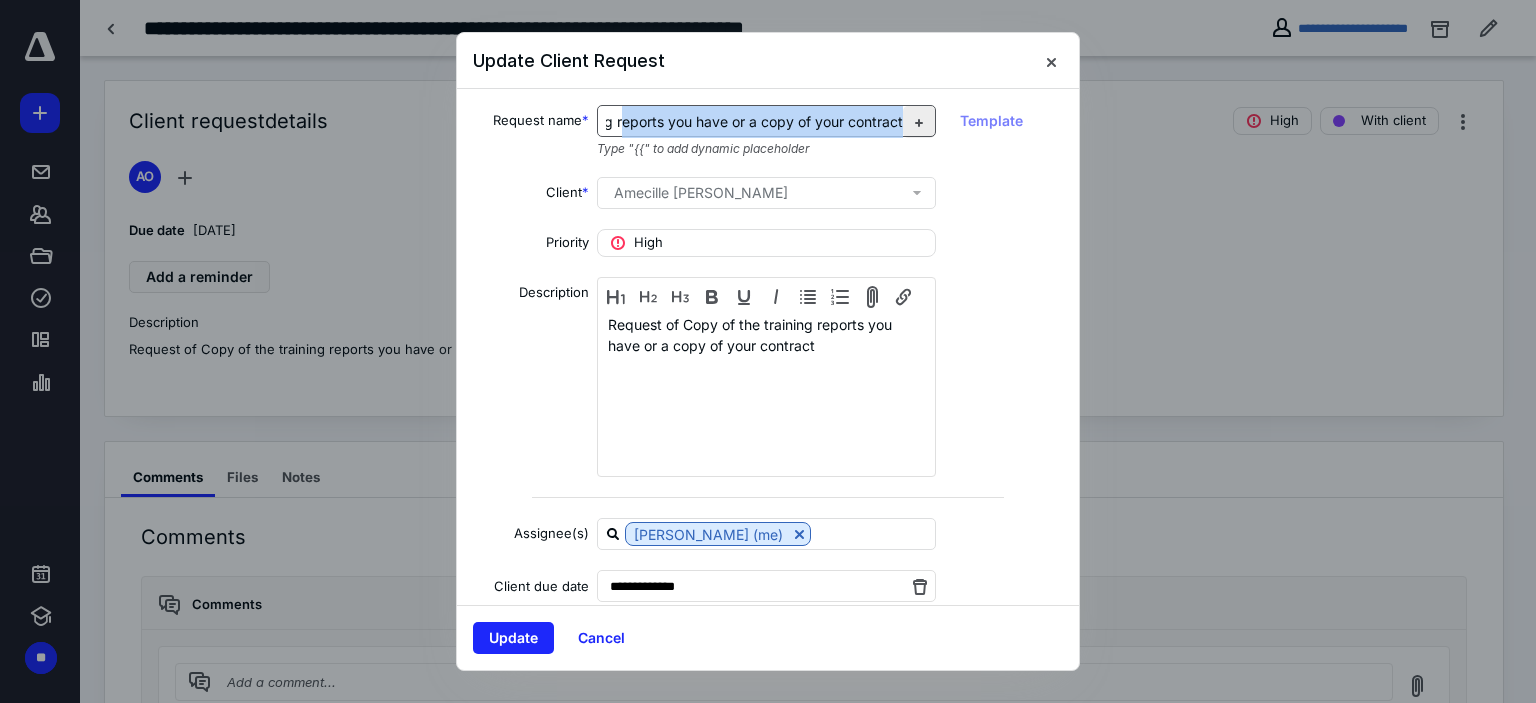 drag, startPoint x: 818, startPoint y: 122, endPoint x: 916, endPoint y: 111, distance: 98.61542 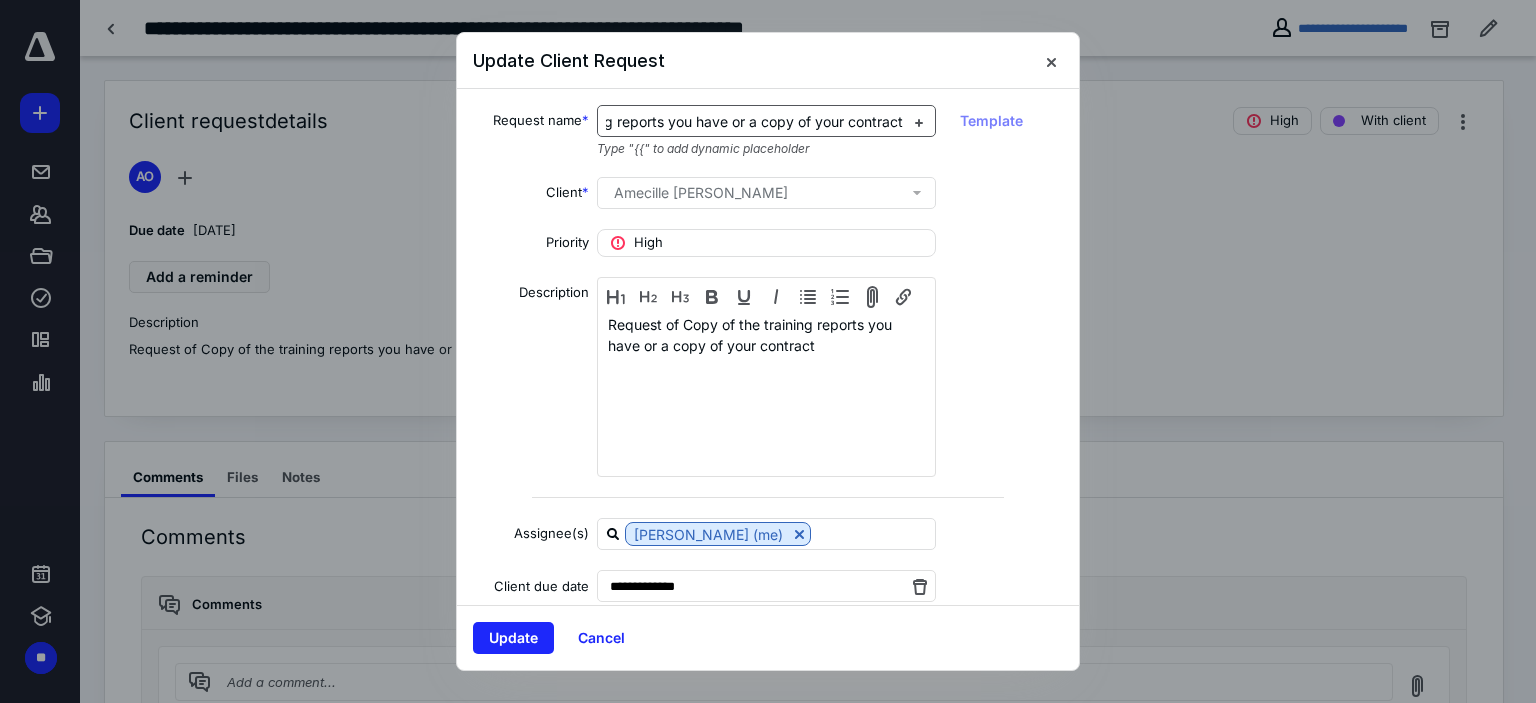 drag, startPoint x: 796, startPoint y: 119, endPoint x: 828, endPoint y: 122, distance: 32.140316 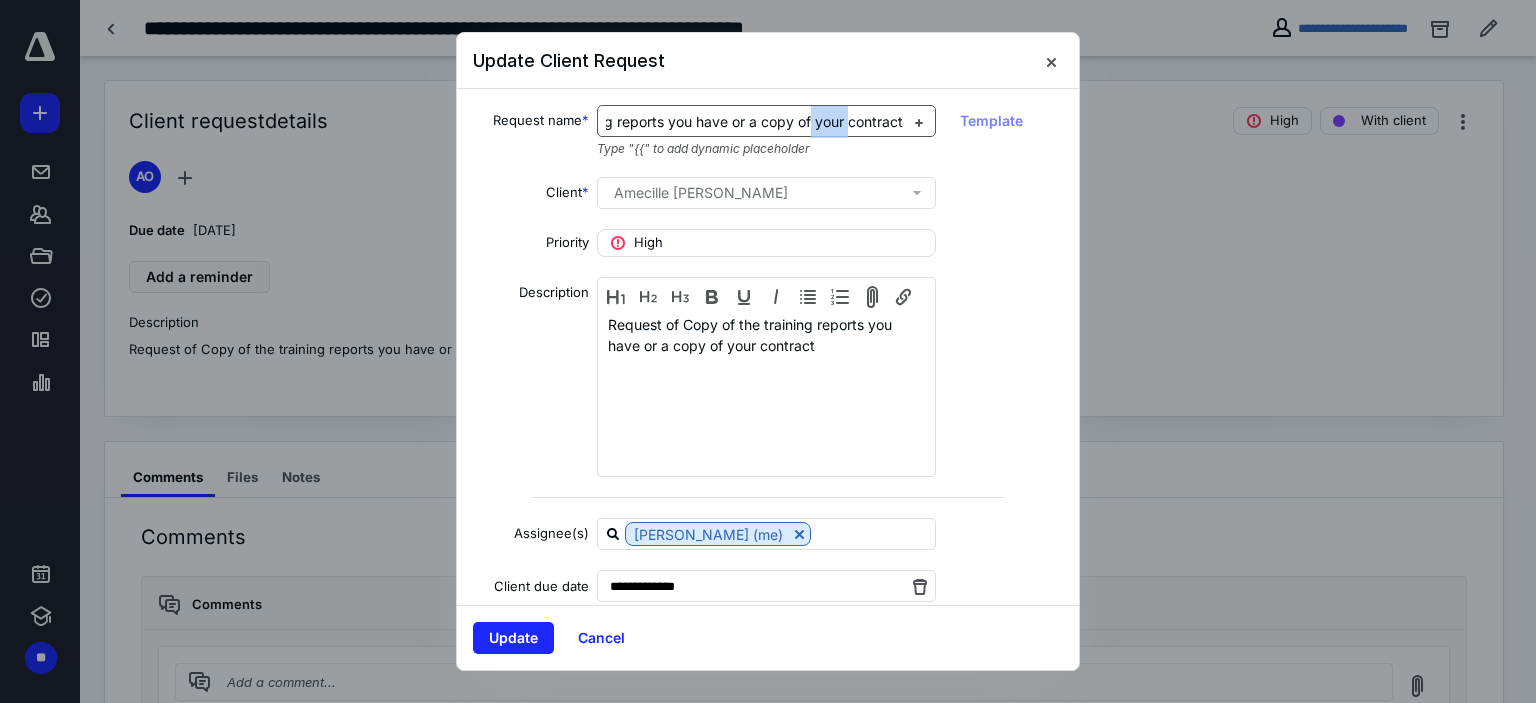 drag, startPoint x: 831, startPoint y: 123, endPoint x: 796, endPoint y: 117, distance: 35.510563 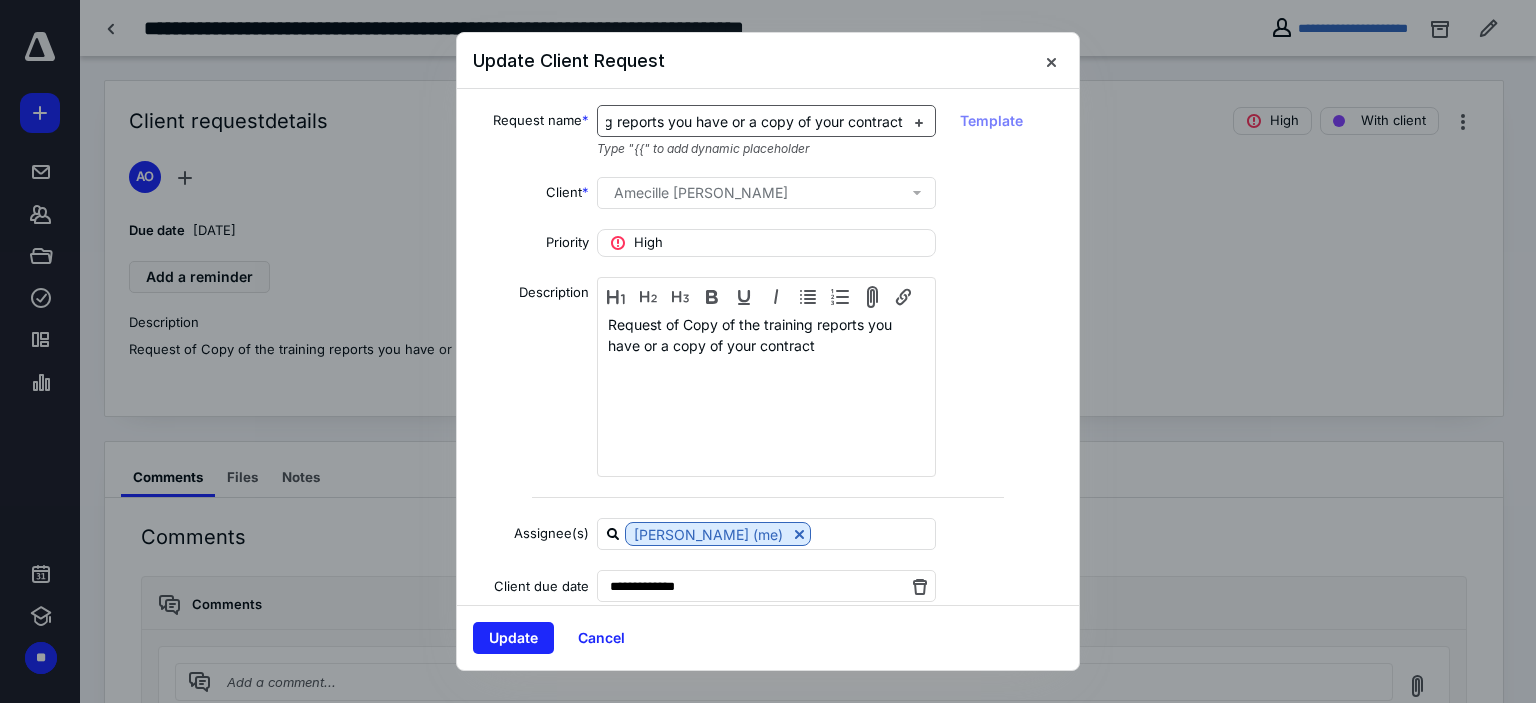 scroll, scrollTop: 0, scrollLeft: 173, axis: horizontal 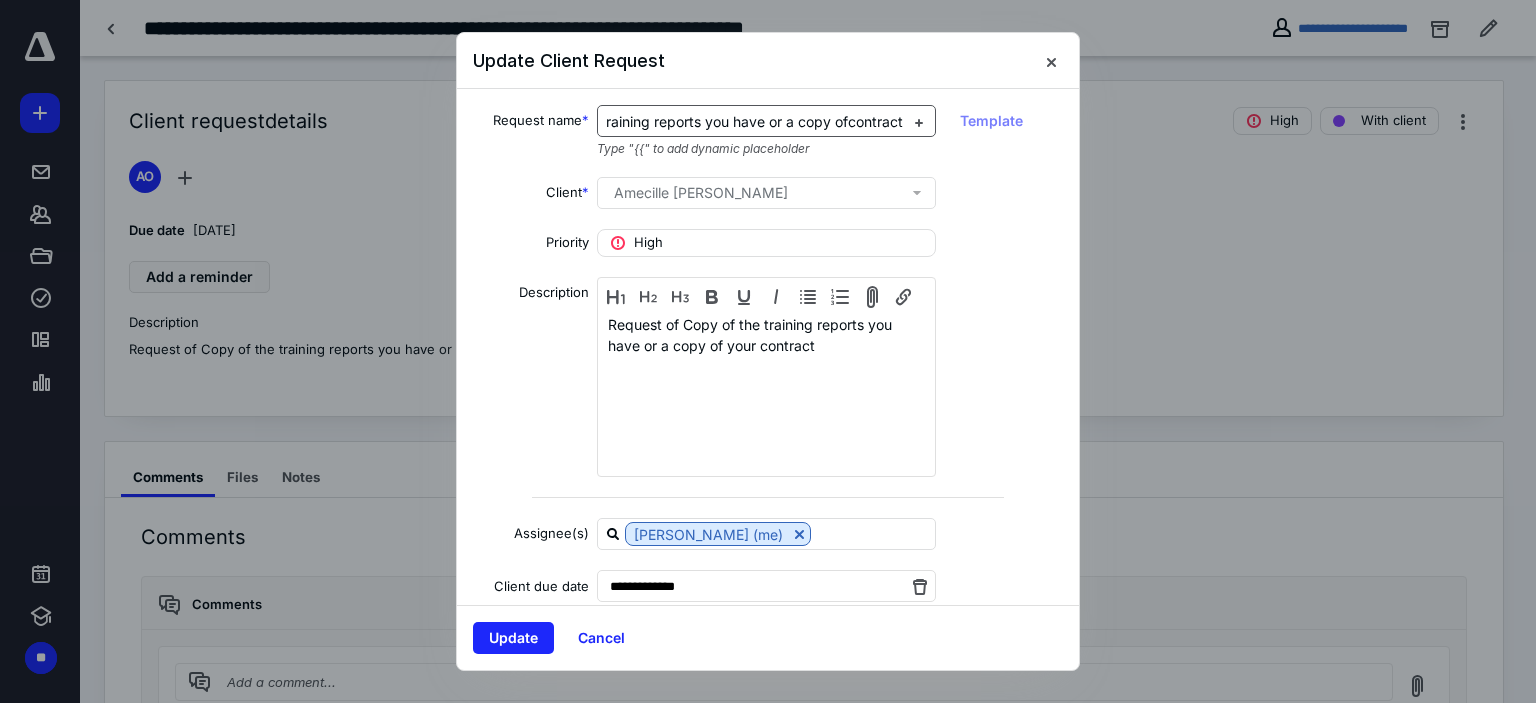 type 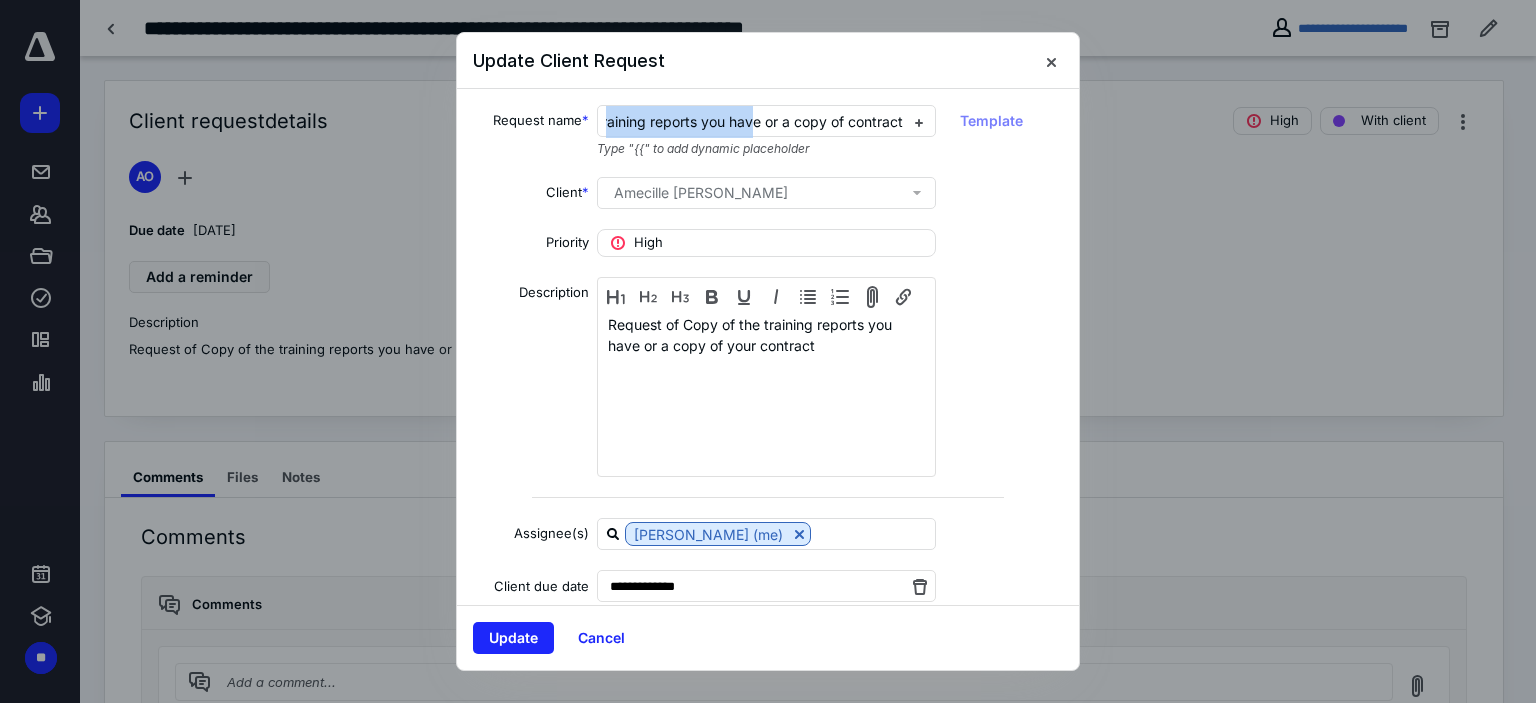 scroll, scrollTop: 0, scrollLeft: 0, axis: both 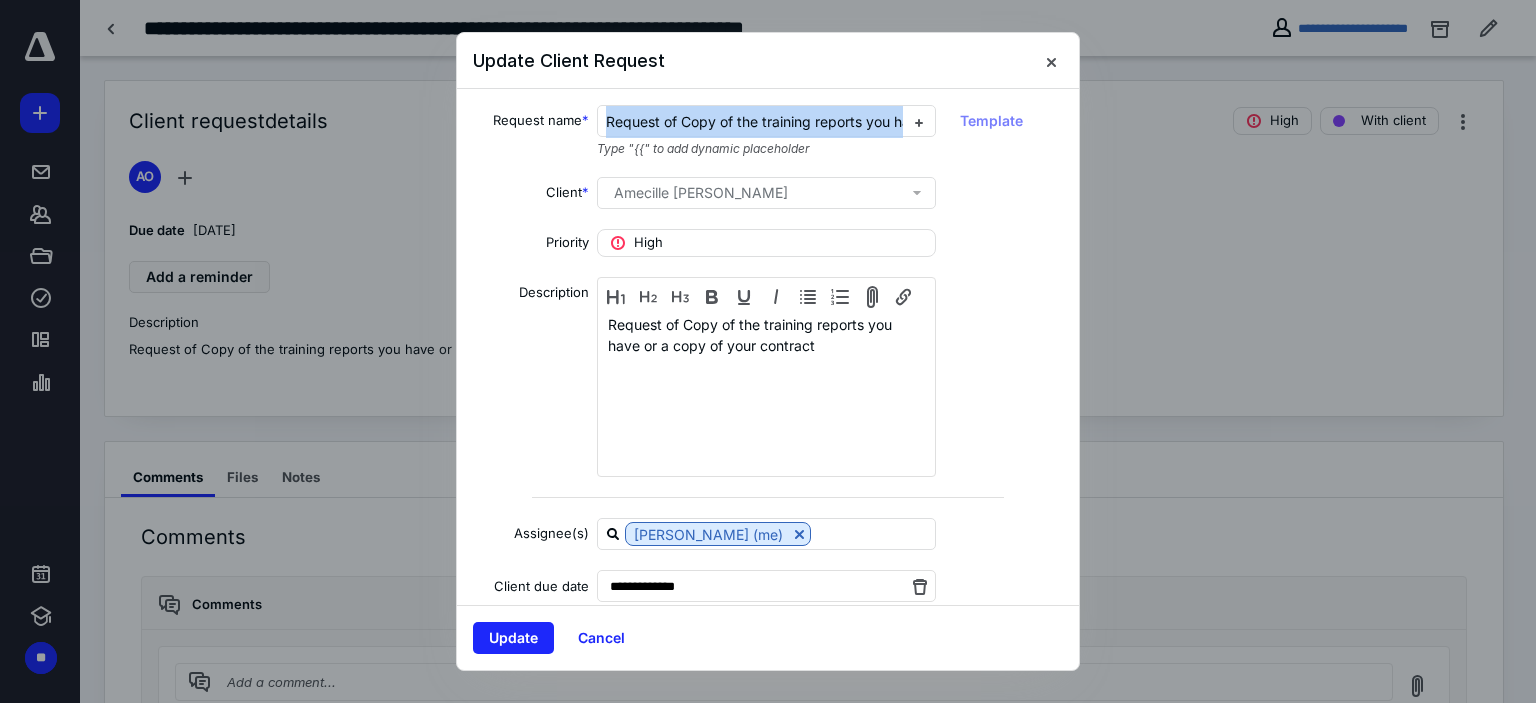 drag, startPoint x: 742, startPoint y: 124, endPoint x: 539, endPoint y: 156, distance: 205.50668 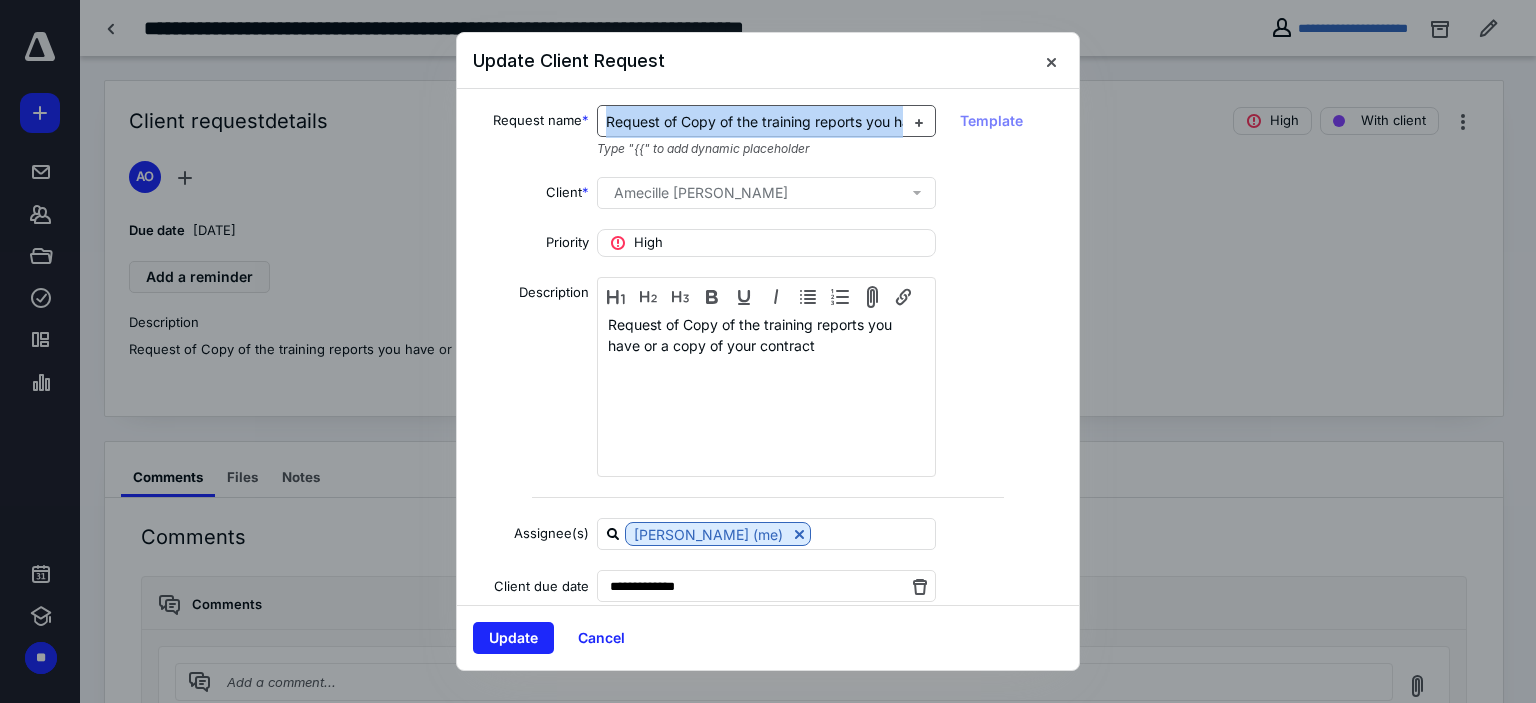 click on "Request of Copy of the training reports you have or a copy of contract" at bounding box center [837, 121] 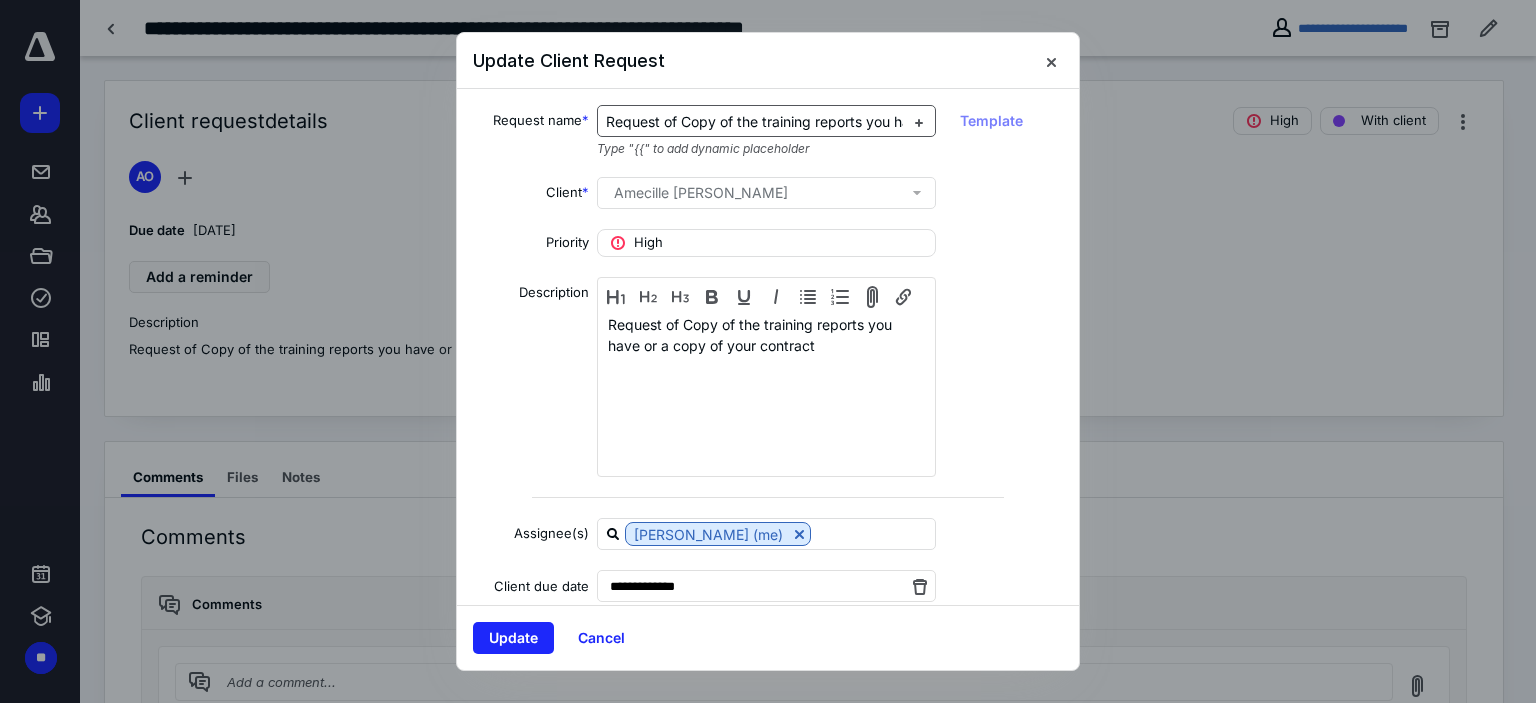click on "Request of Copy of the training reports you have or a copy of contract" at bounding box center [837, 121] 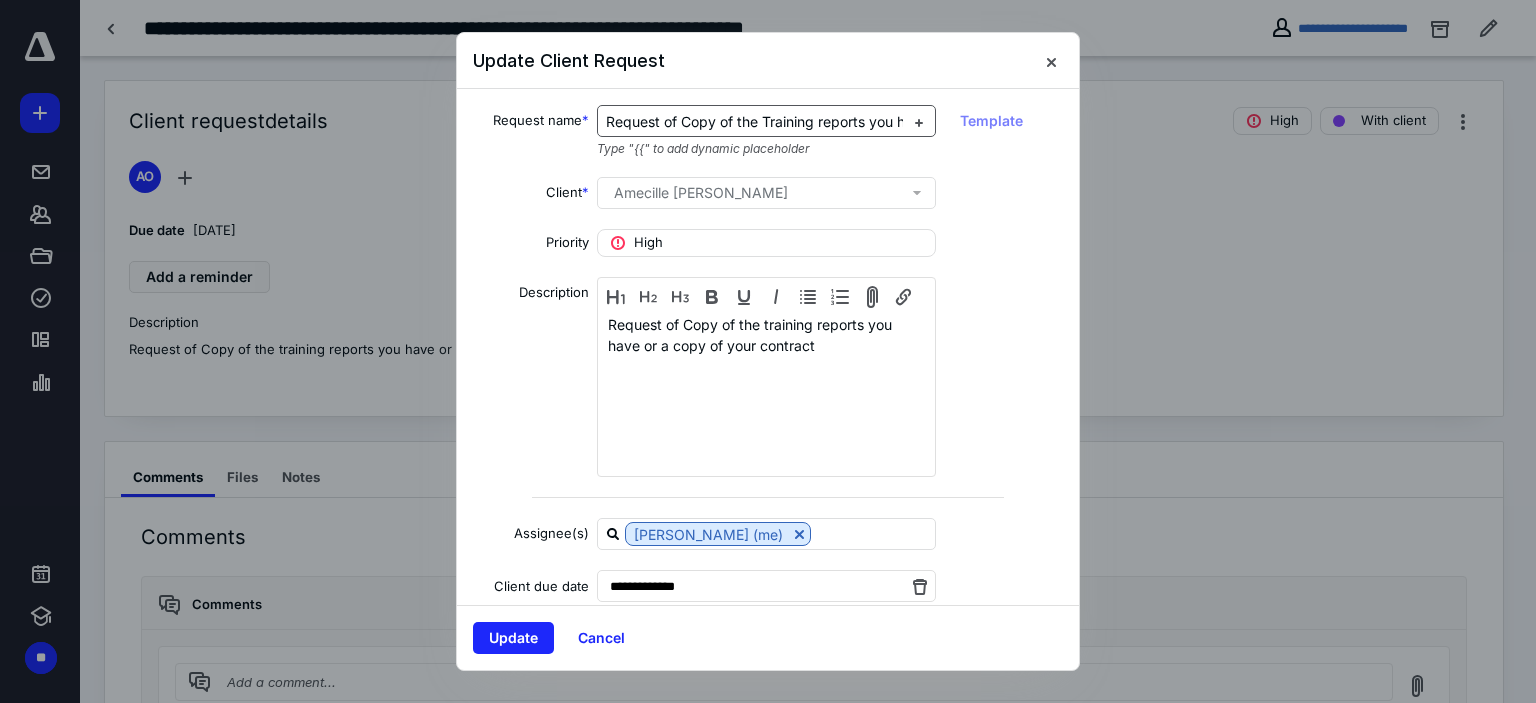click on "Request of Copy of the Training reports you have or a copy of contract" at bounding box center [838, 121] 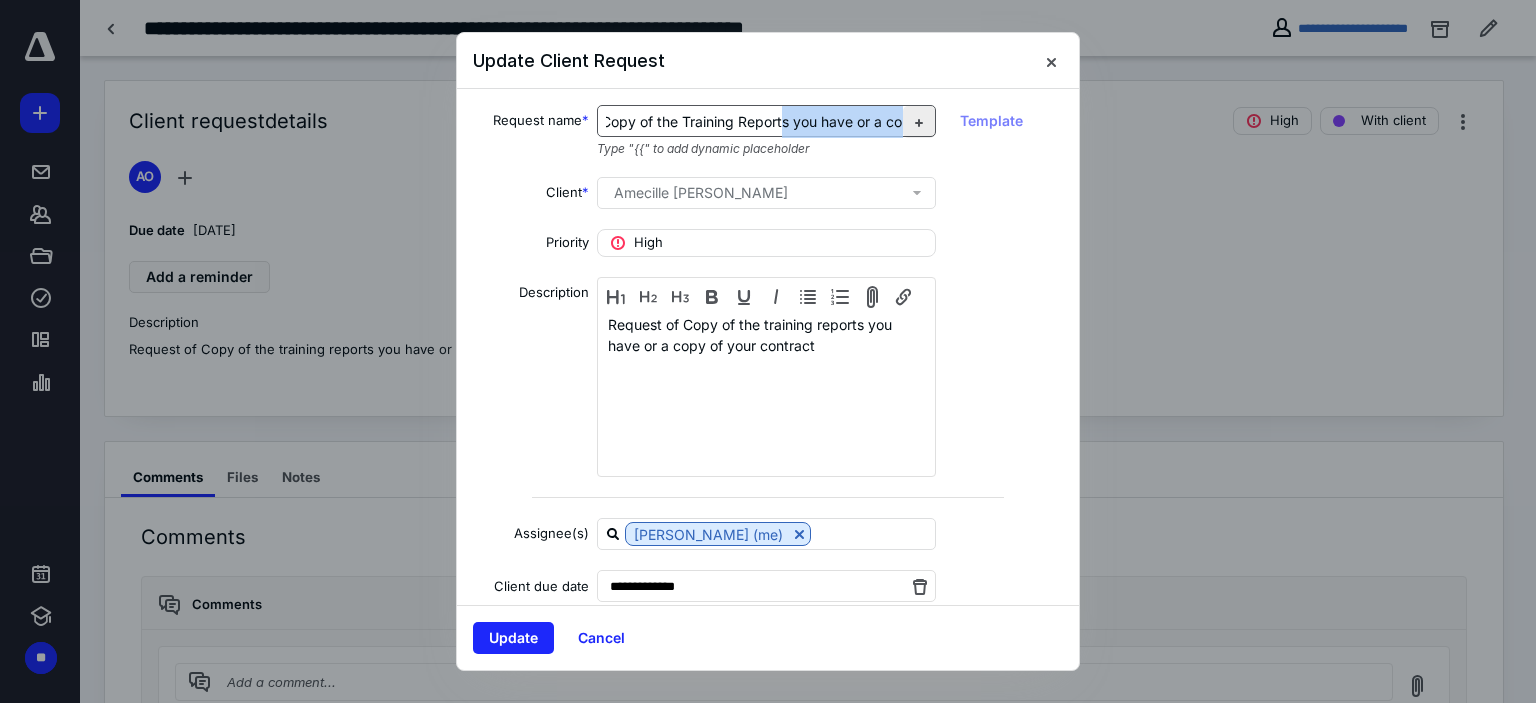 scroll, scrollTop: 0, scrollLeft: 185, axis: horizontal 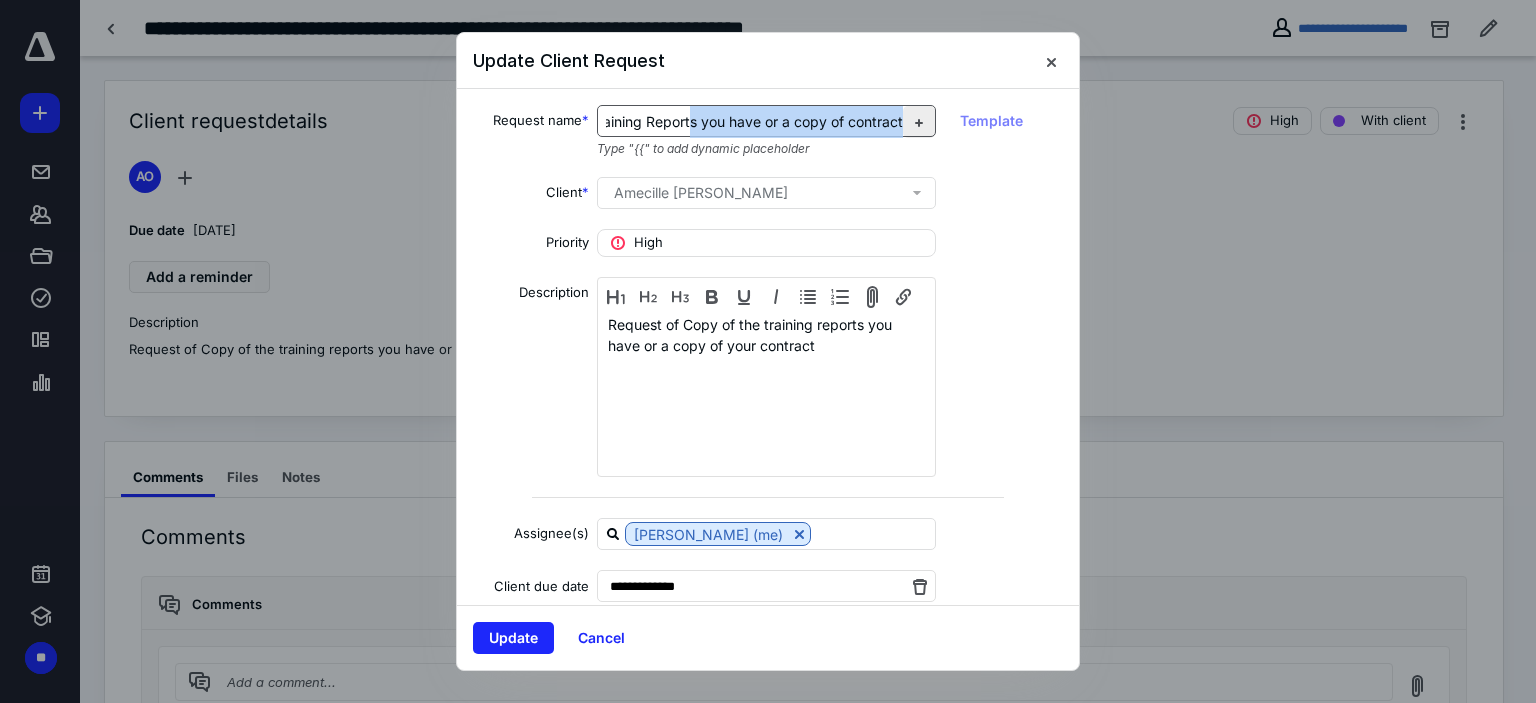 drag, startPoint x: 860, startPoint y: 124, endPoint x: 889, endPoint y: 124, distance: 29 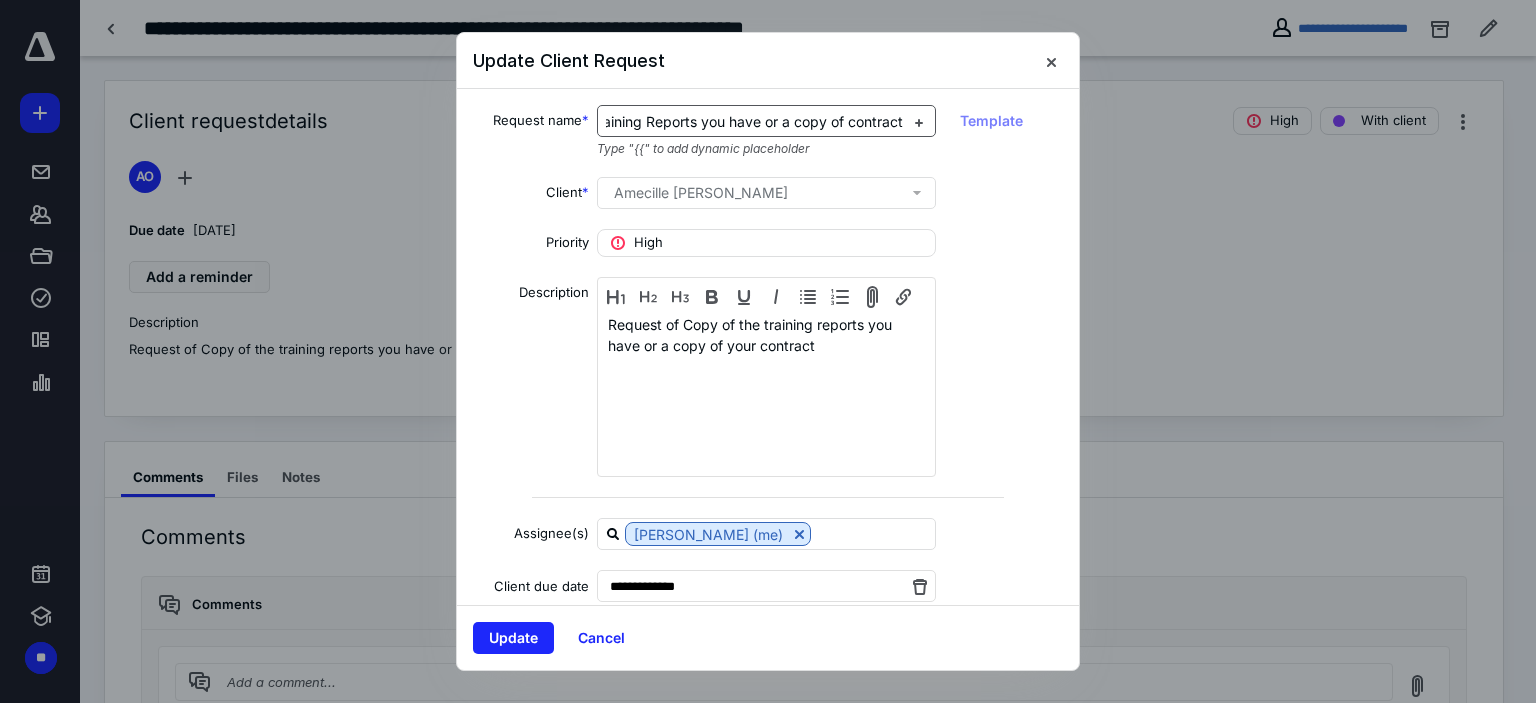 drag, startPoint x: 751, startPoint y: 117, endPoint x: 701, endPoint y: 123, distance: 50.358715 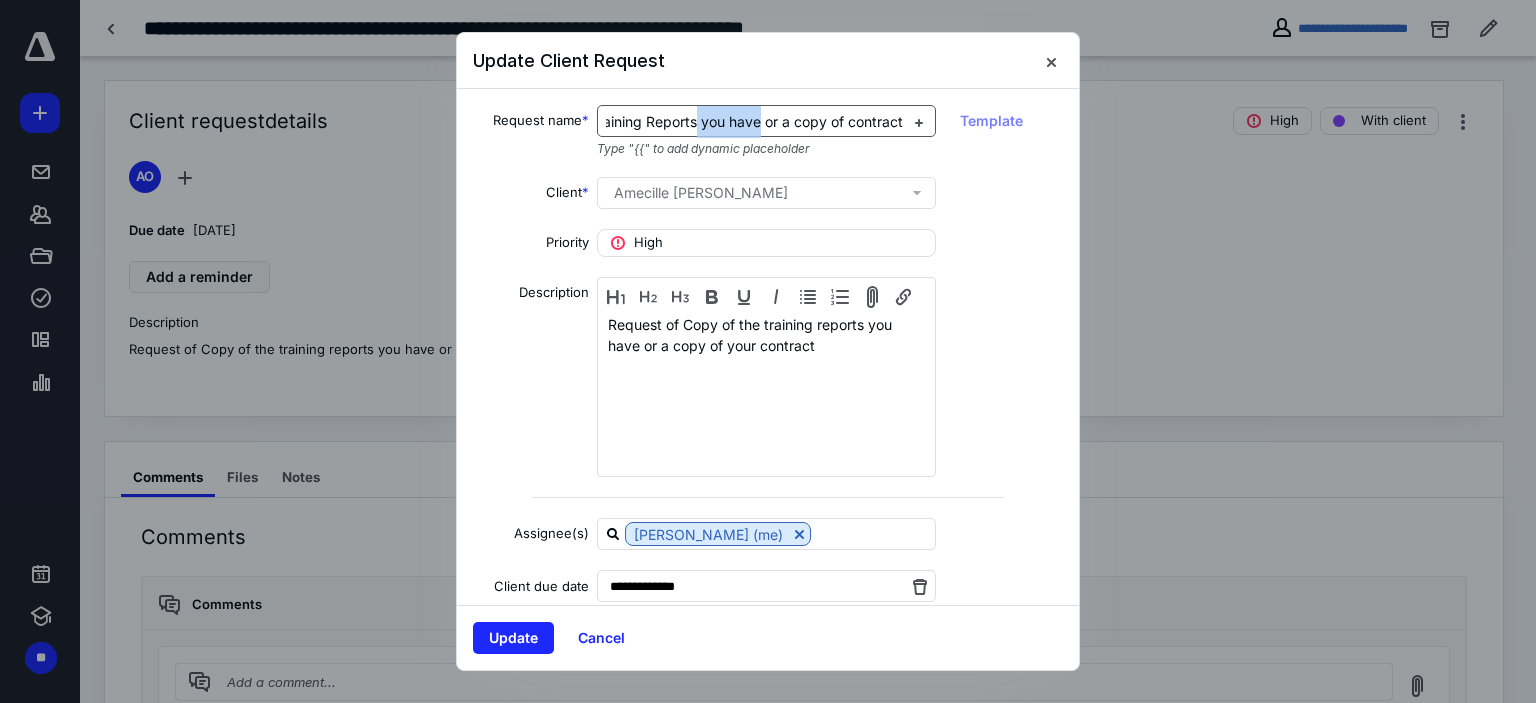 drag, startPoint x: 744, startPoint y: 118, endPoint x: 683, endPoint y: 128, distance: 61.81424 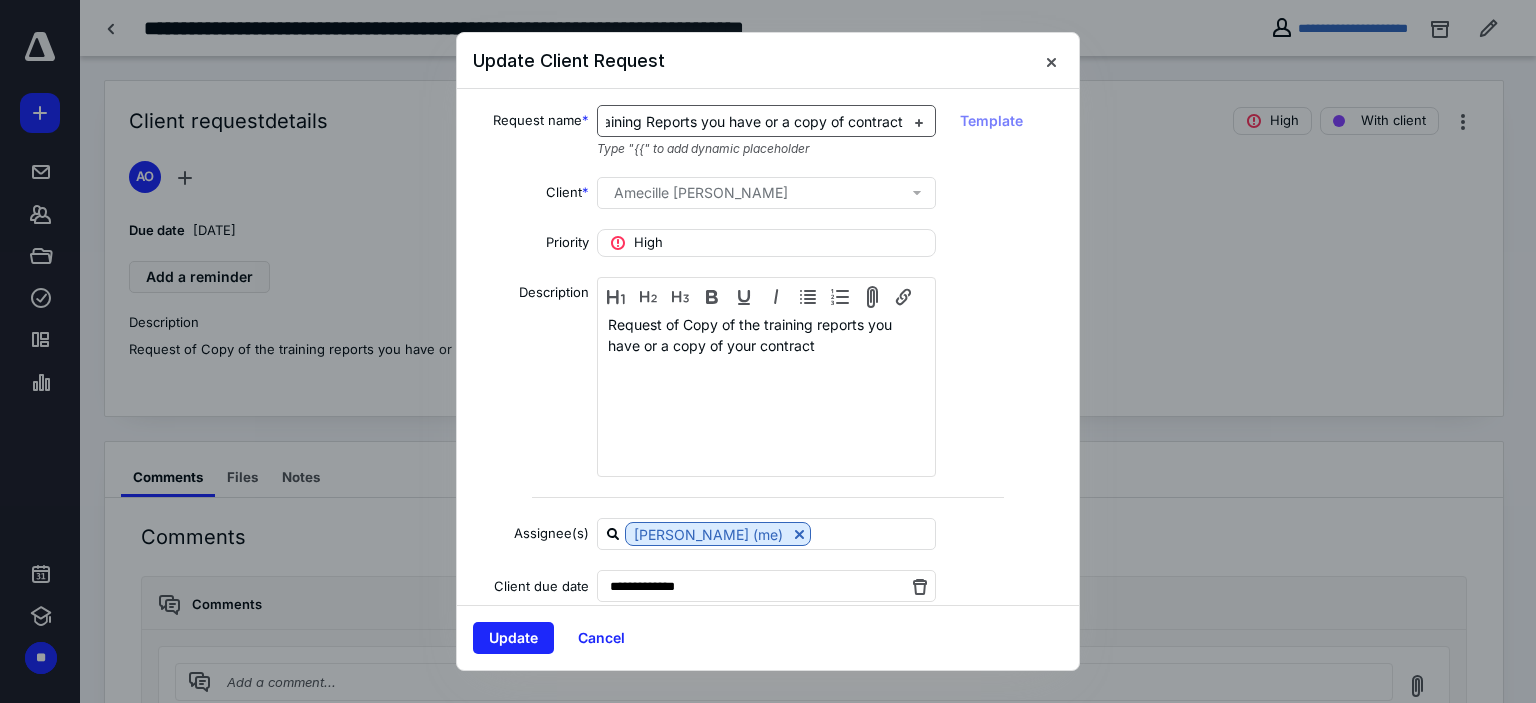 scroll, scrollTop: 0, scrollLeft: 121, axis: horizontal 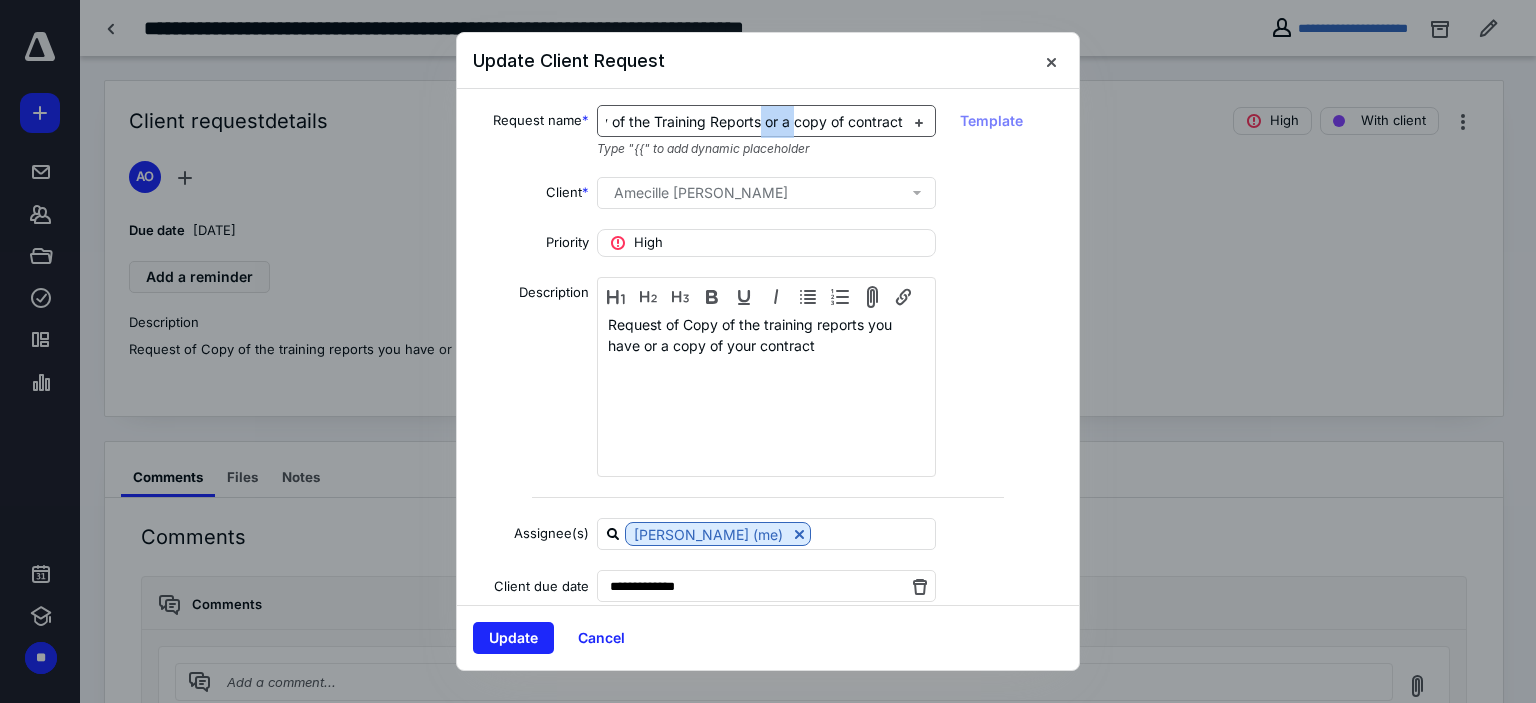 drag, startPoint x: 780, startPoint y: 129, endPoint x: 744, endPoint y: 111, distance: 40.24922 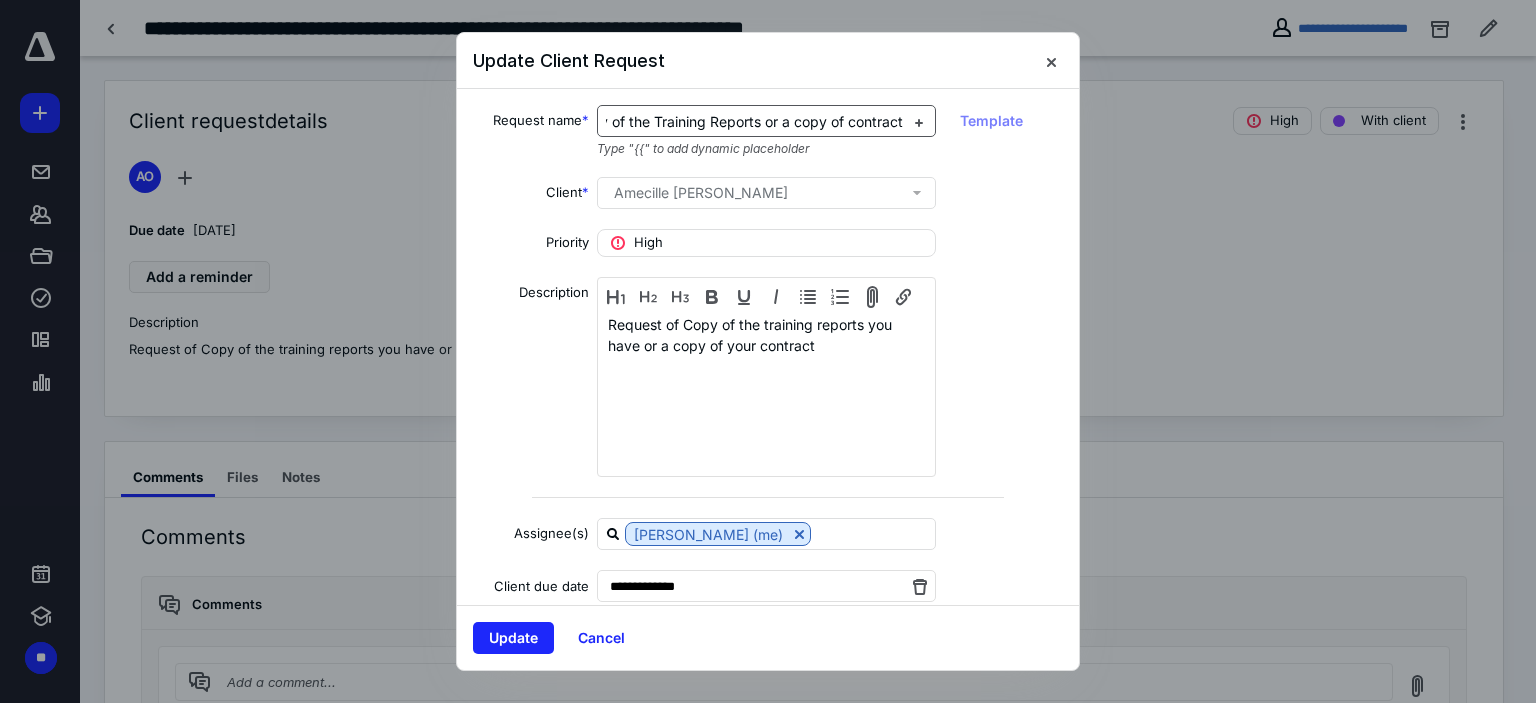 scroll, scrollTop: 0, scrollLeft: 93, axis: horizontal 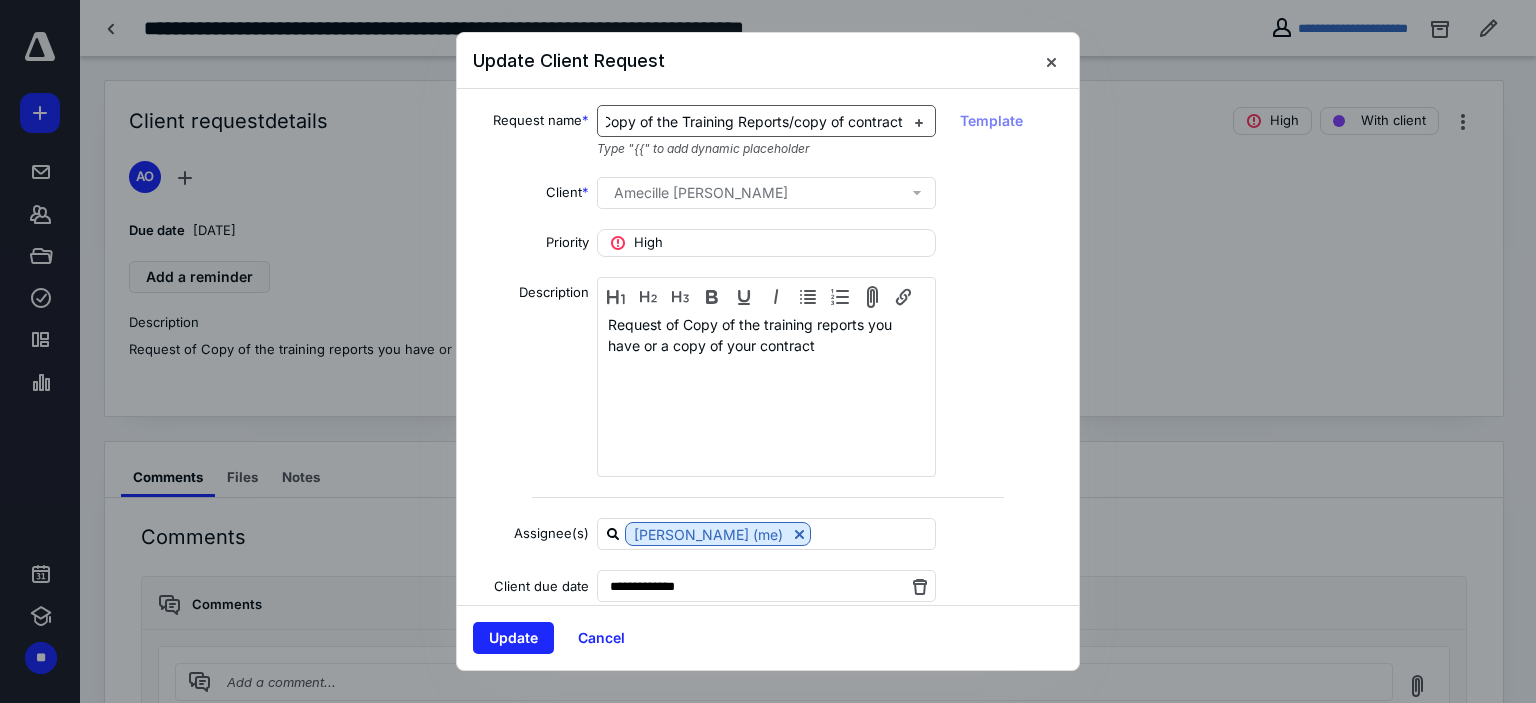 click on "Request of Copy of the Training Reports/copy of contract" at bounding box center [754, 122] 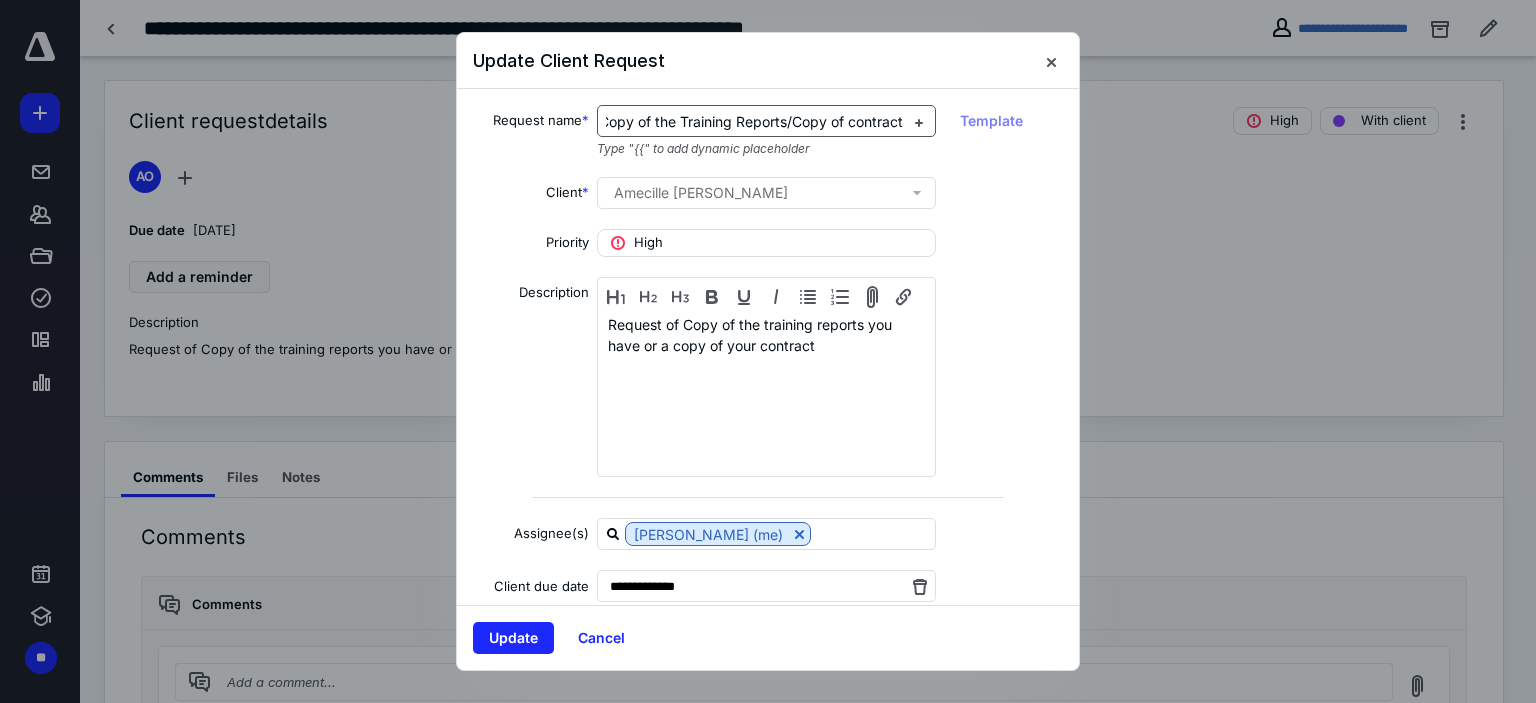 click on "Request of Copy of the Training Reports/Copy of contract" at bounding box center [713, 121] 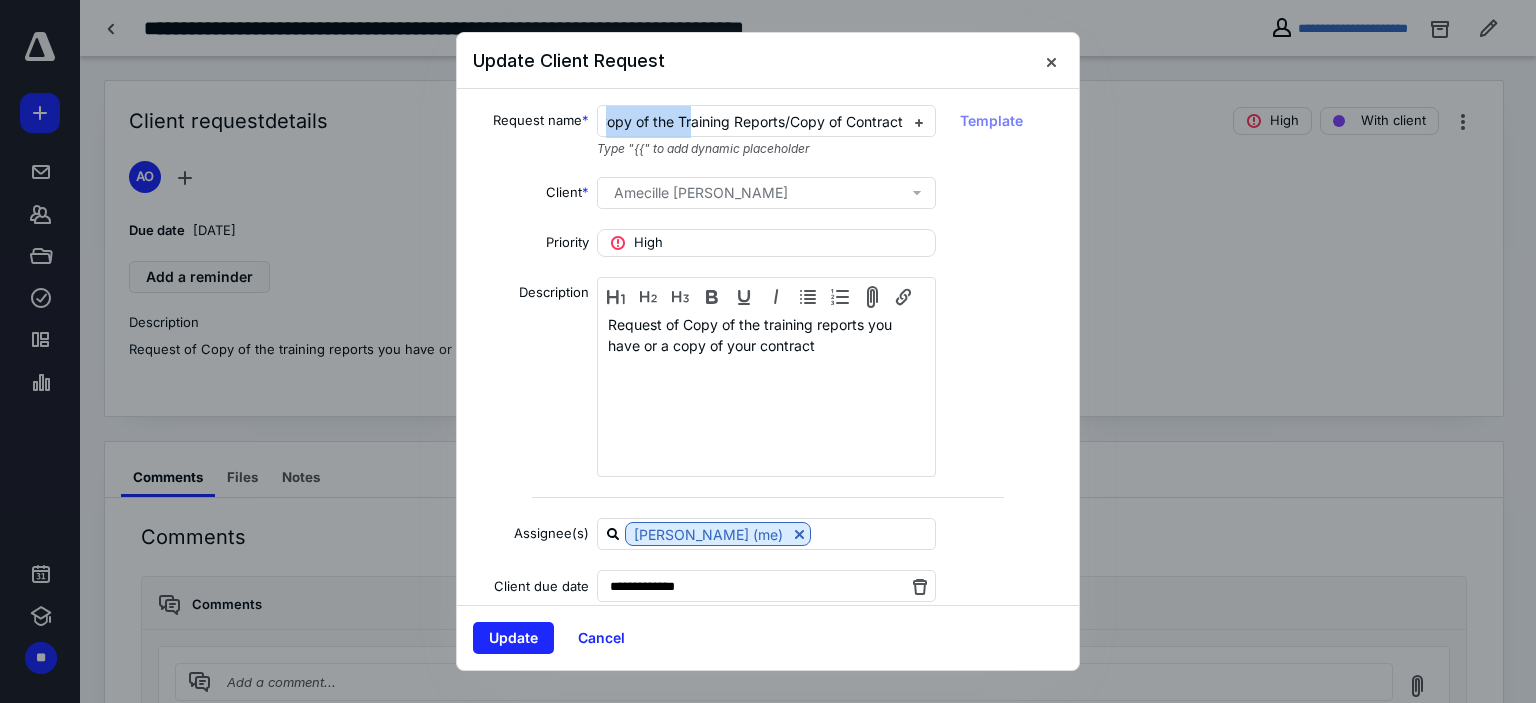 scroll, scrollTop: 0, scrollLeft: 0, axis: both 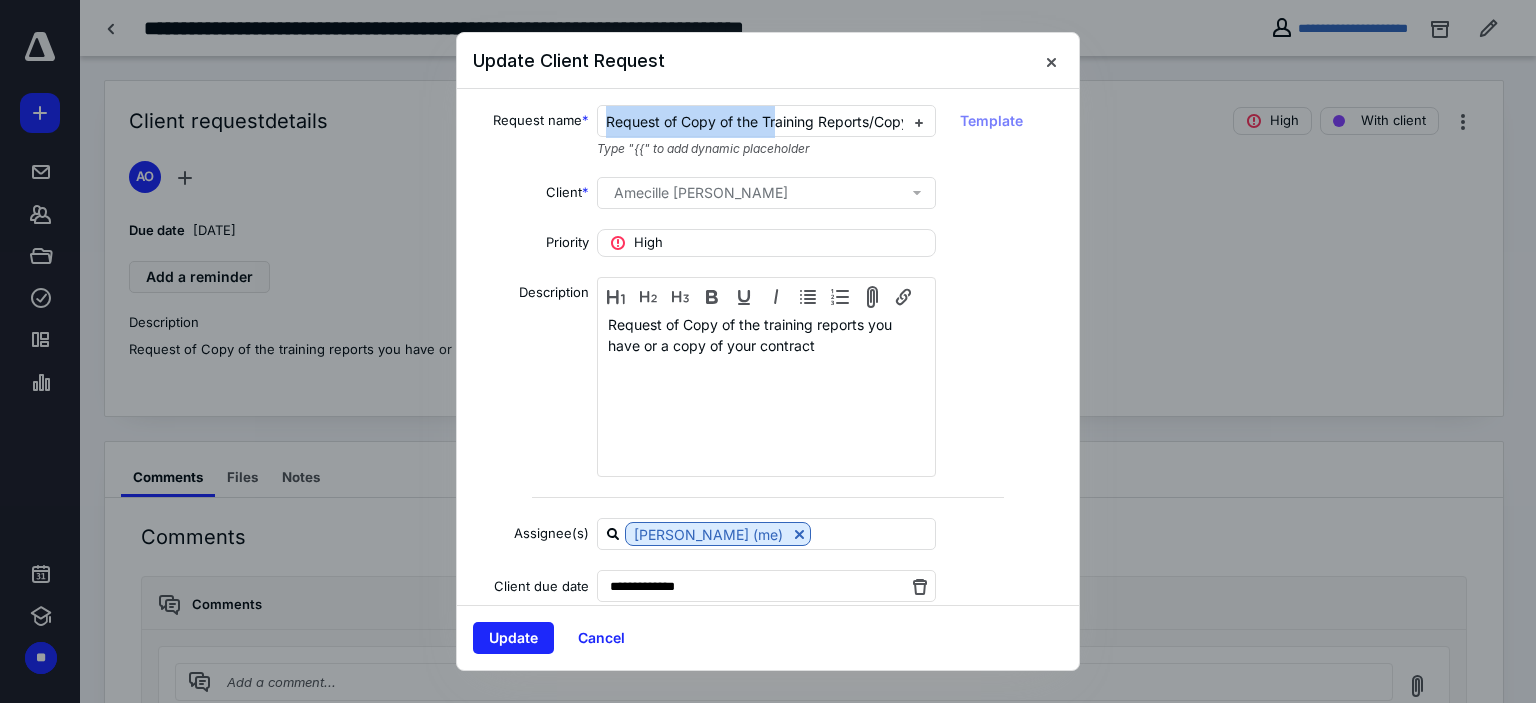 drag, startPoint x: 684, startPoint y: 126, endPoint x: 580, endPoint y: 107, distance: 105.72133 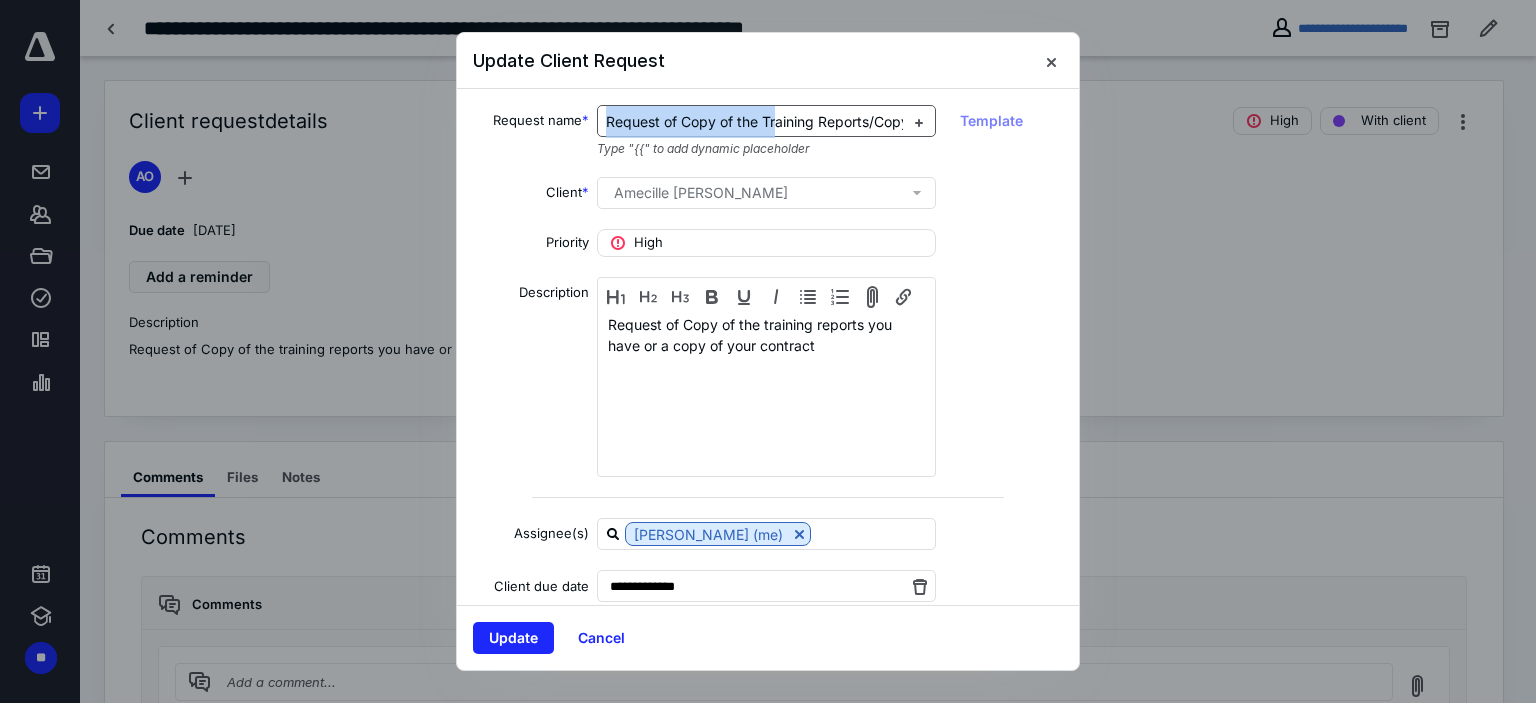 click on "Request of Copy of the Training Reports/Copy of Contract" at bounding box center [796, 121] 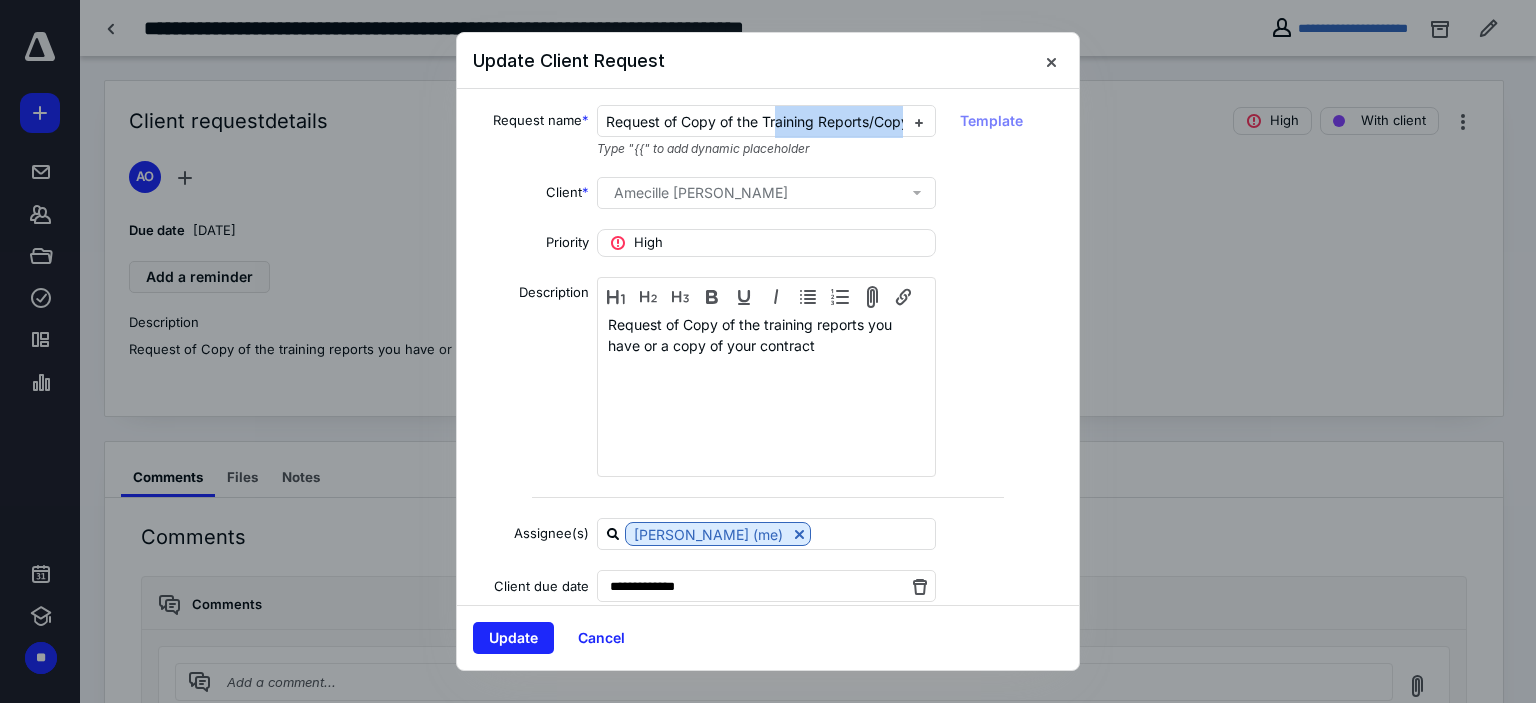 scroll, scrollTop: 0, scrollLeft: 97, axis: horizontal 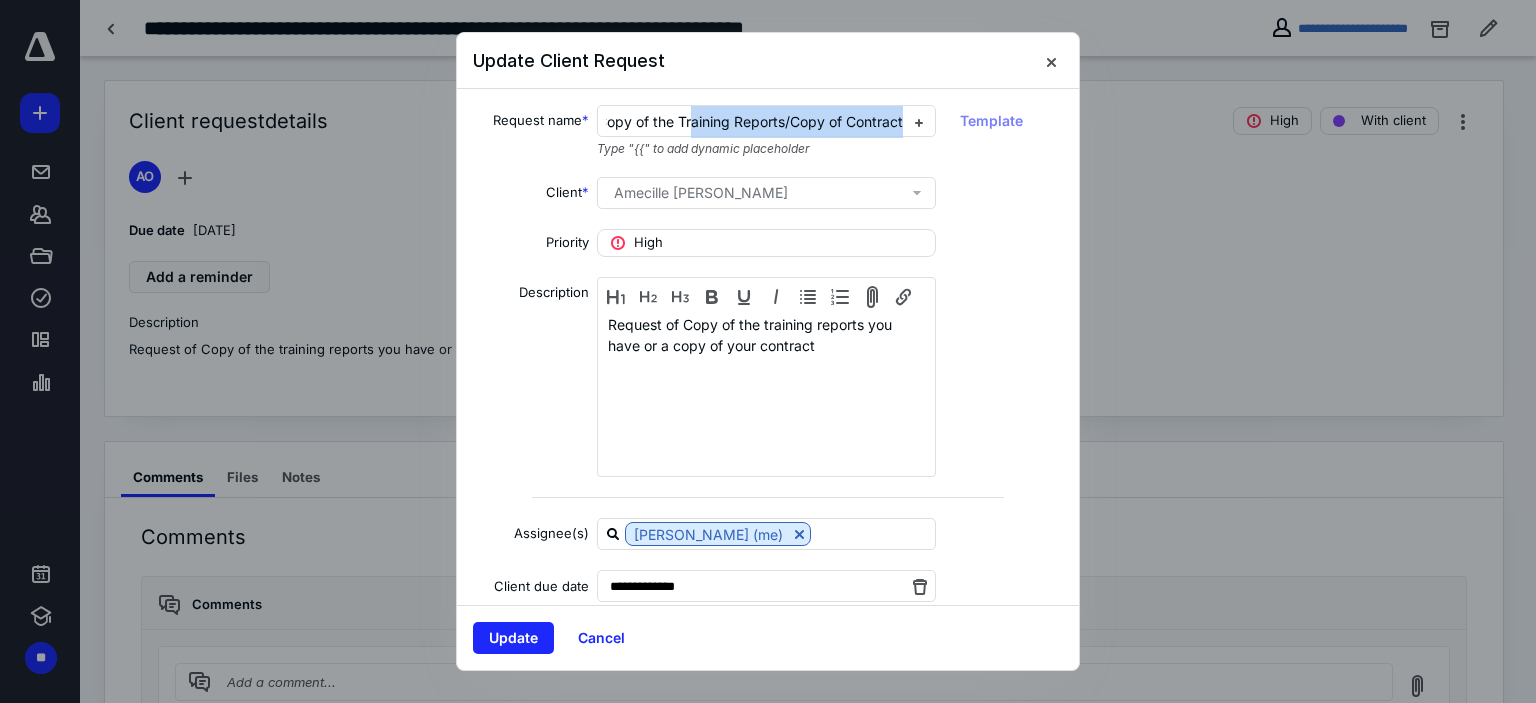drag, startPoint x: 773, startPoint y: 118, endPoint x: 941, endPoint y: 120, distance: 168.0119 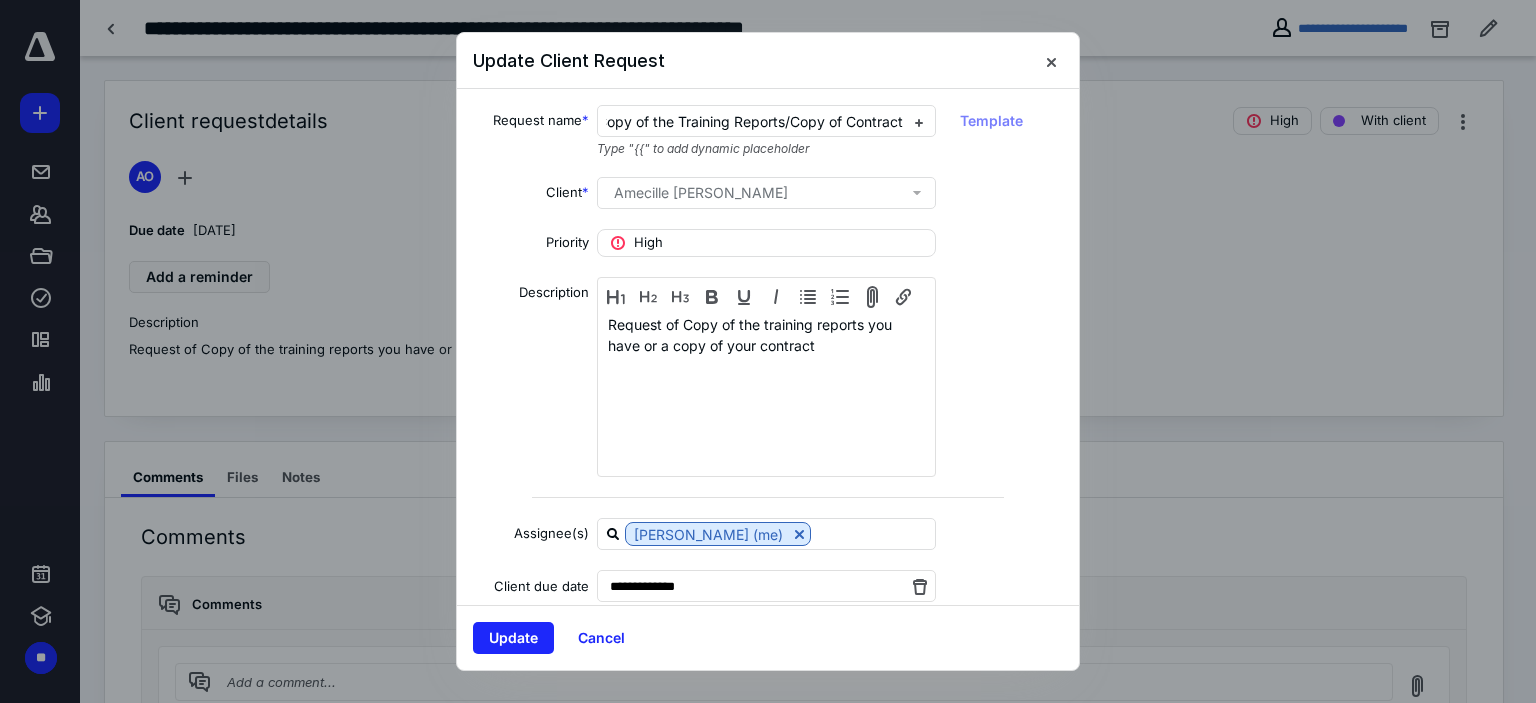 click on "Request name  * Request of Copy of the Training Reports/Copy of Contract Type "{{" to add dynamic placeholder Template Client  * Amecille Lyka Ordaneza Priority High Description Request of Copy of the training reports you have or a copy of your contract" at bounding box center [768, 291] 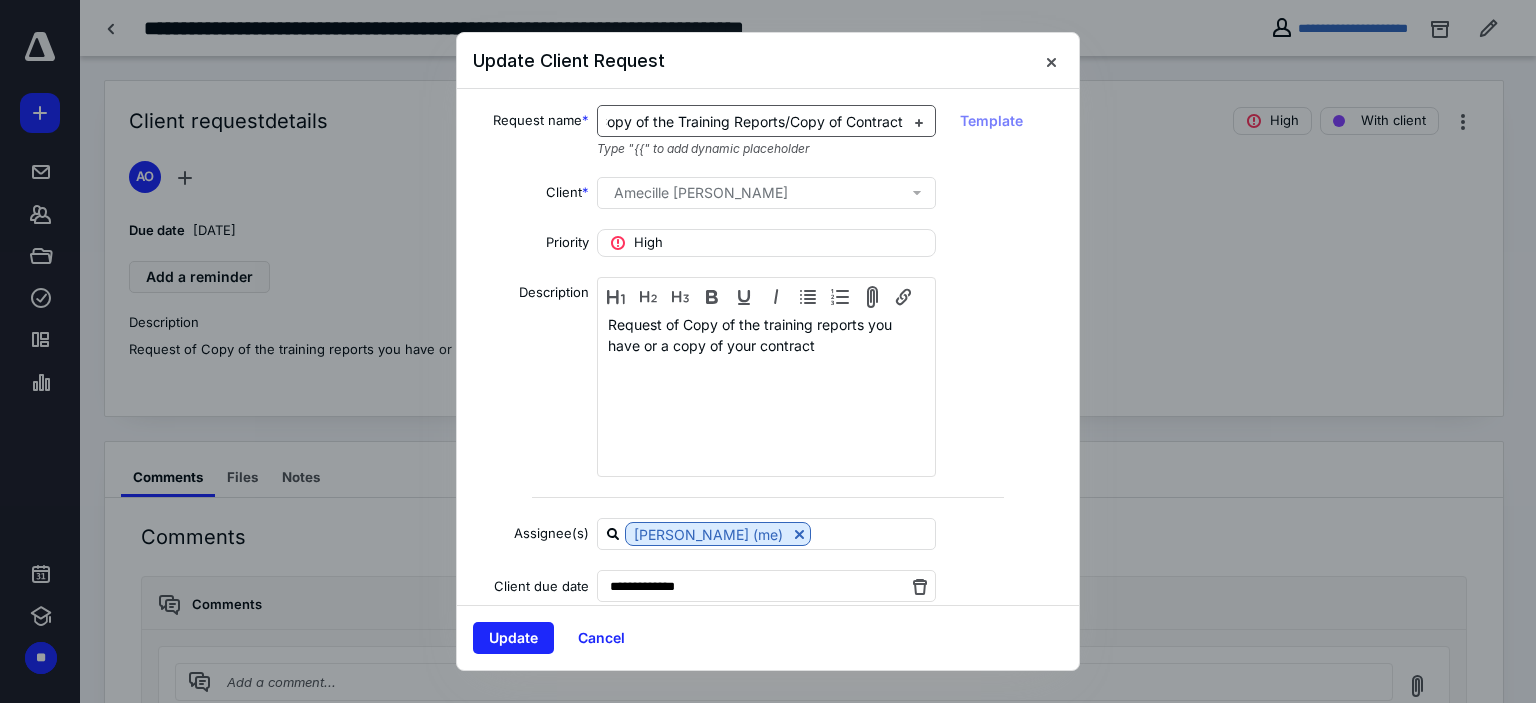 click on "Request of Copy of the Training Reports/Copy of Contract" at bounding box center (712, 121) 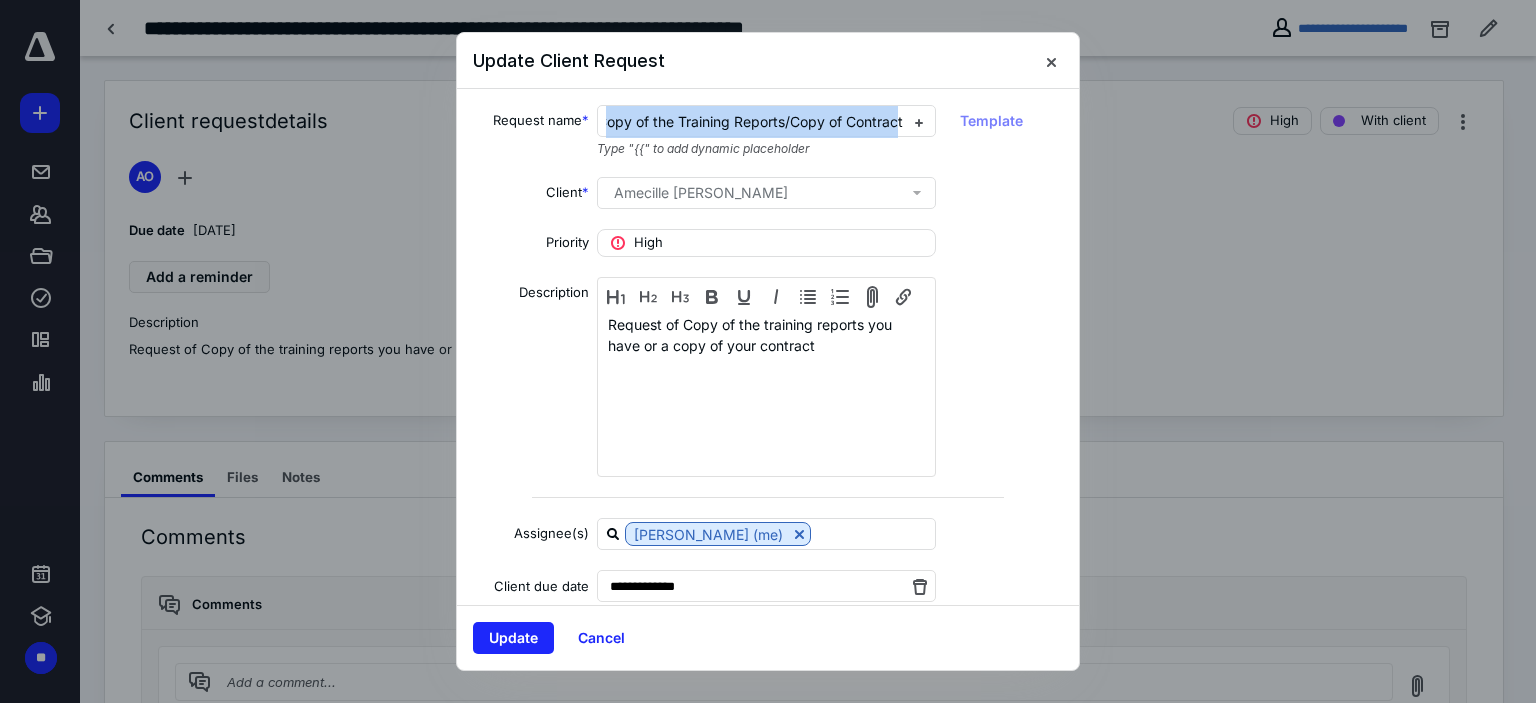 scroll, scrollTop: 0, scrollLeft: 0, axis: both 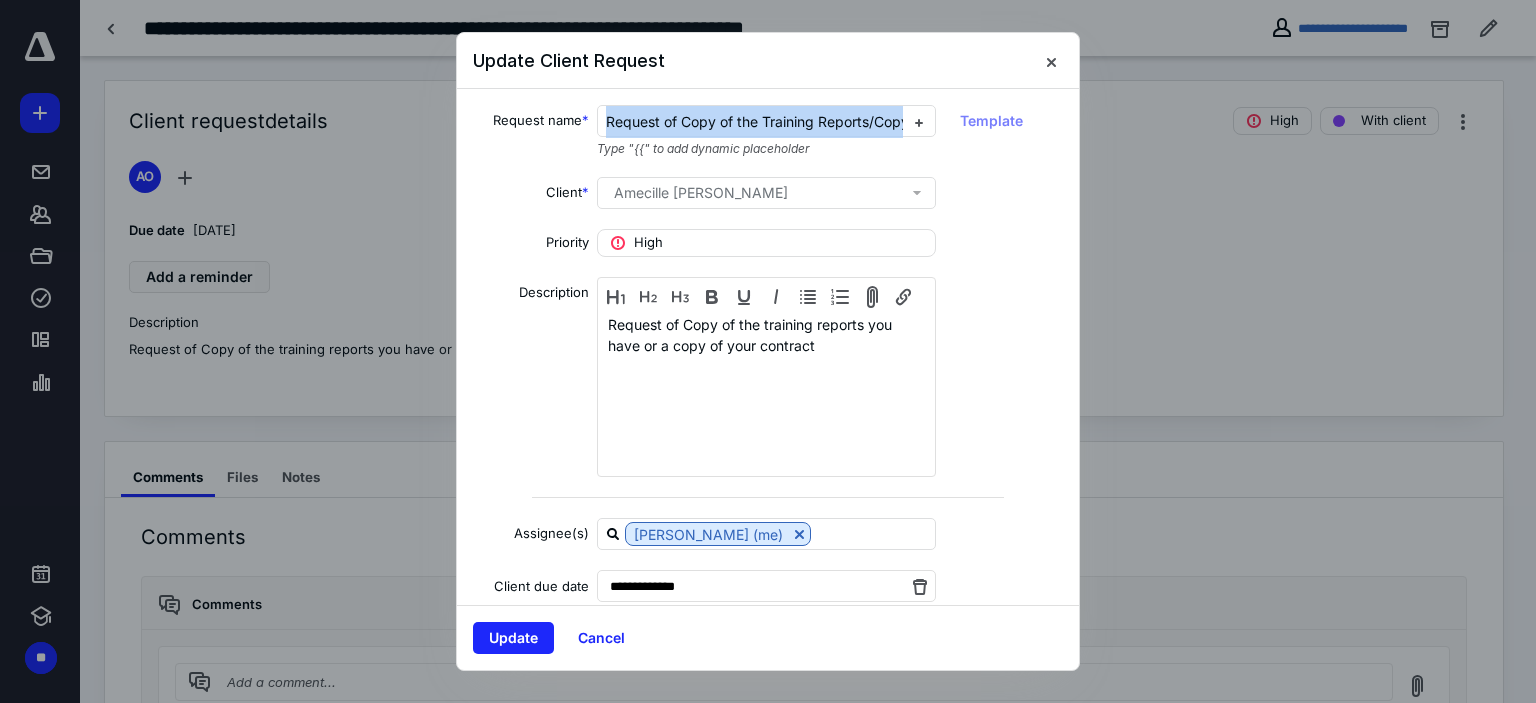 drag, startPoint x: 884, startPoint y: 117, endPoint x: 578, endPoint y: 143, distance: 307.1026 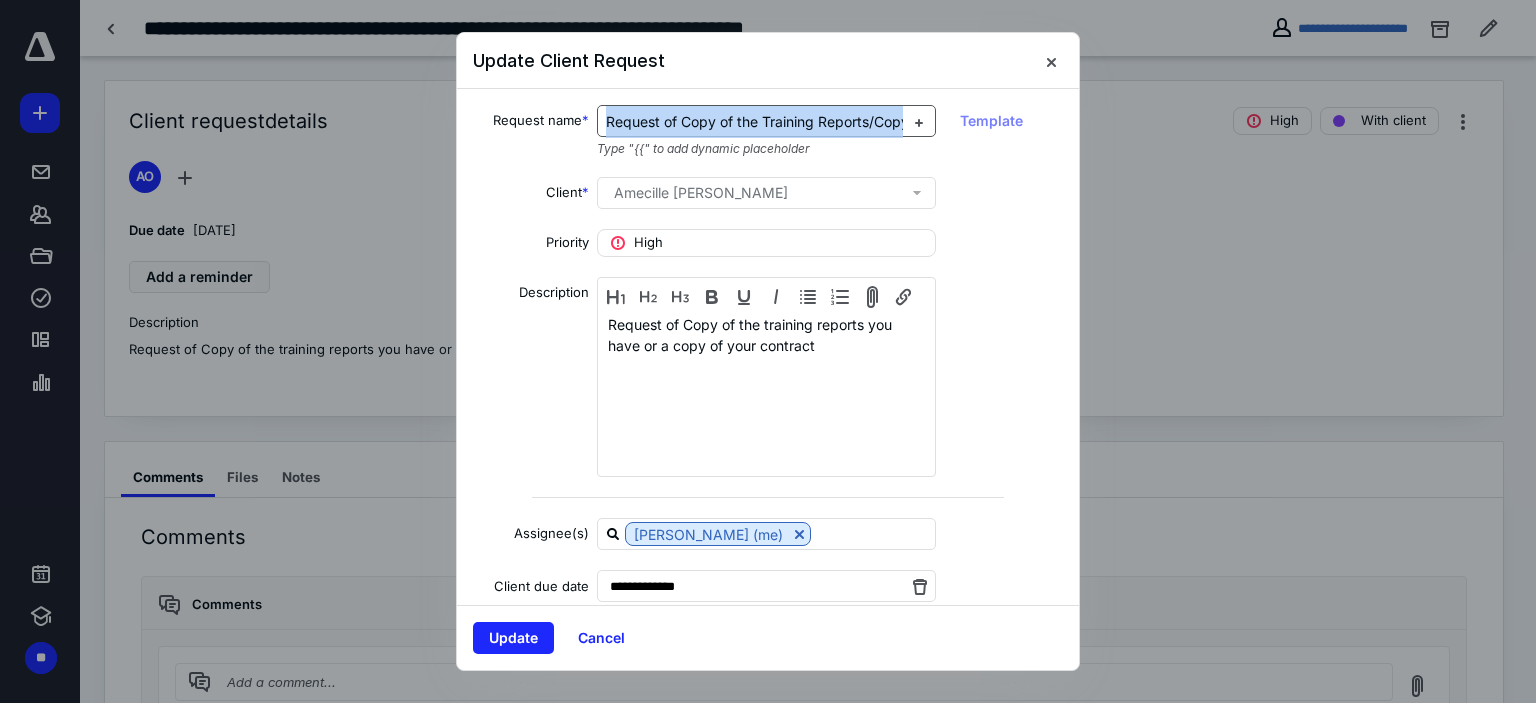 click on "Request of Copy of the Training Reports/Copy of Contract" at bounding box center (796, 121) 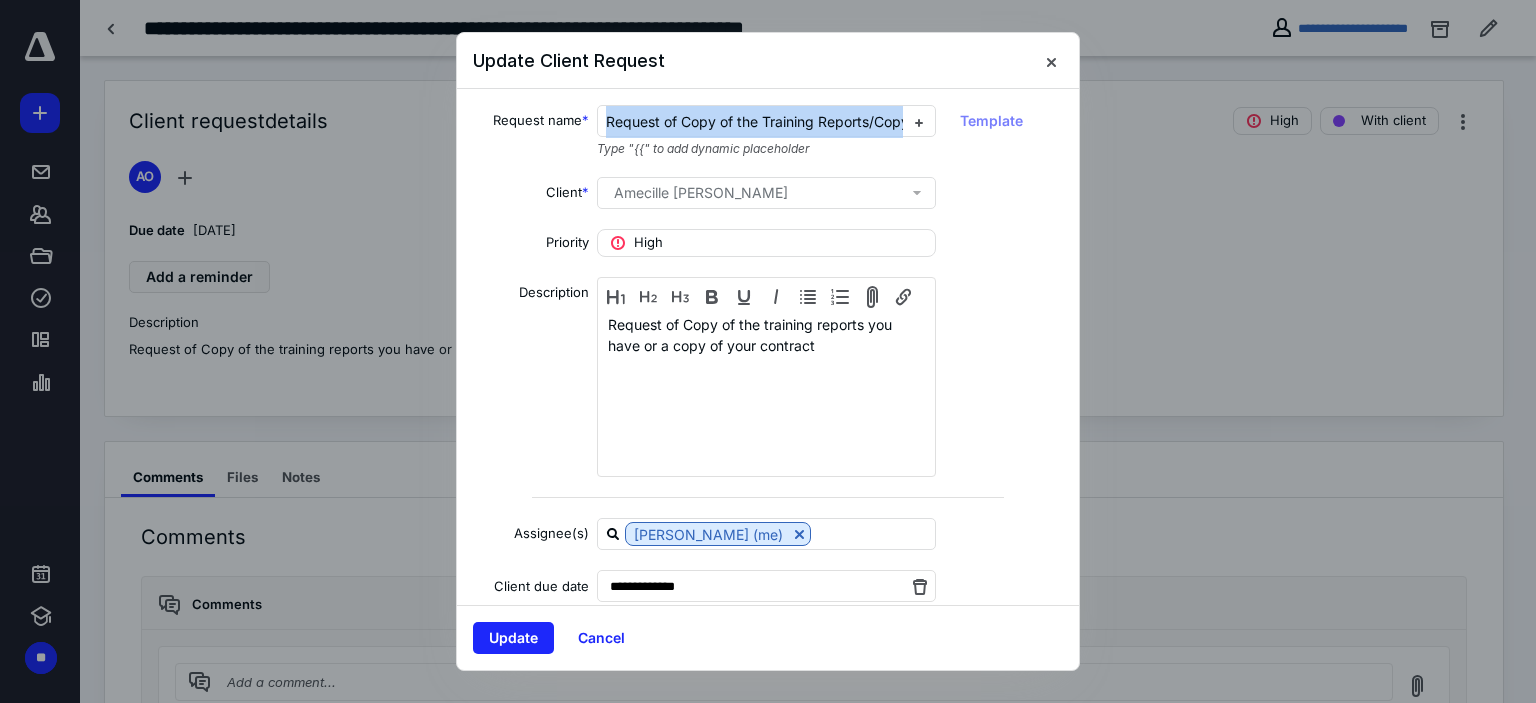 scroll, scrollTop: 0, scrollLeft: 97, axis: horizontal 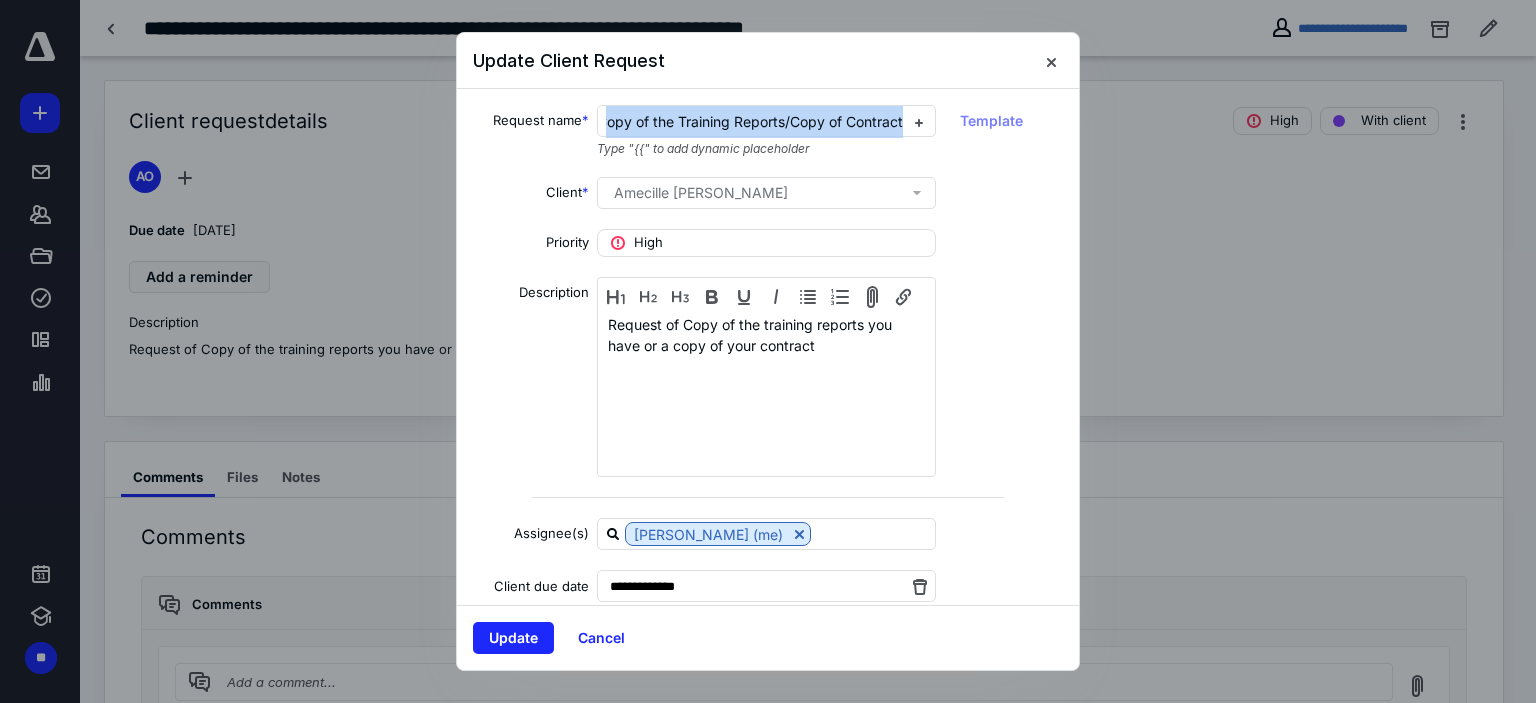 drag, startPoint x: 604, startPoint y: 118, endPoint x: 1003, endPoint y: 120, distance: 399.005 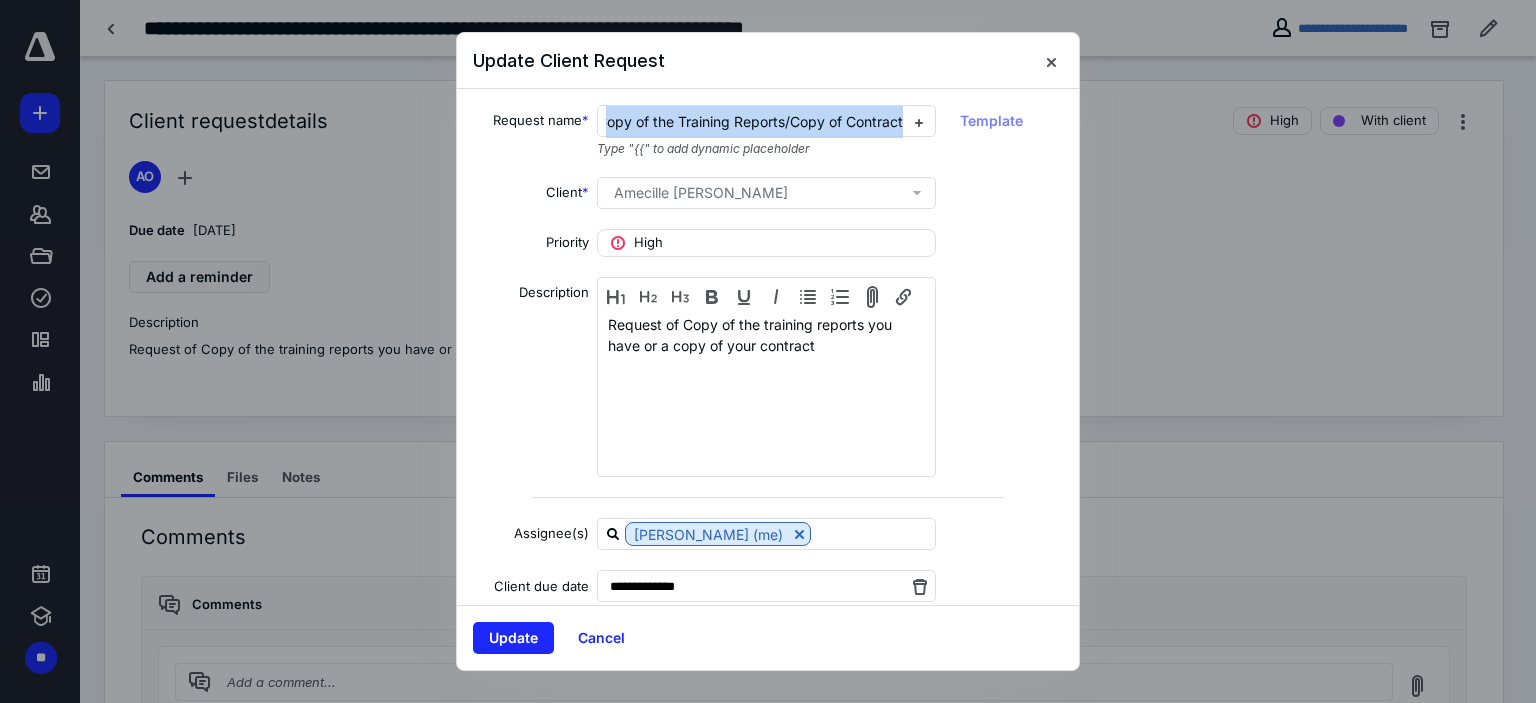 copy on "Request of Copy of the Training Reports/Copy of Contract" 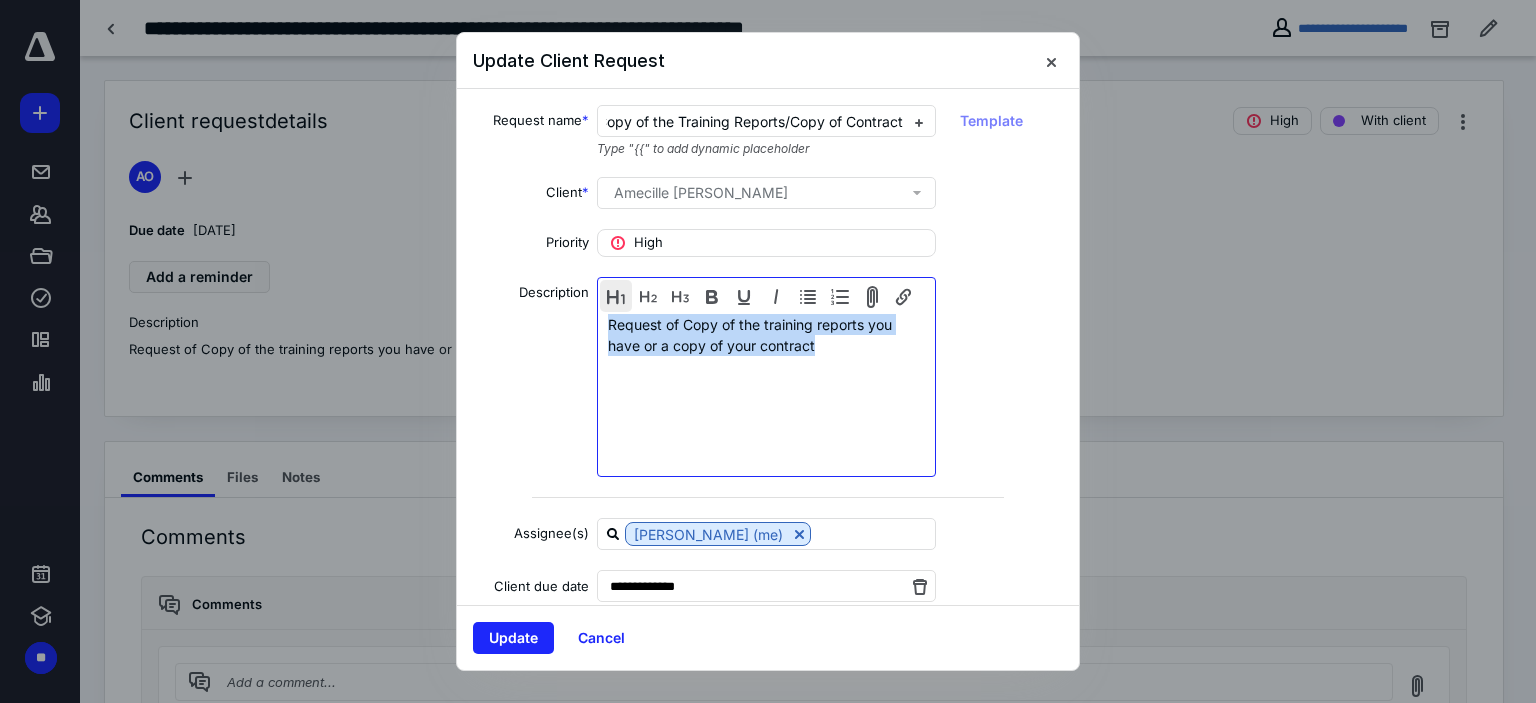 drag, startPoint x: 834, startPoint y: 344, endPoint x: 600, endPoint y: 310, distance: 236.45718 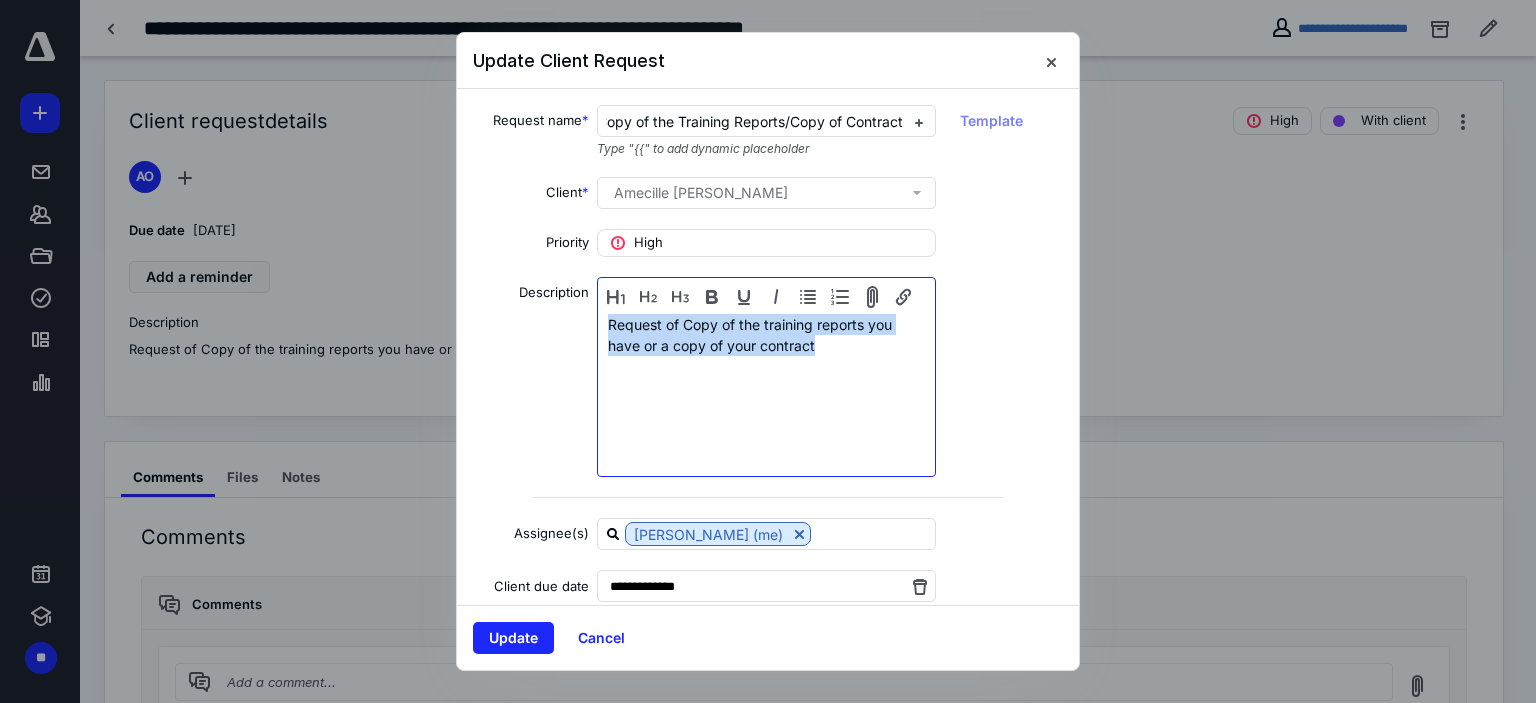type 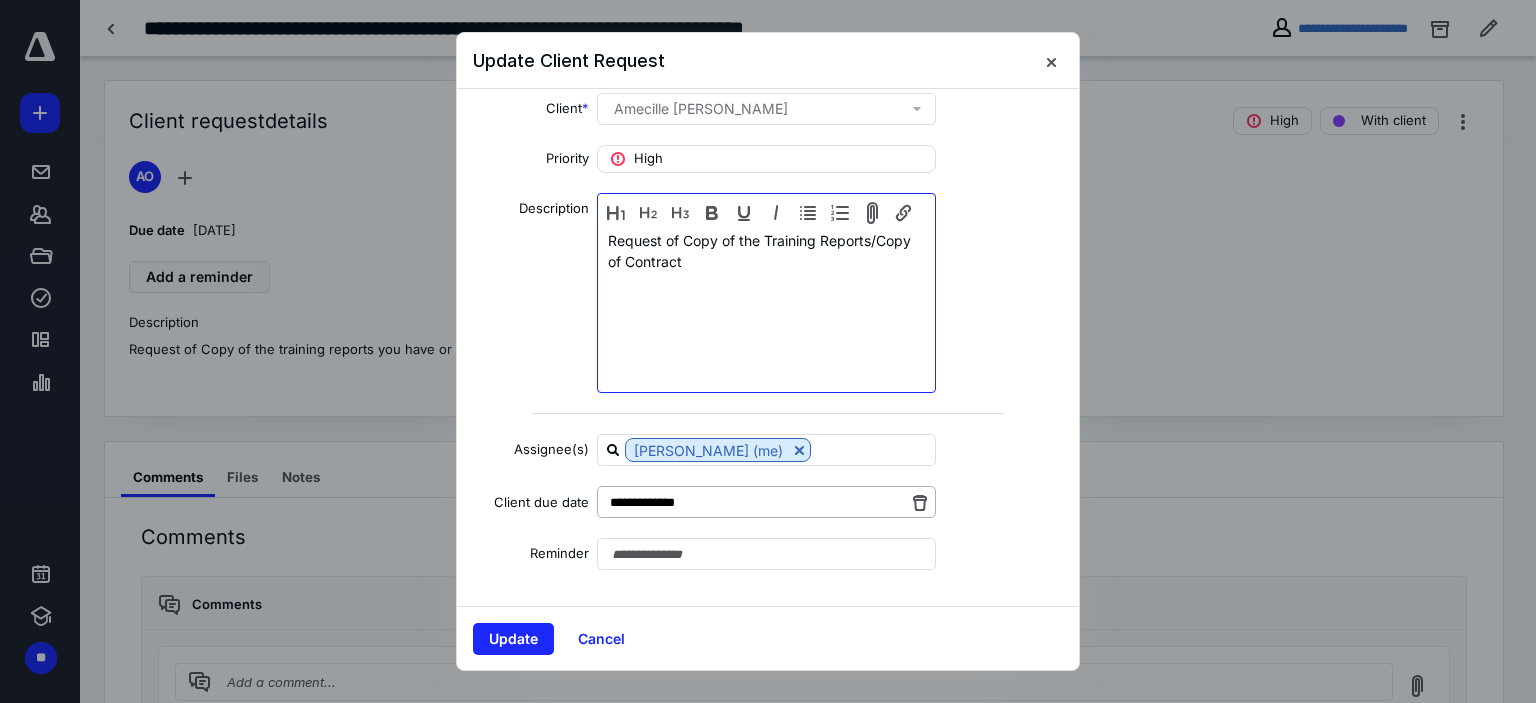 scroll, scrollTop: 0, scrollLeft: 0, axis: both 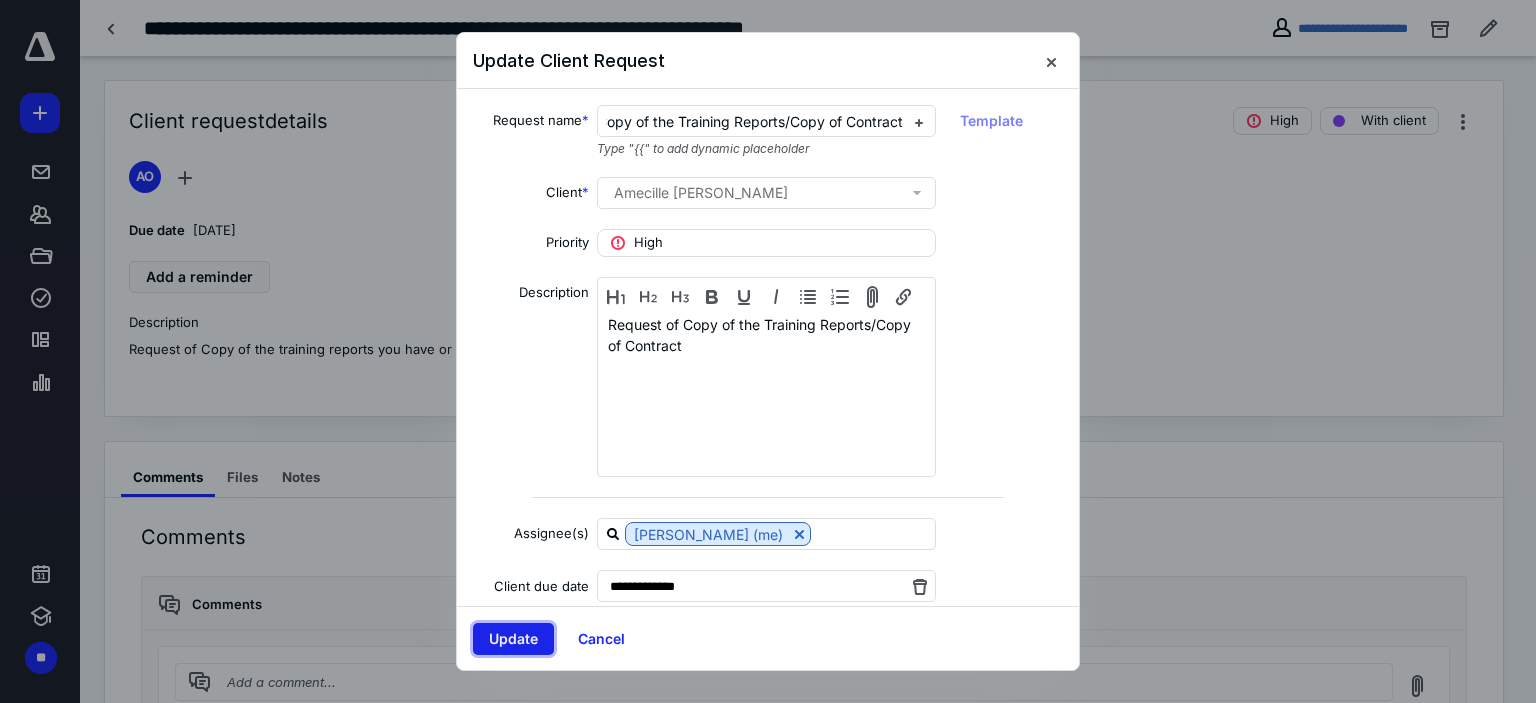 click on "Update" at bounding box center (513, 639) 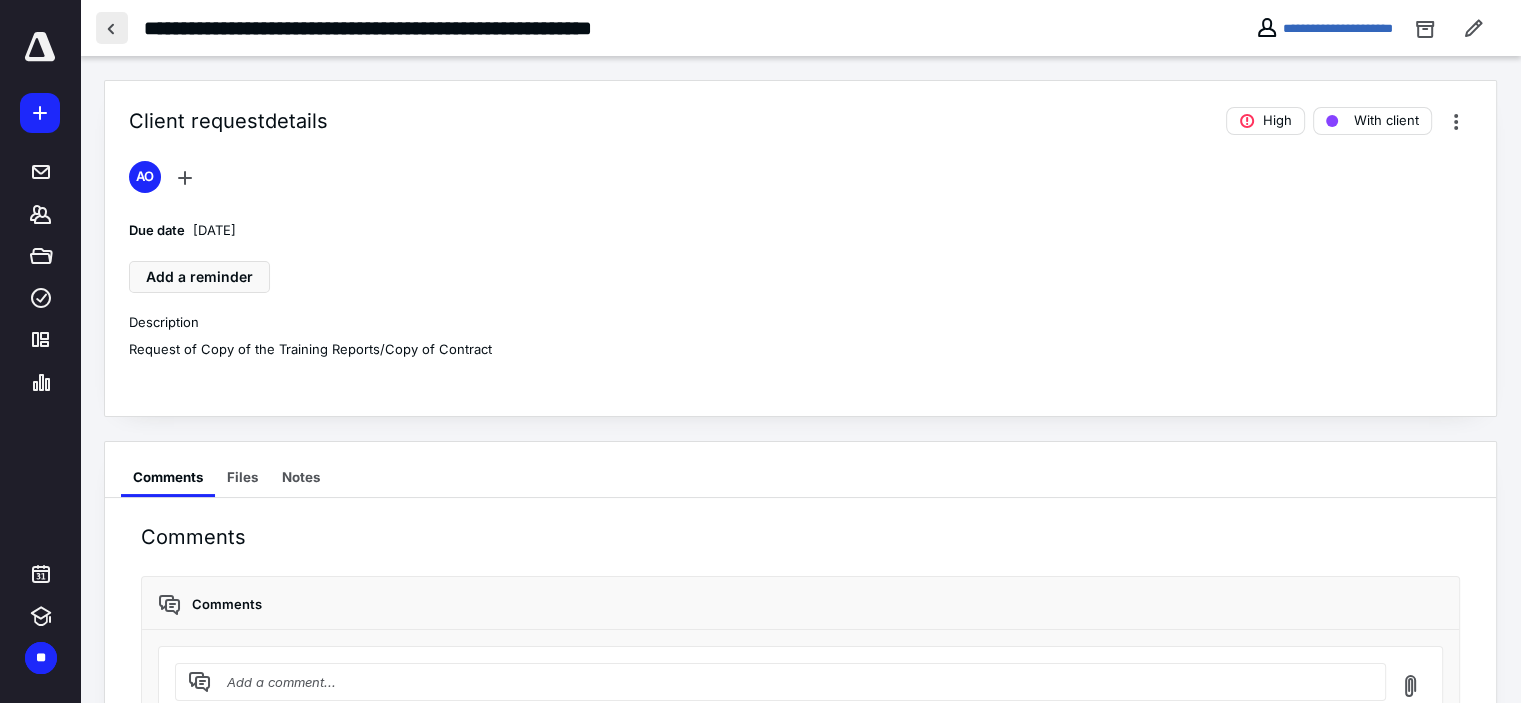 click at bounding box center [112, 28] 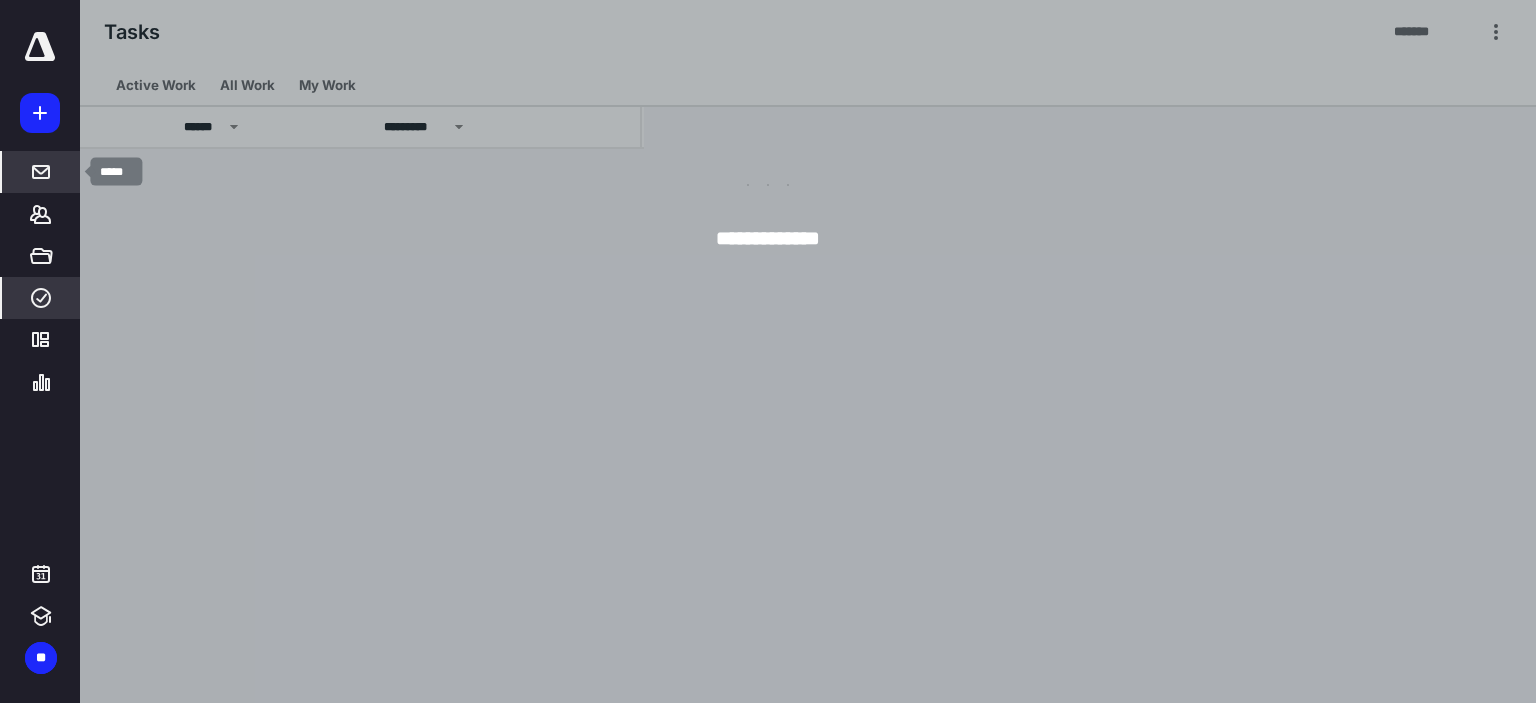 click 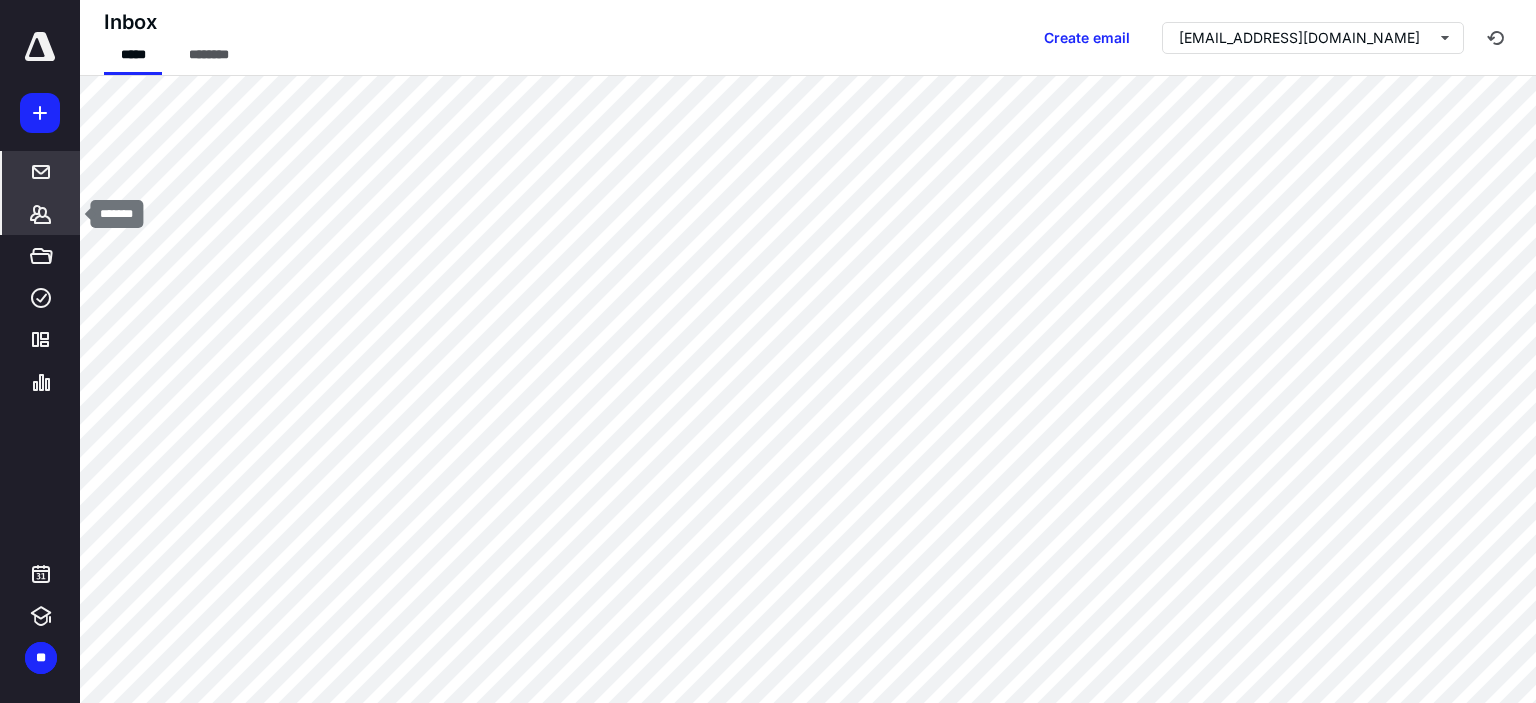 click 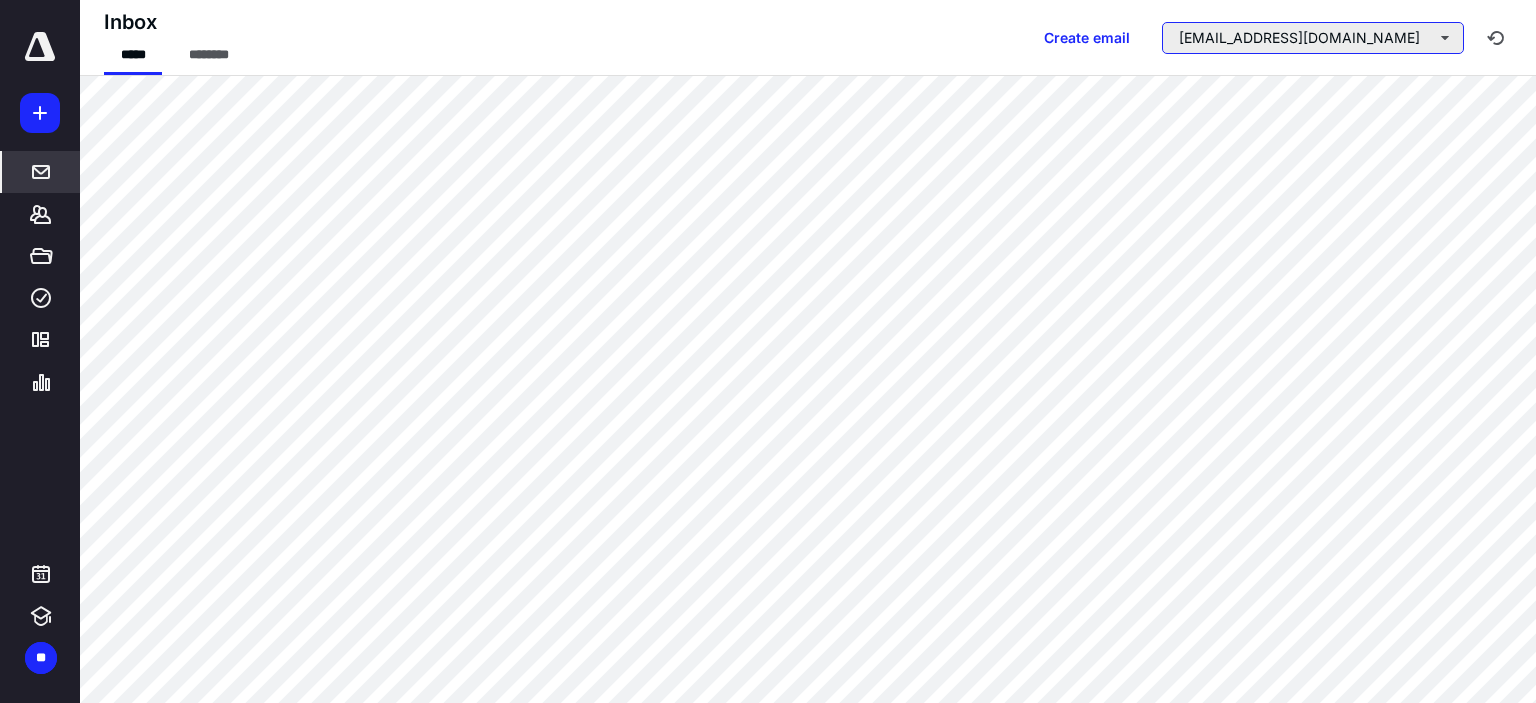 click on "[EMAIL_ADDRESS][DOMAIN_NAME]" at bounding box center (1313, 38) 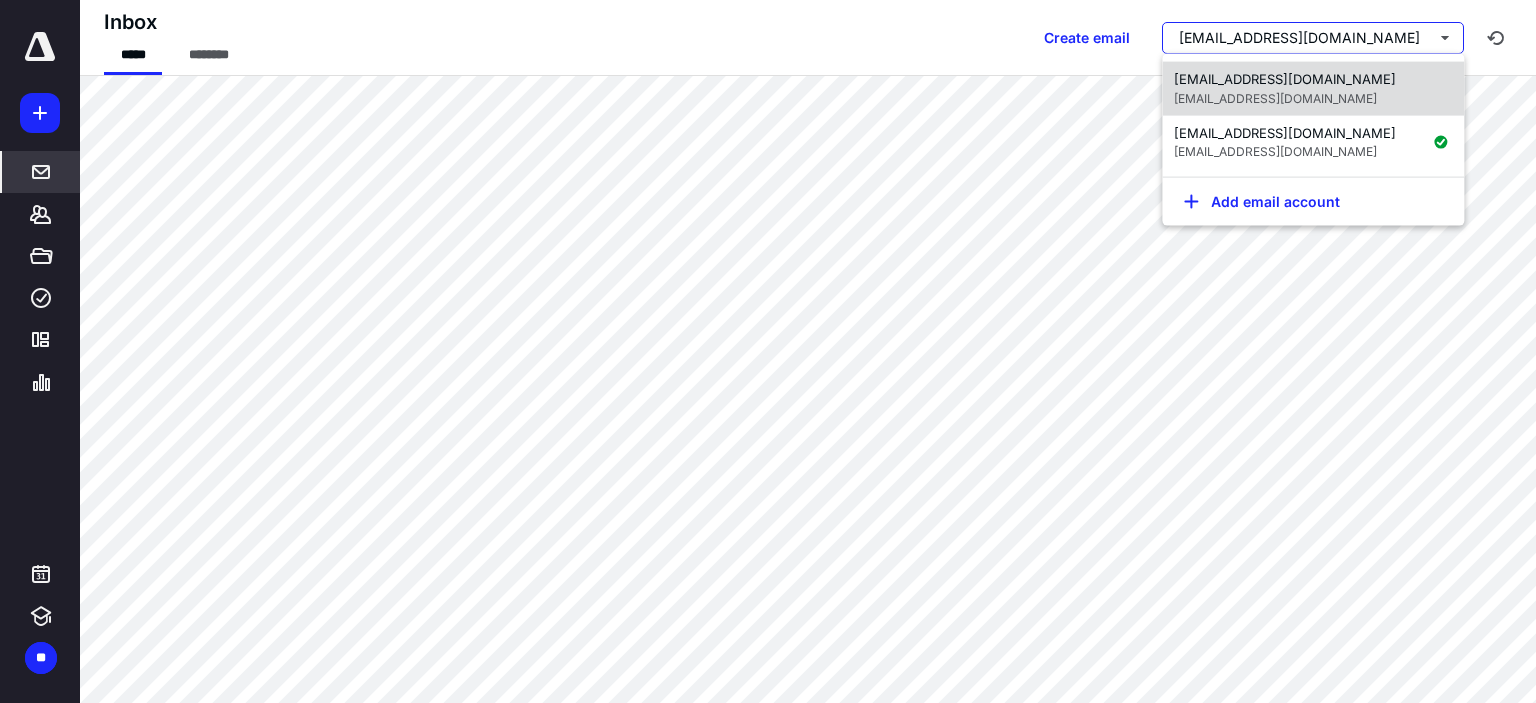 click on "[EMAIL_ADDRESS][DOMAIN_NAME]" at bounding box center (1275, 97) 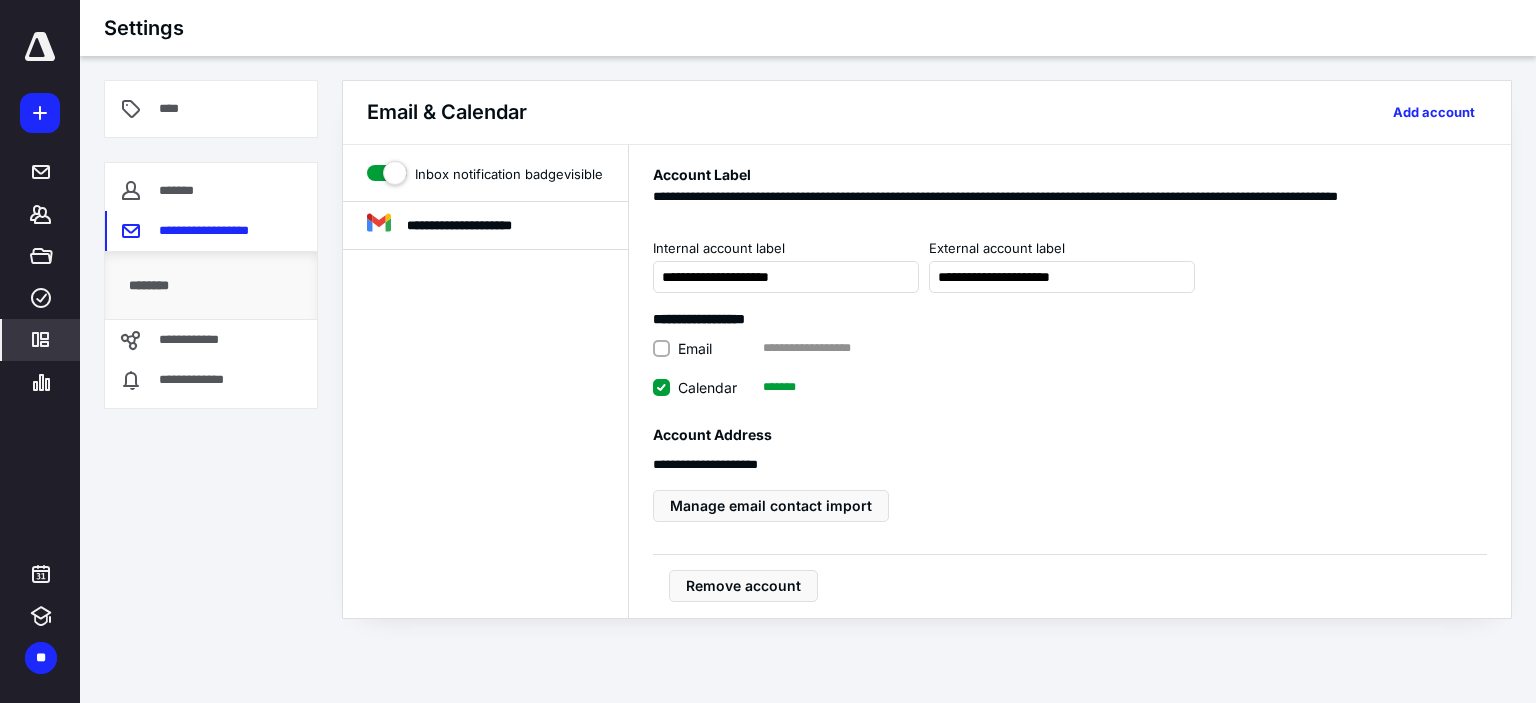 click 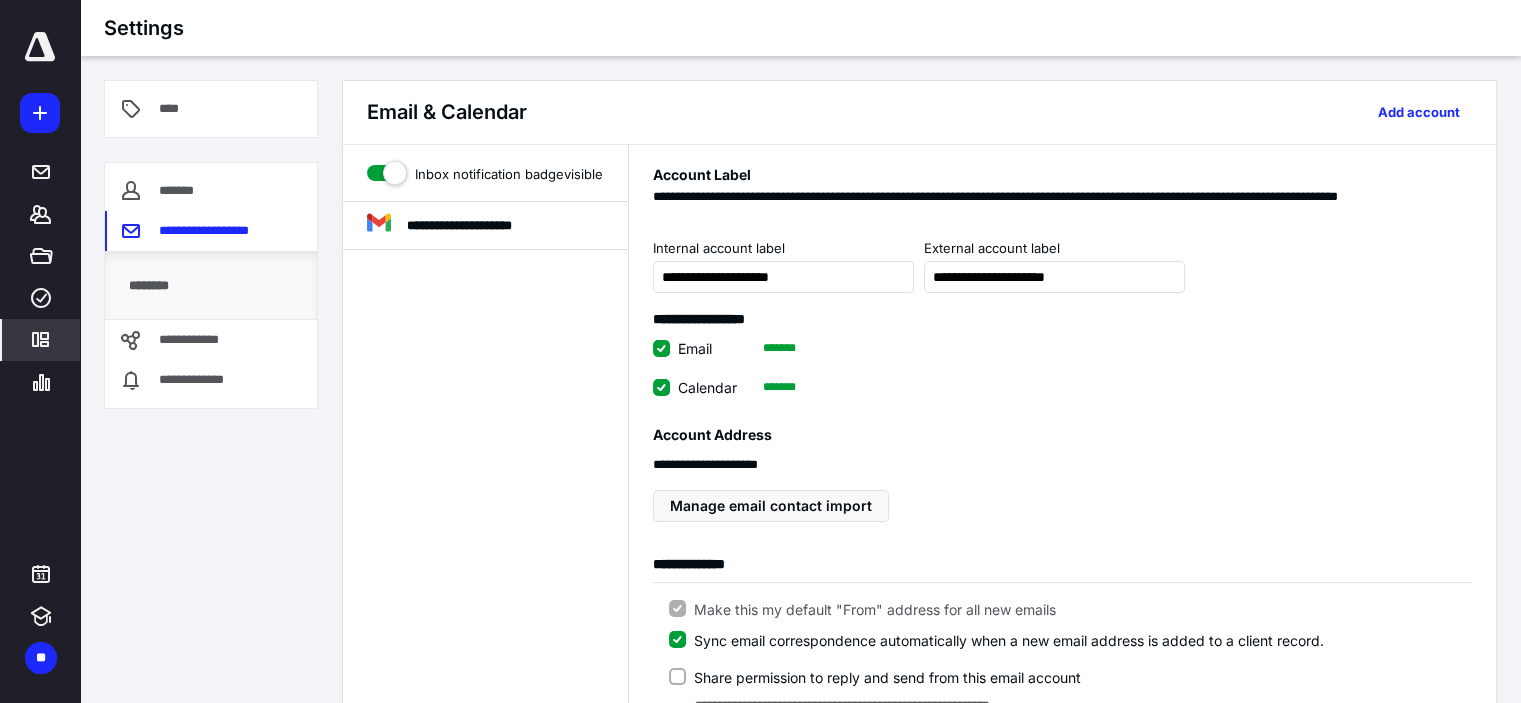 click on "**********" at bounding box center (211, 379) 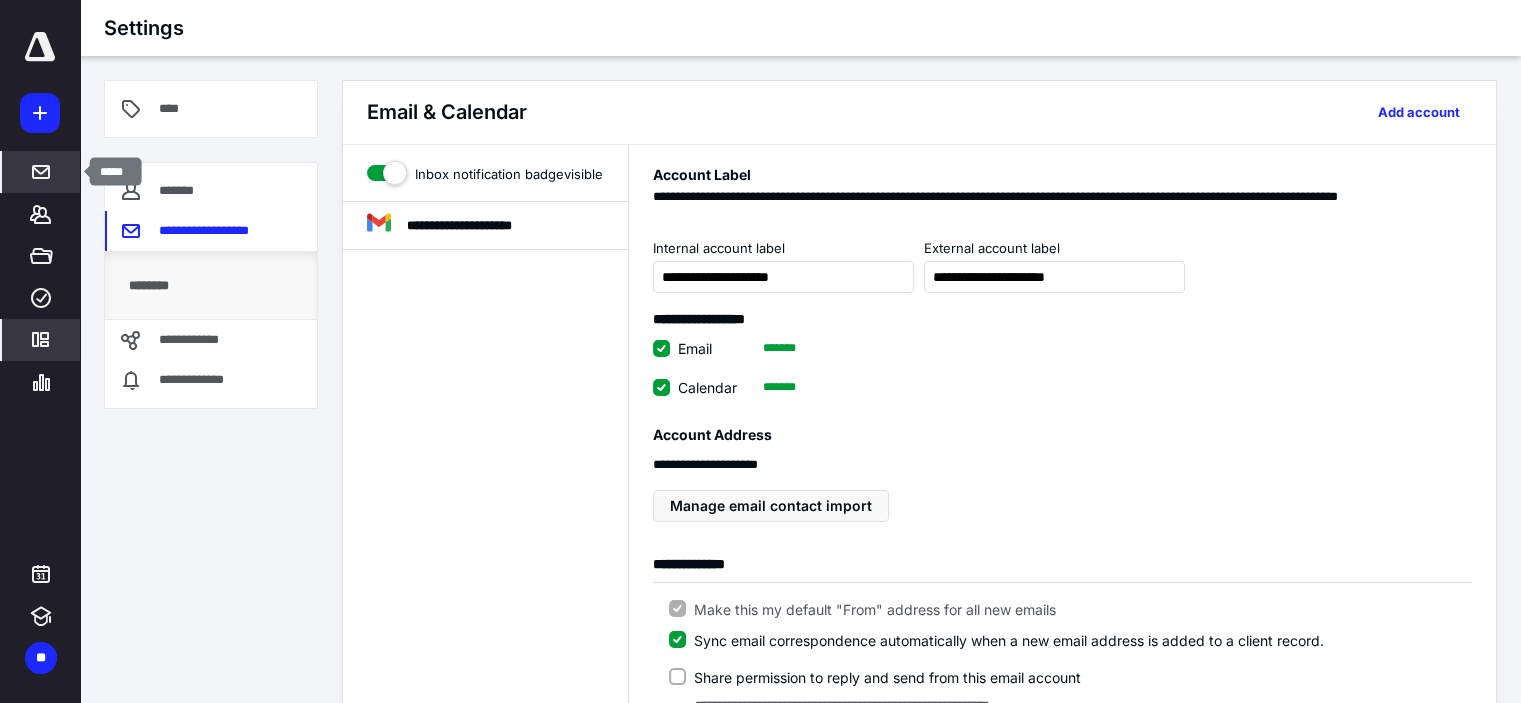 click 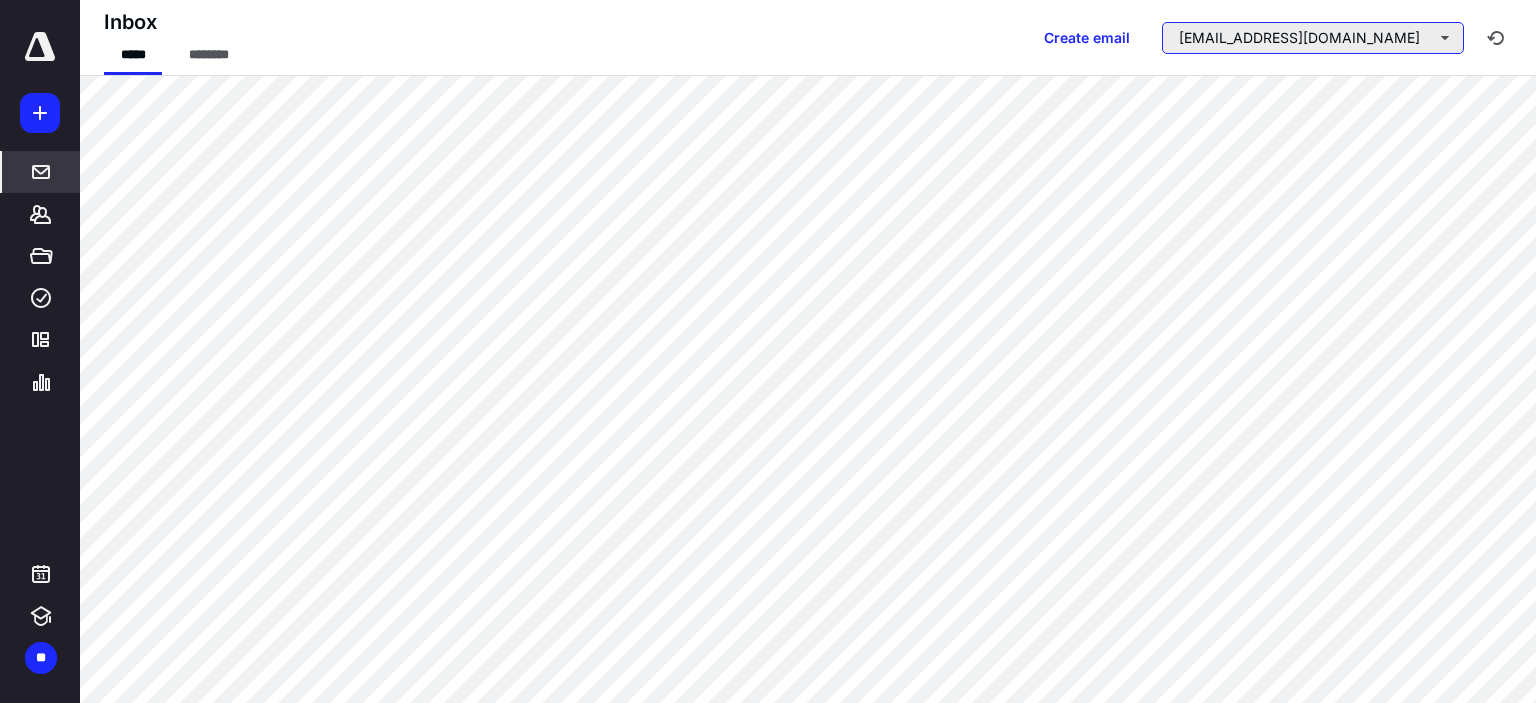 click on "[EMAIL_ADDRESS][DOMAIN_NAME]" at bounding box center (1313, 38) 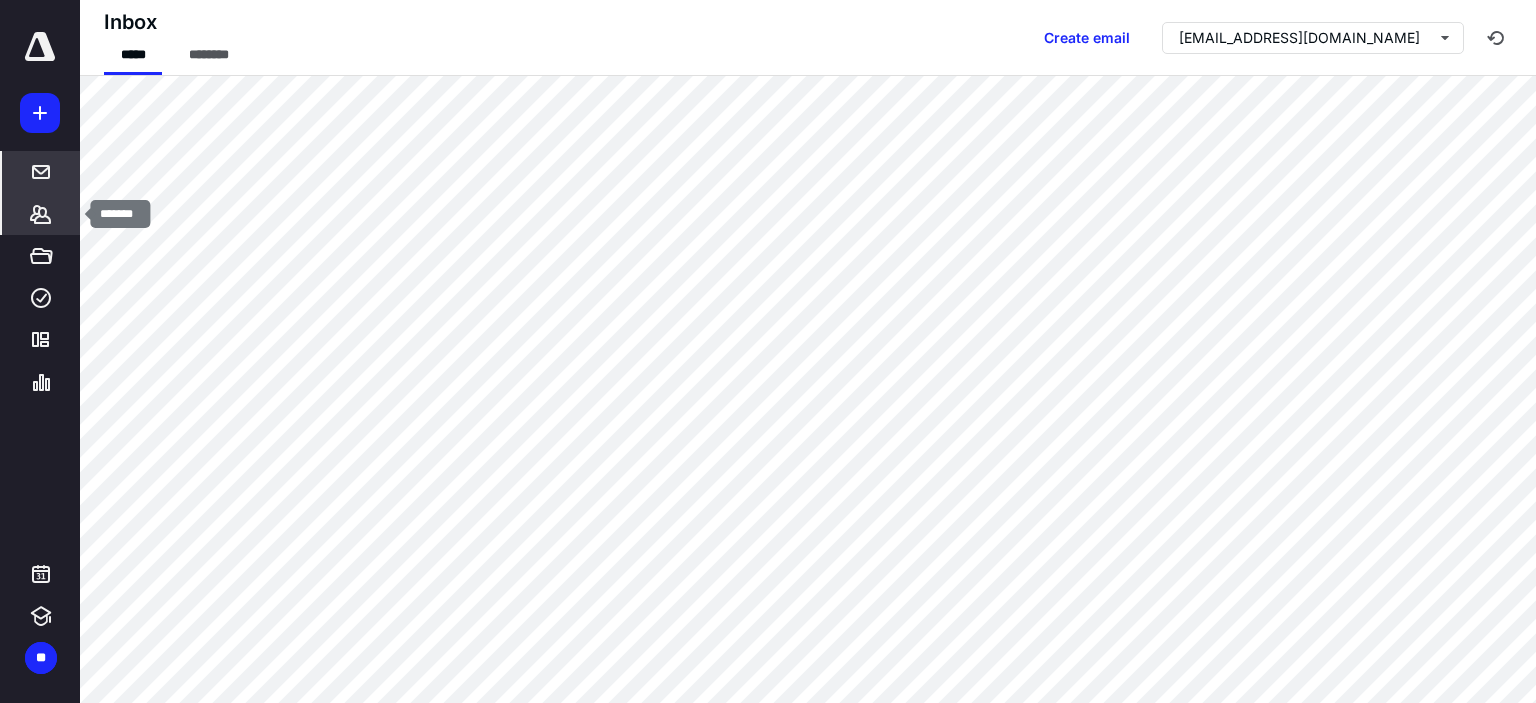 click 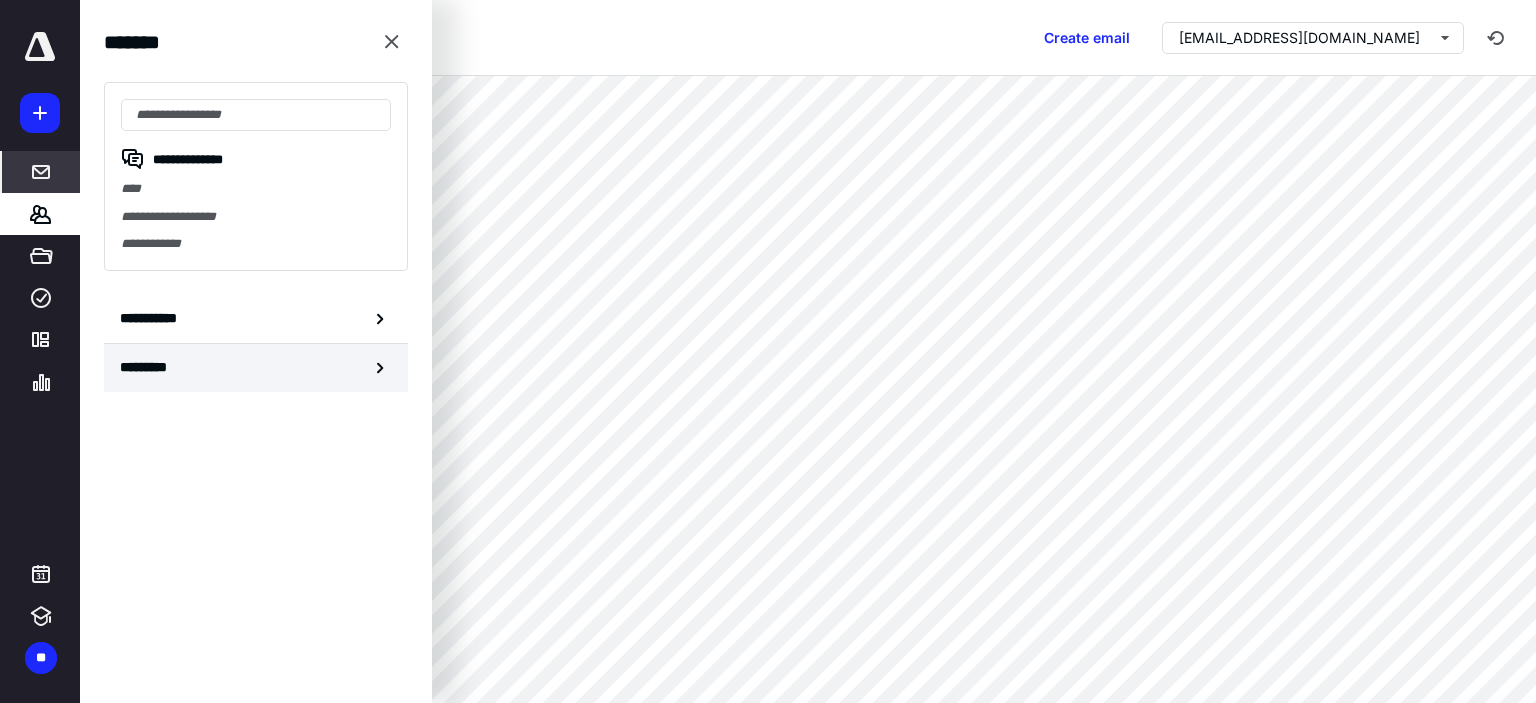 click on "*********" at bounding box center [256, 368] 